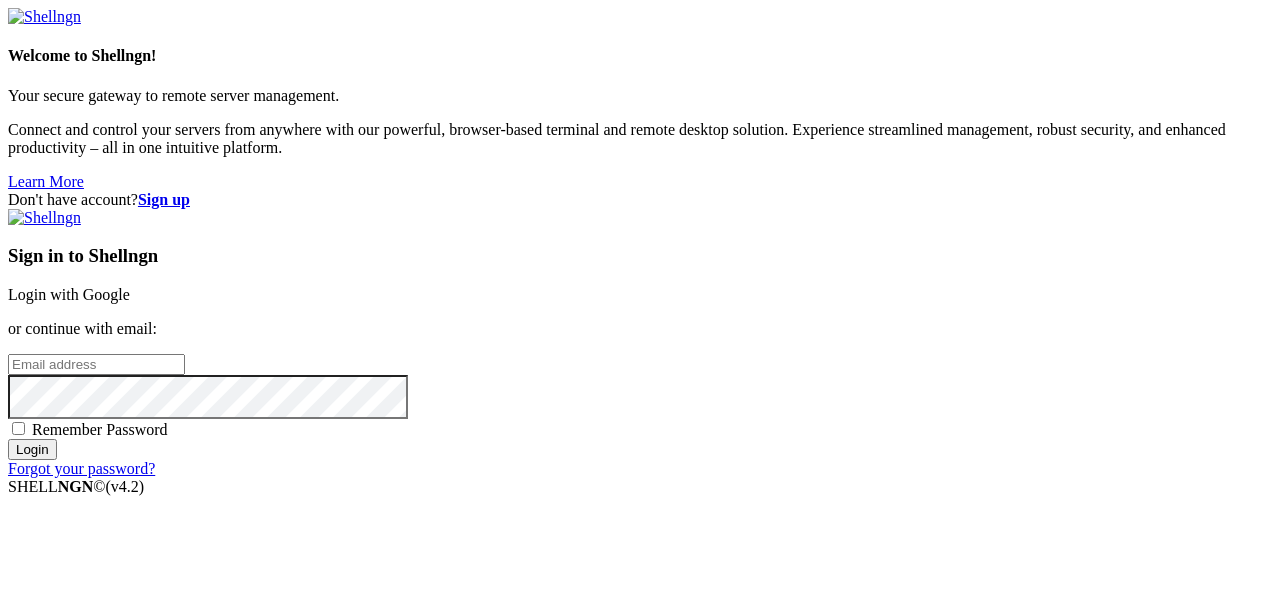 scroll, scrollTop: 0, scrollLeft: 0, axis: both 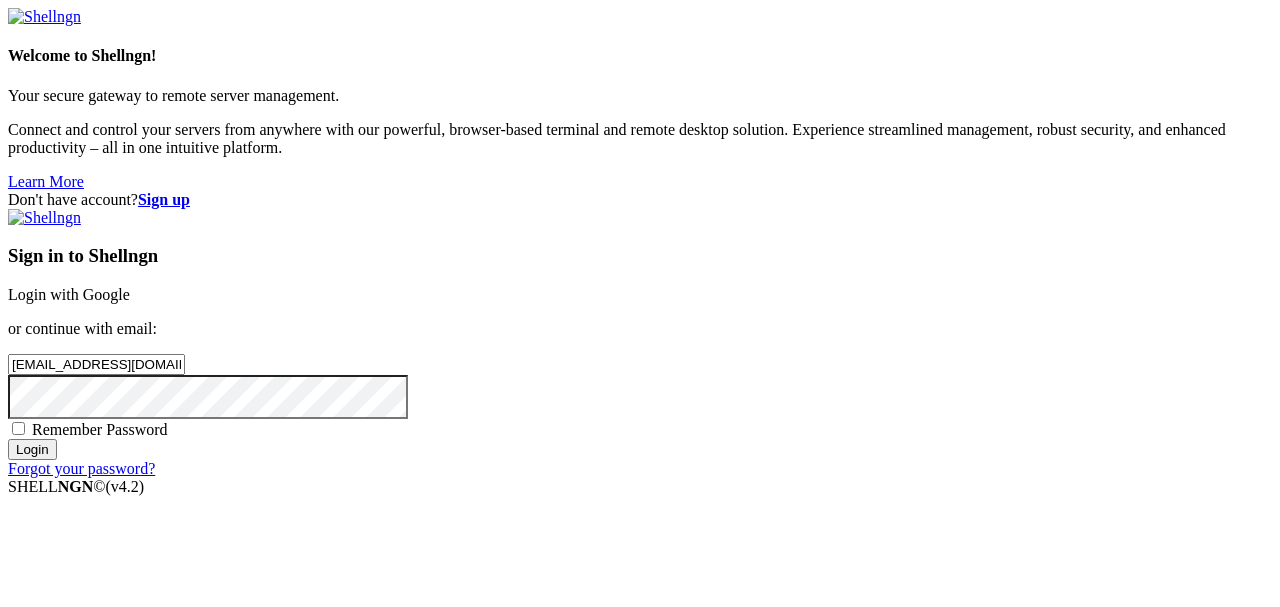drag, startPoint x: 770, startPoint y: 197, endPoint x: 820, endPoint y: 231, distance: 60.464867 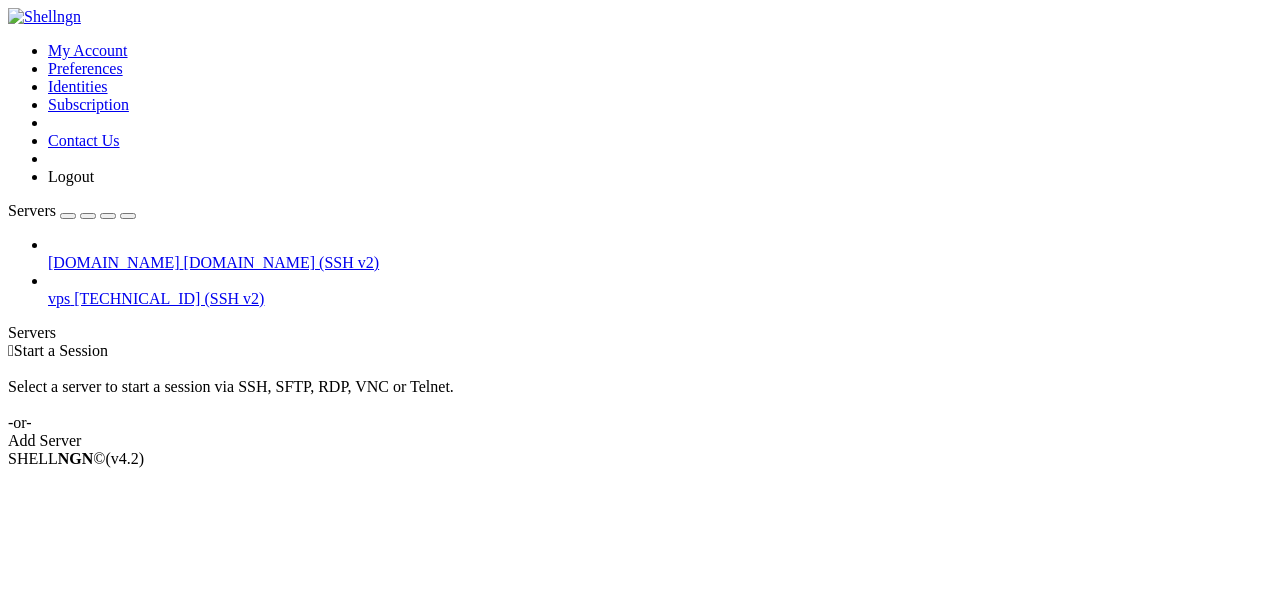 drag, startPoint x: 1274, startPoint y: 316, endPoint x: 1263, endPoint y: 315, distance: 11.045361 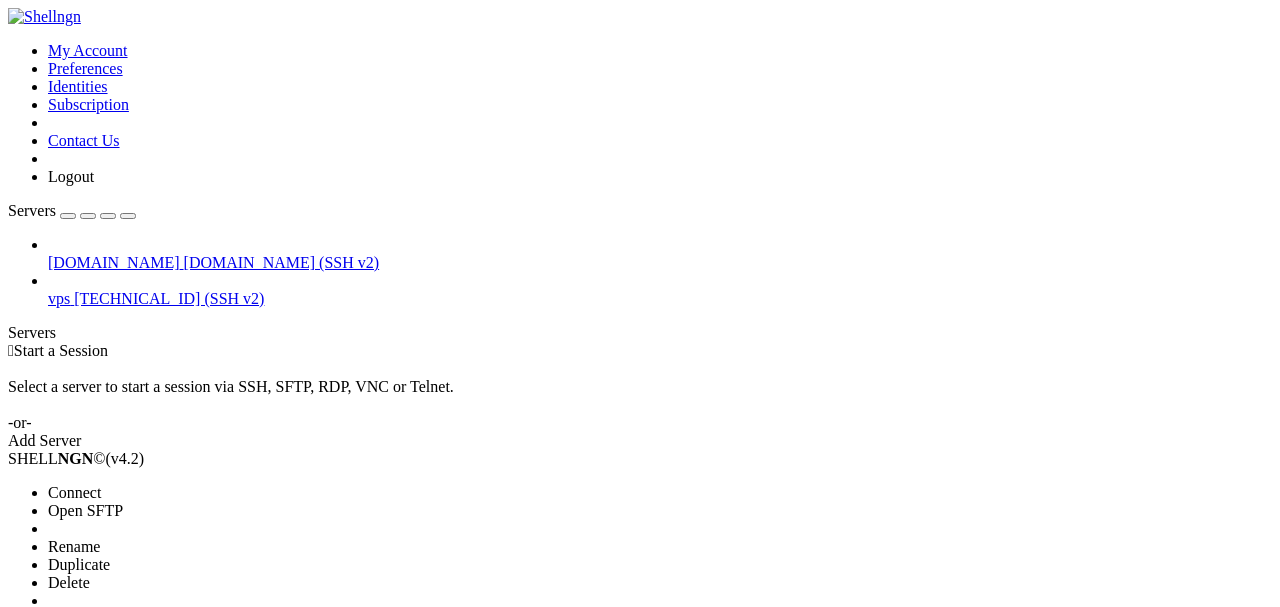 click on "Open SFTP" at bounding box center (139, 511) 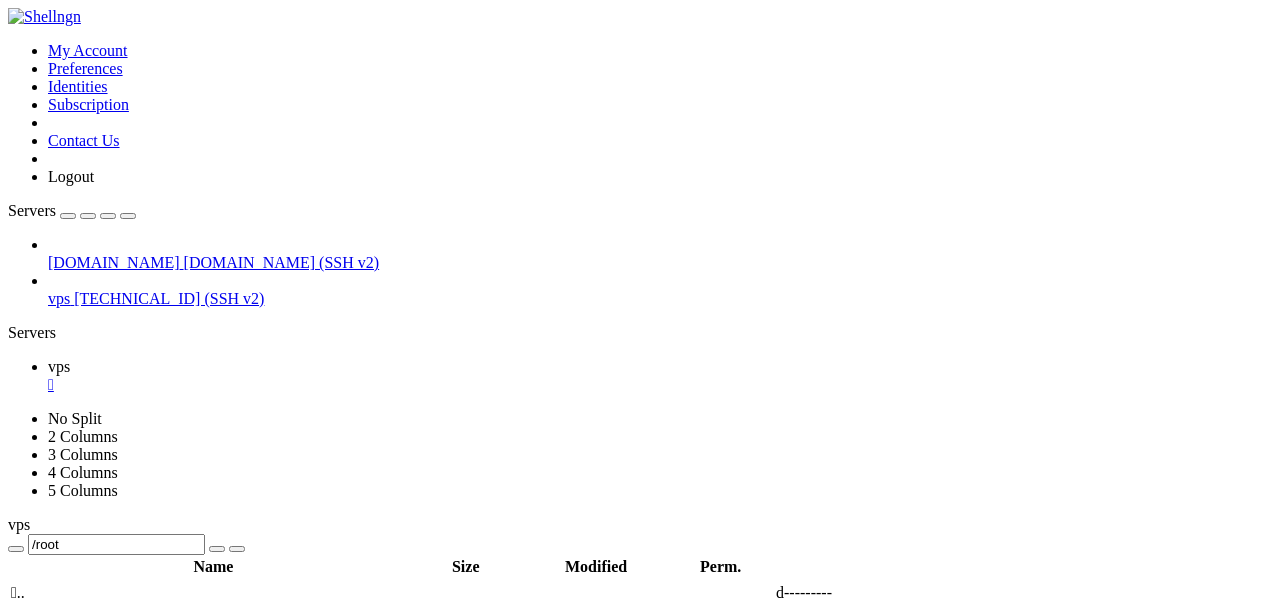 scroll, scrollTop: 176, scrollLeft: 0, axis: vertical 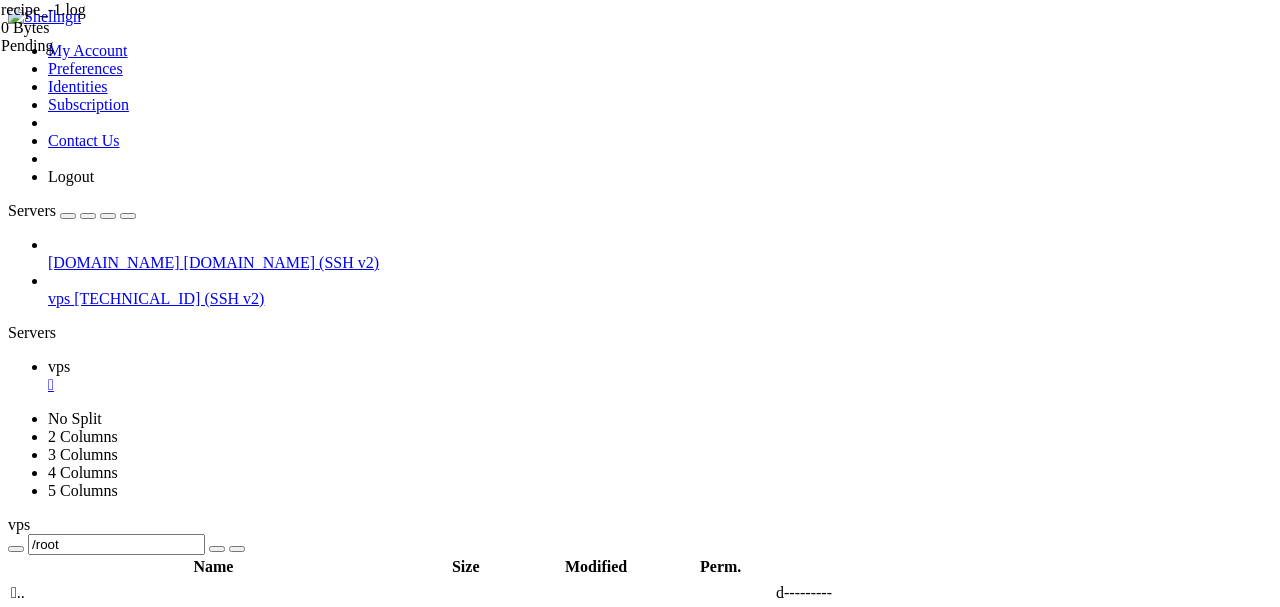 click on "Reconnect" at bounding box center [48, 1100] 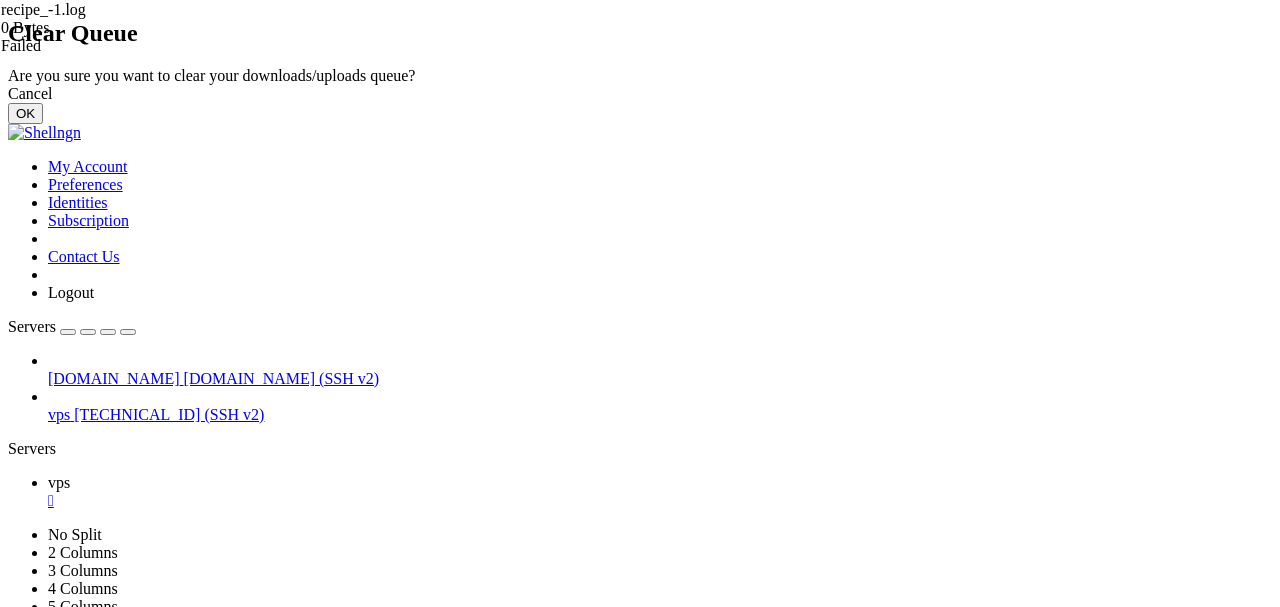 click on "Clear Queue
Are you sure you want to clear your downloads/uploads queue?
Cancel
OK" at bounding box center [640, 72] 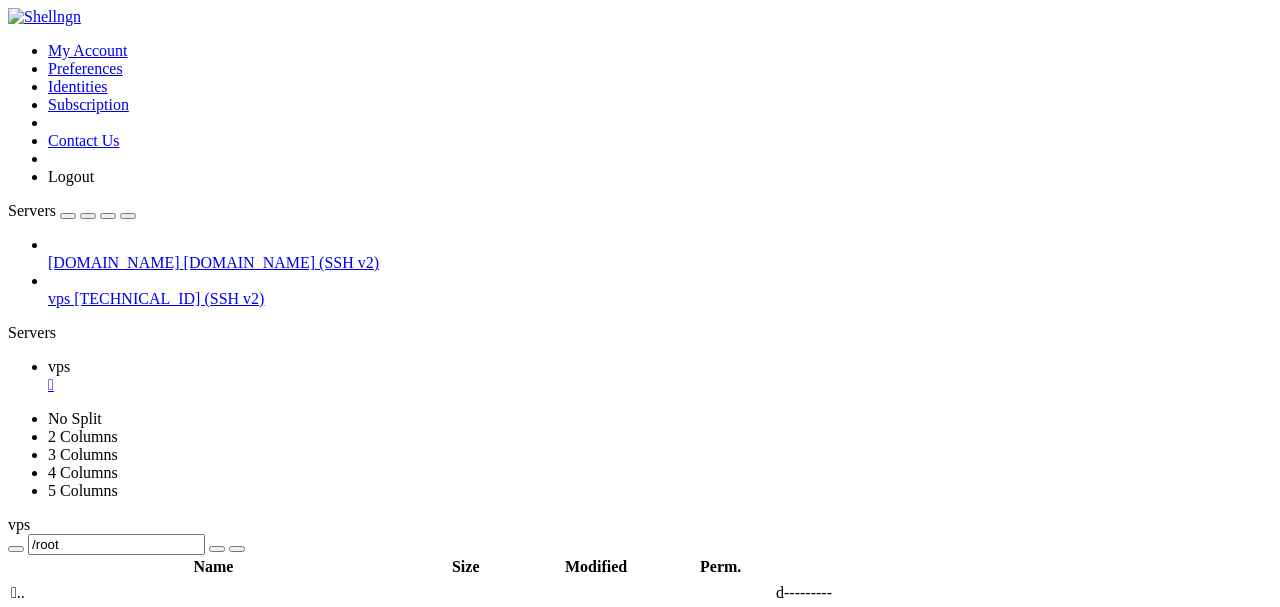scroll, scrollTop: 0, scrollLeft: 0, axis: both 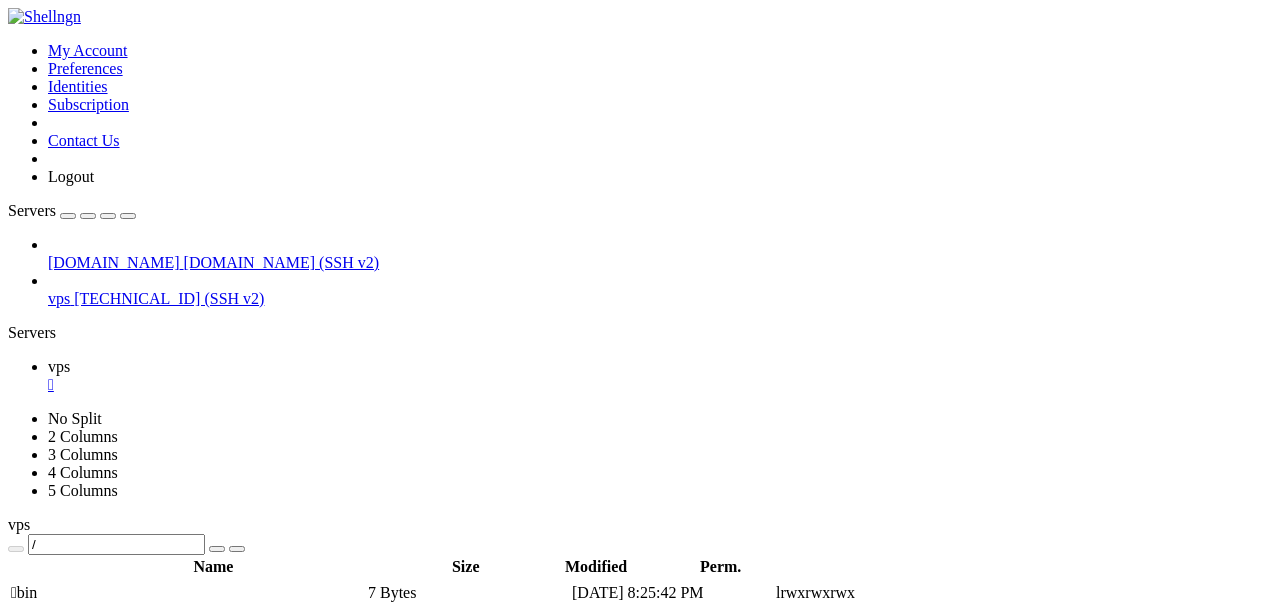 click on "  etc" at bounding box center [23, 658] 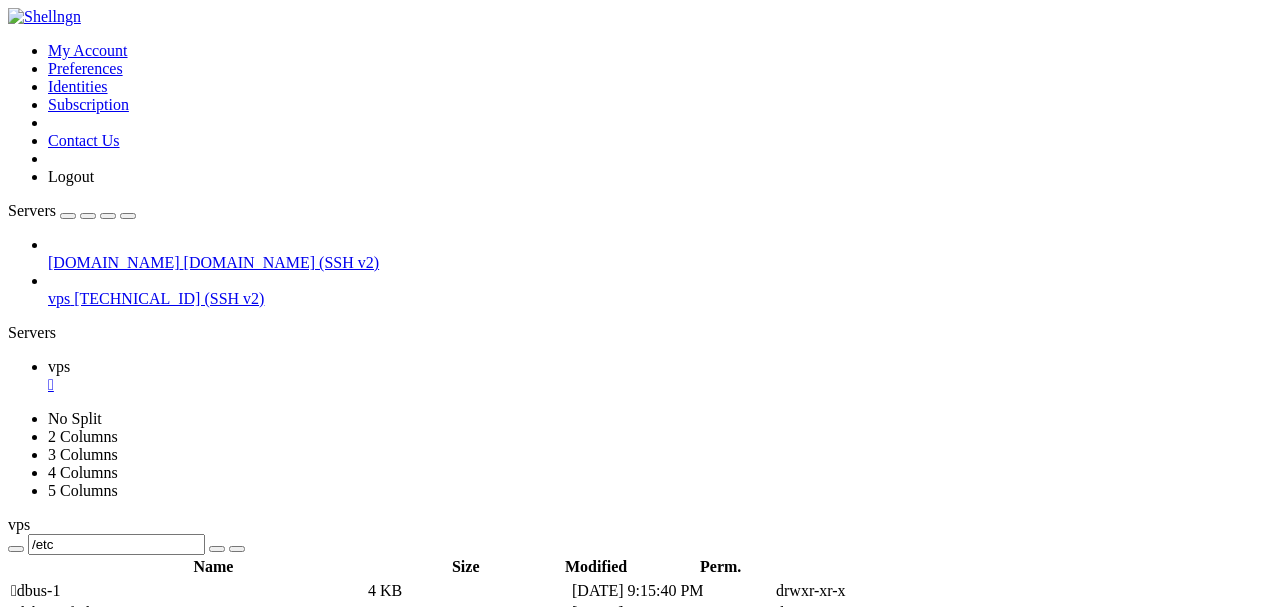 scroll, scrollTop: 0, scrollLeft: 0, axis: both 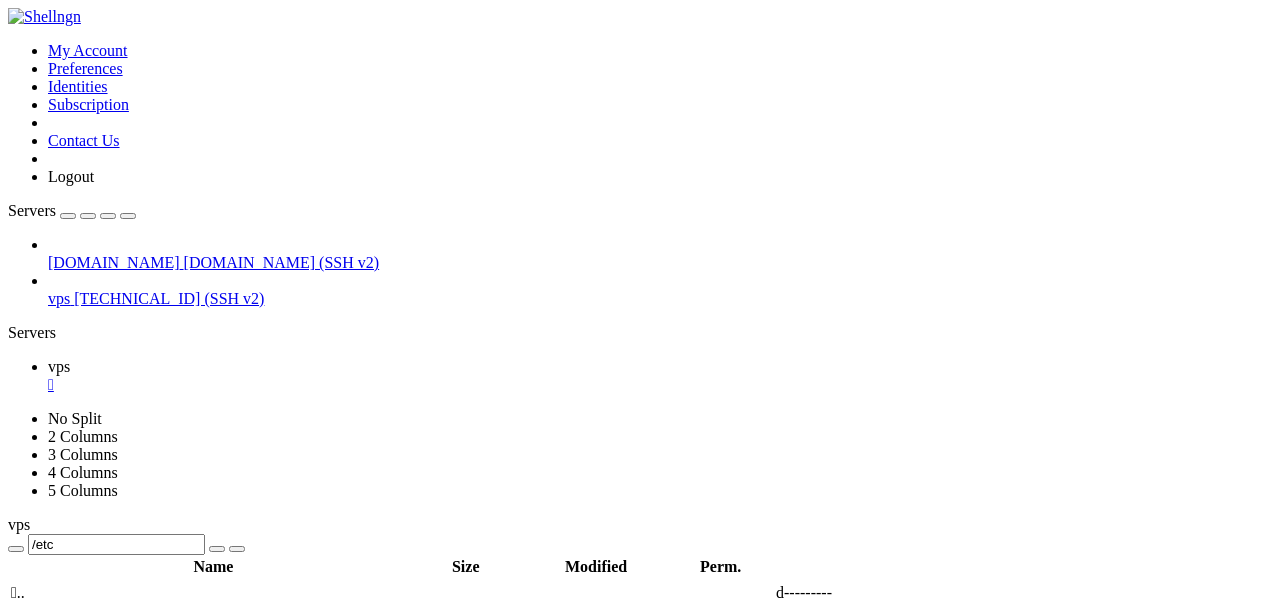 click on "  .." at bounding box center (18, 592) 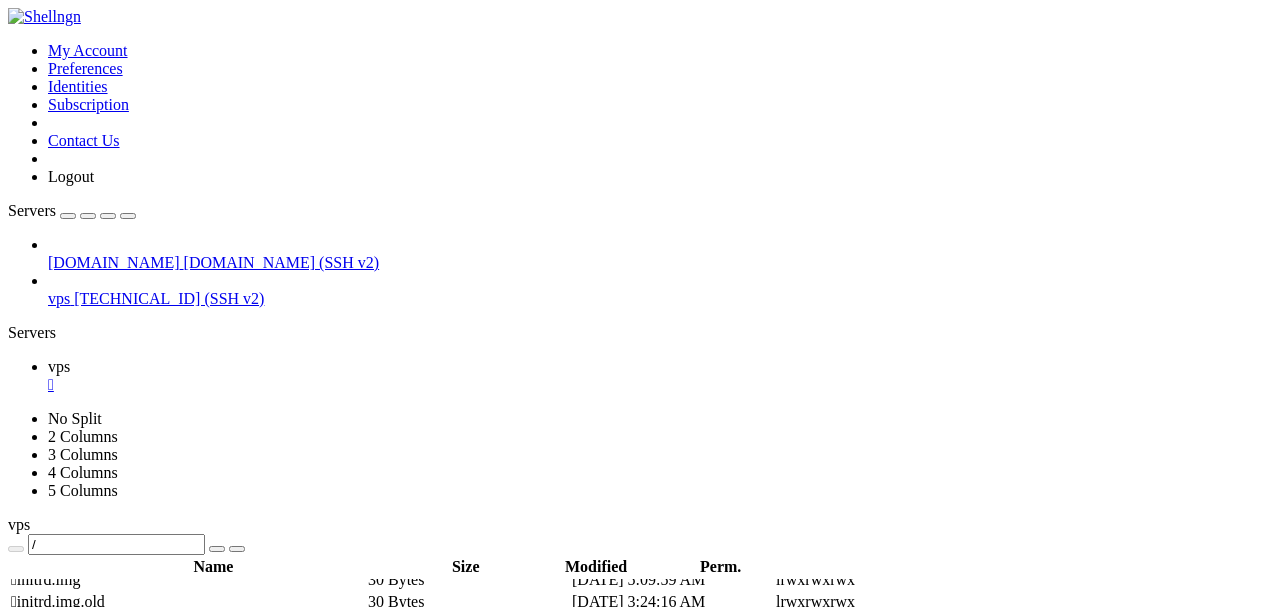 scroll, scrollTop: 716, scrollLeft: 0, axis: vertical 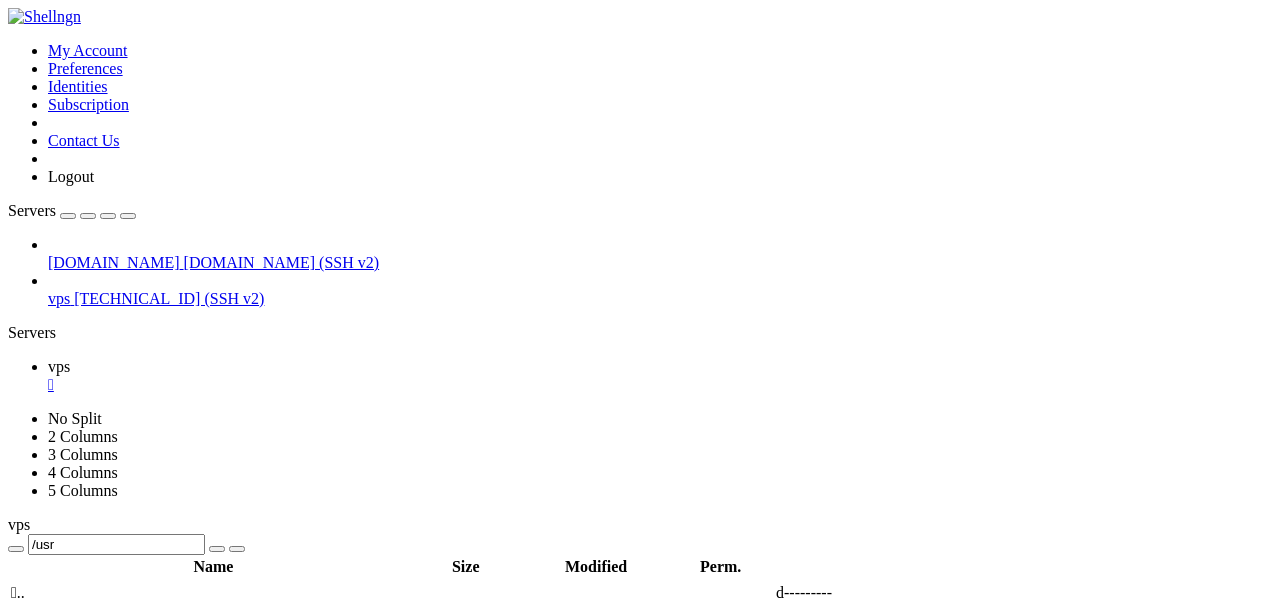 click on "" at bounding box center (14, 614) 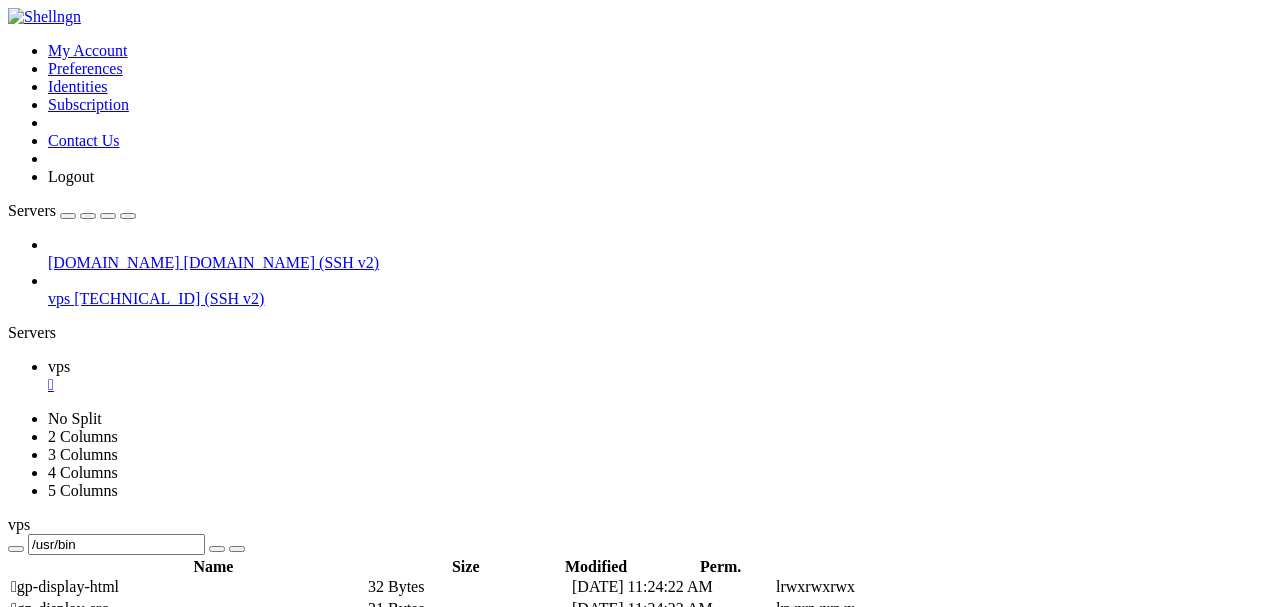 scroll, scrollTop: 0, scrollLeft: 0, axis: both 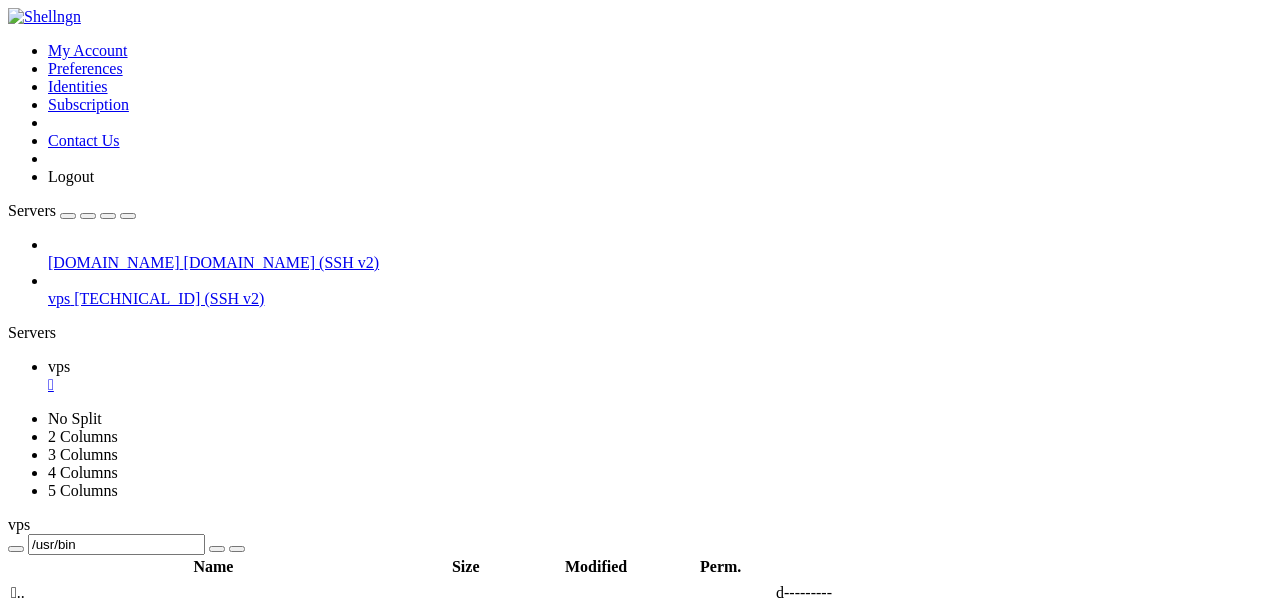 click on "  .." at bounding box center (18, 592) 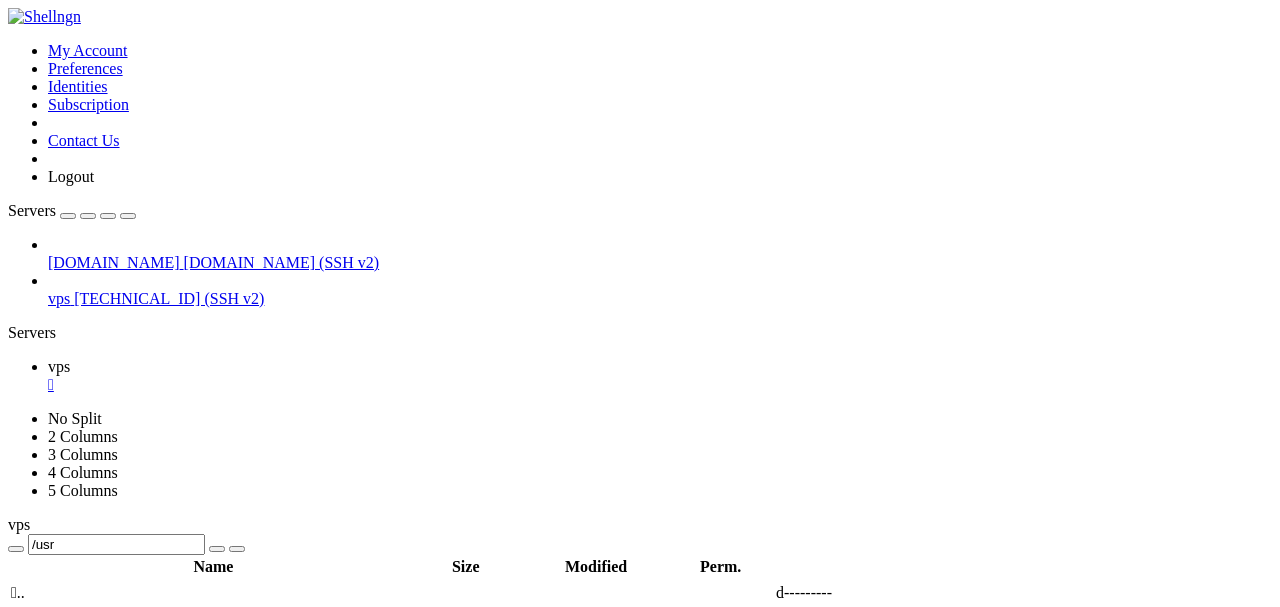scroll, scrollTop: 86, scrollLeft: 0, axis: vertical 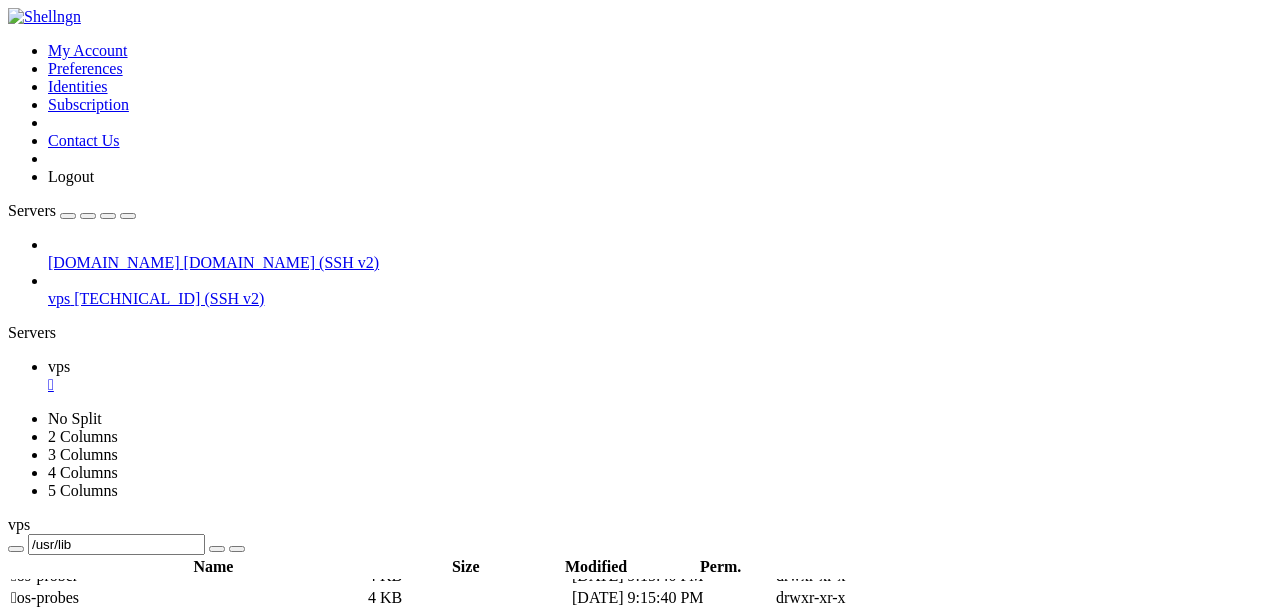 click on "  inspircd" at bounding box center (39, 245) 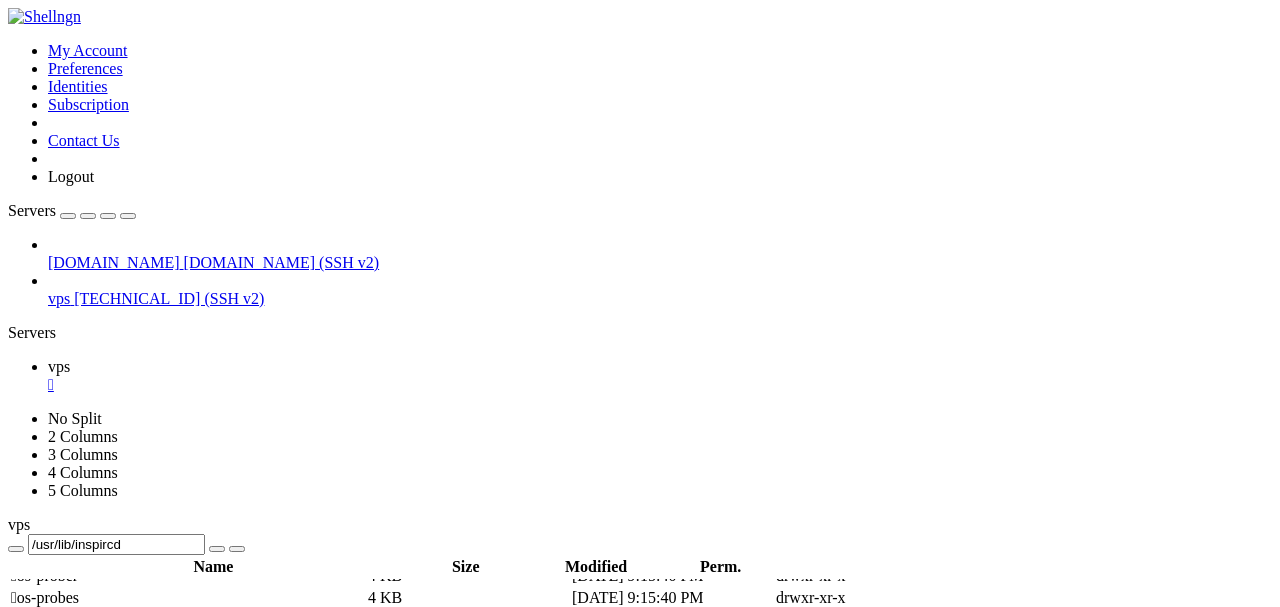scroll, scrollTop: 0, scrollLeft: 0, axis: both 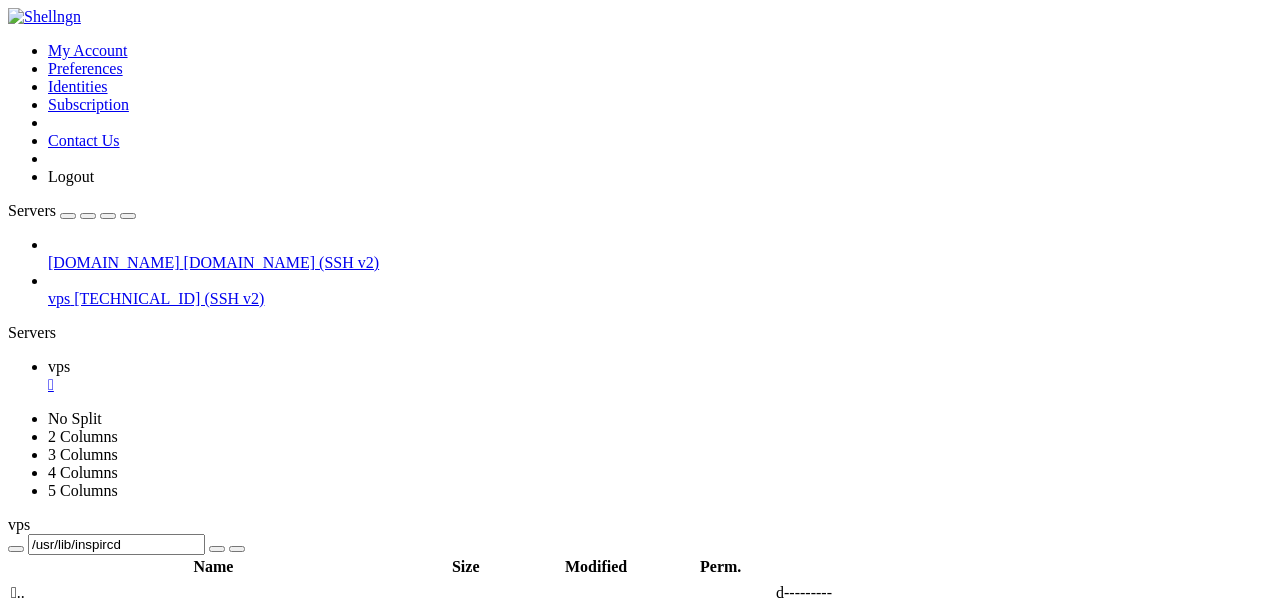 click on "  modules" at bounding box center (41, 614) 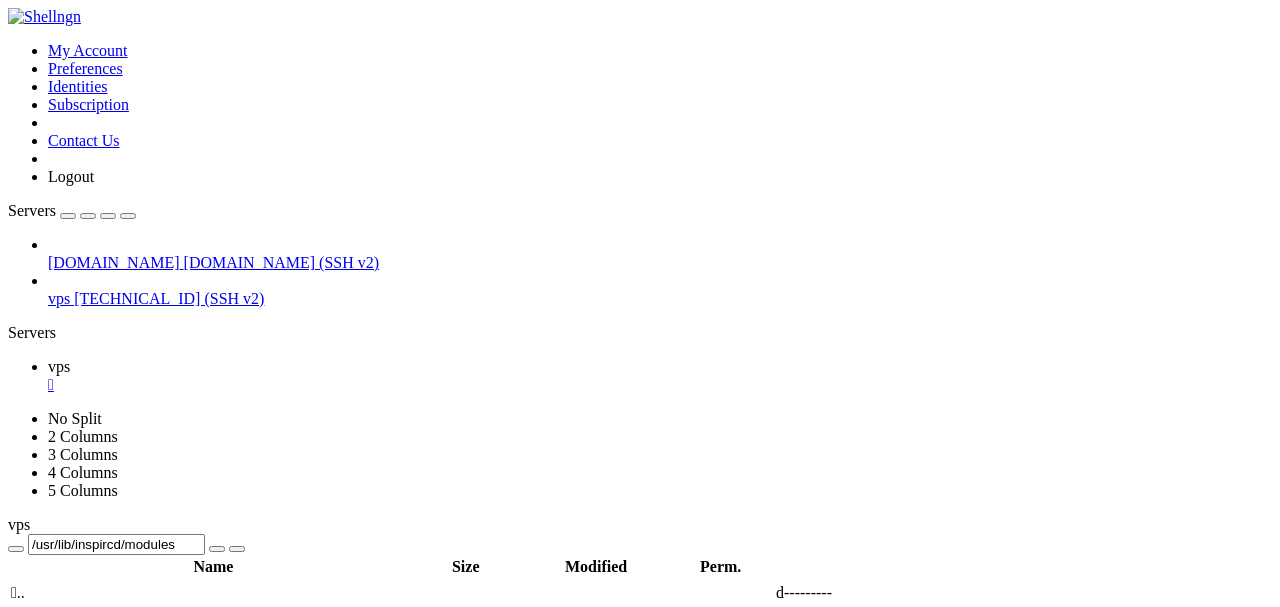 click on "  modules" at bounding box center [41, 614] 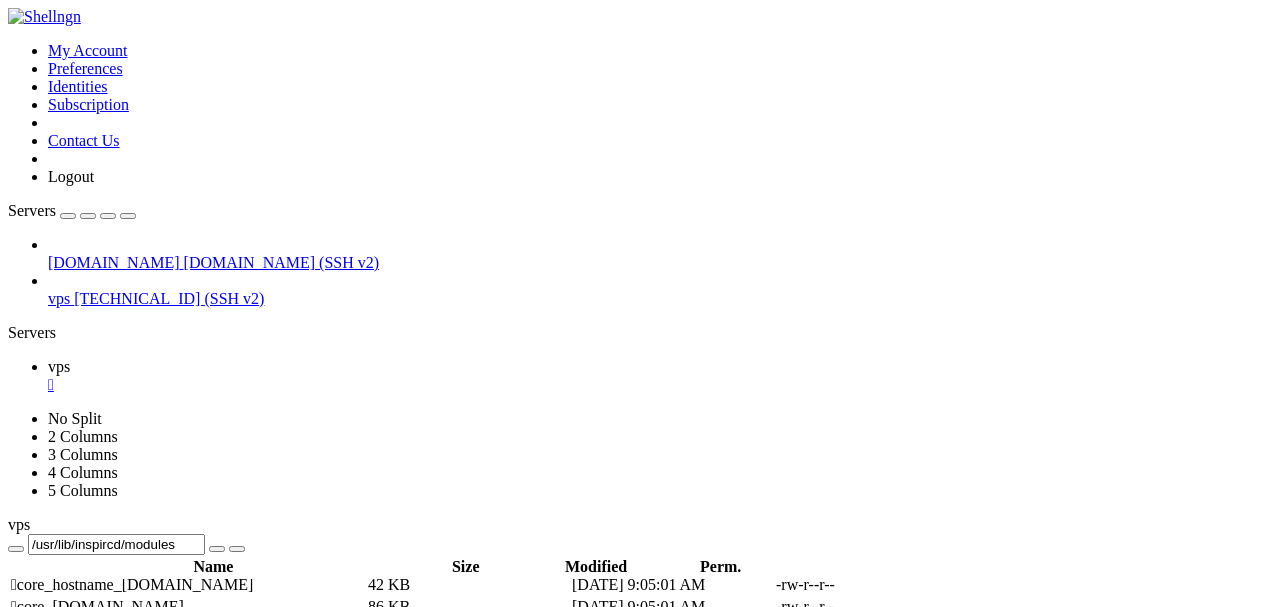 scroll, scrollTop: 0, scrollLeft: 0, axis: both 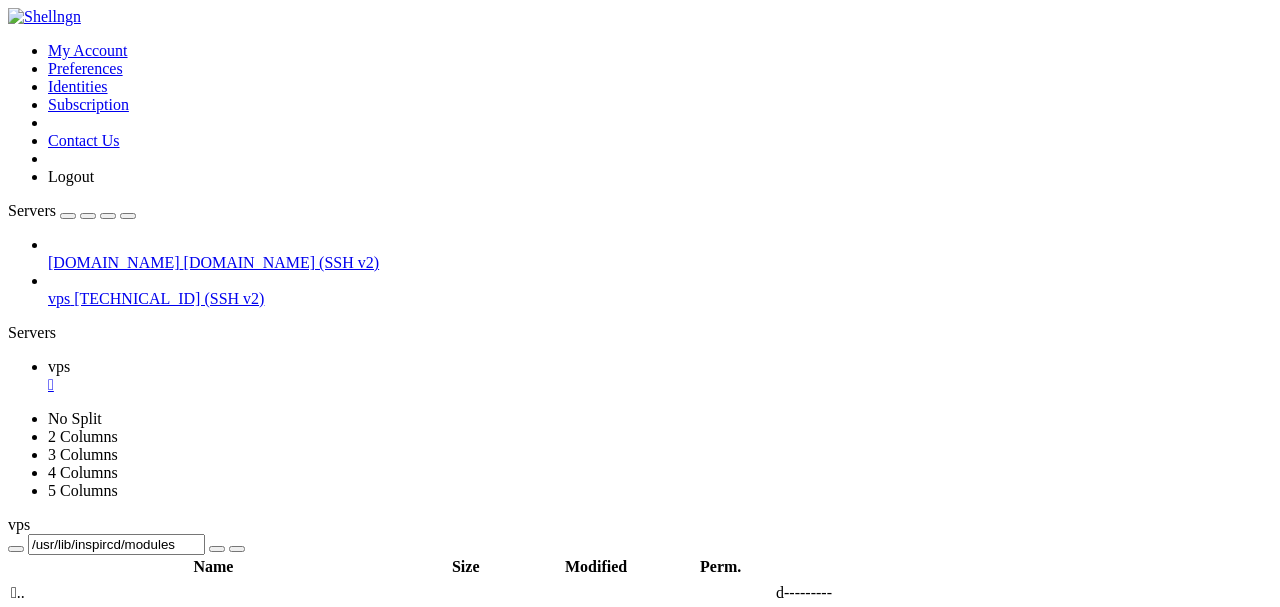 click on "  .." at bounding box center [18, 592] 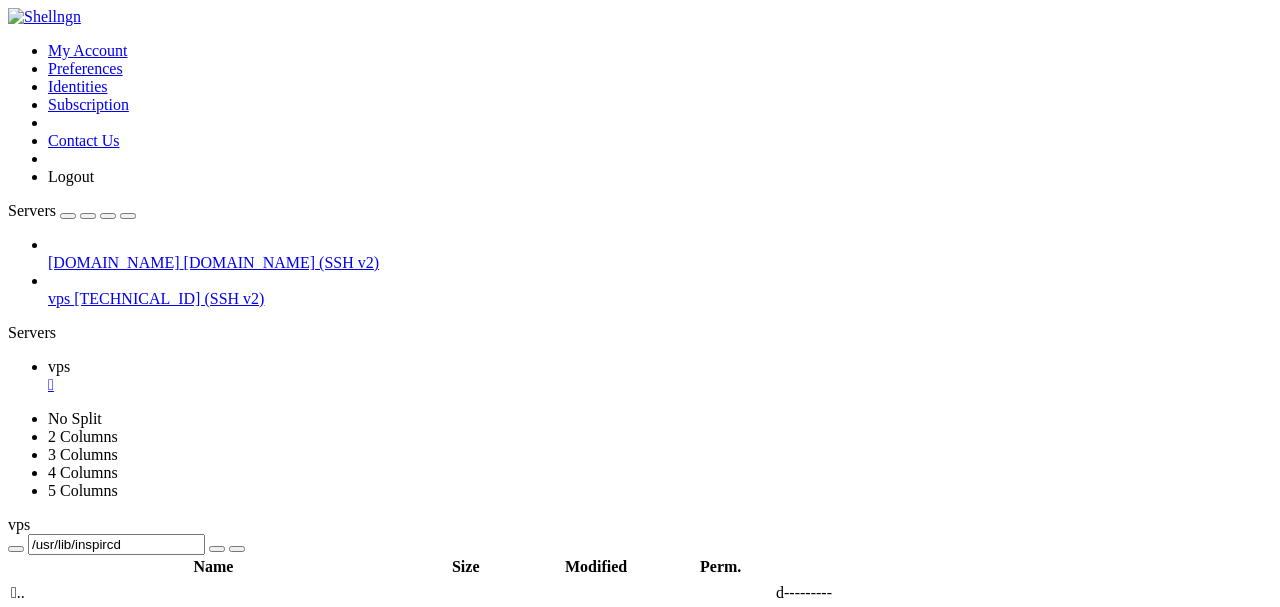 click on "  .." at bounding box center (18, 592) 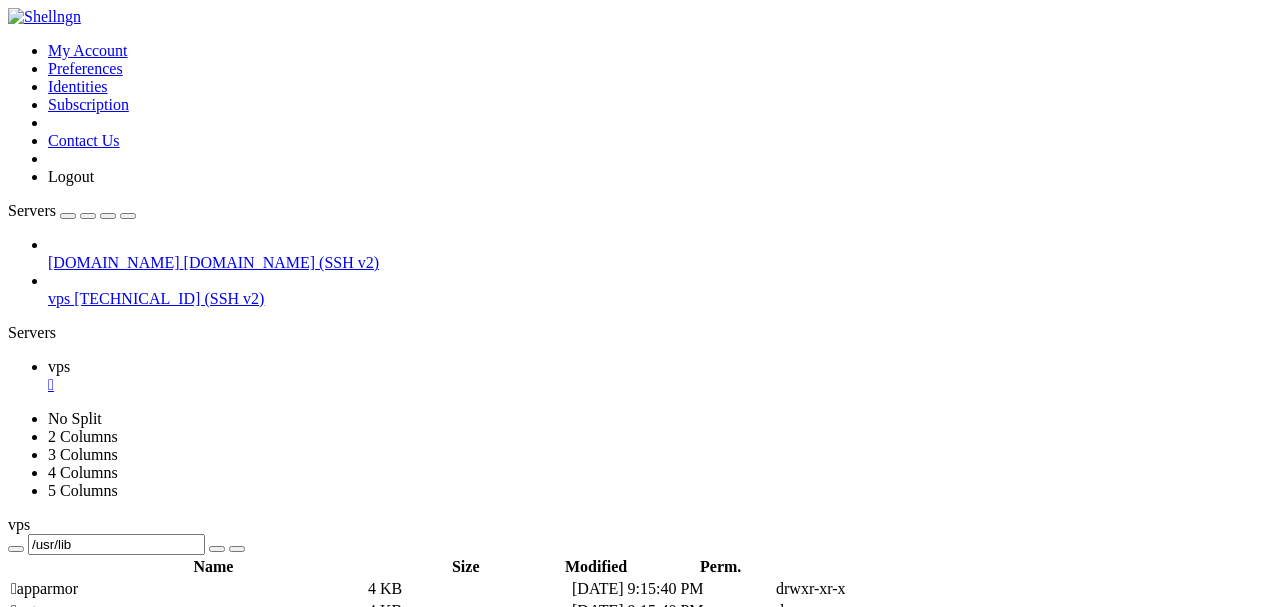 scroll, scrollTop: 28, scrollLeft: 0, axis: vertical 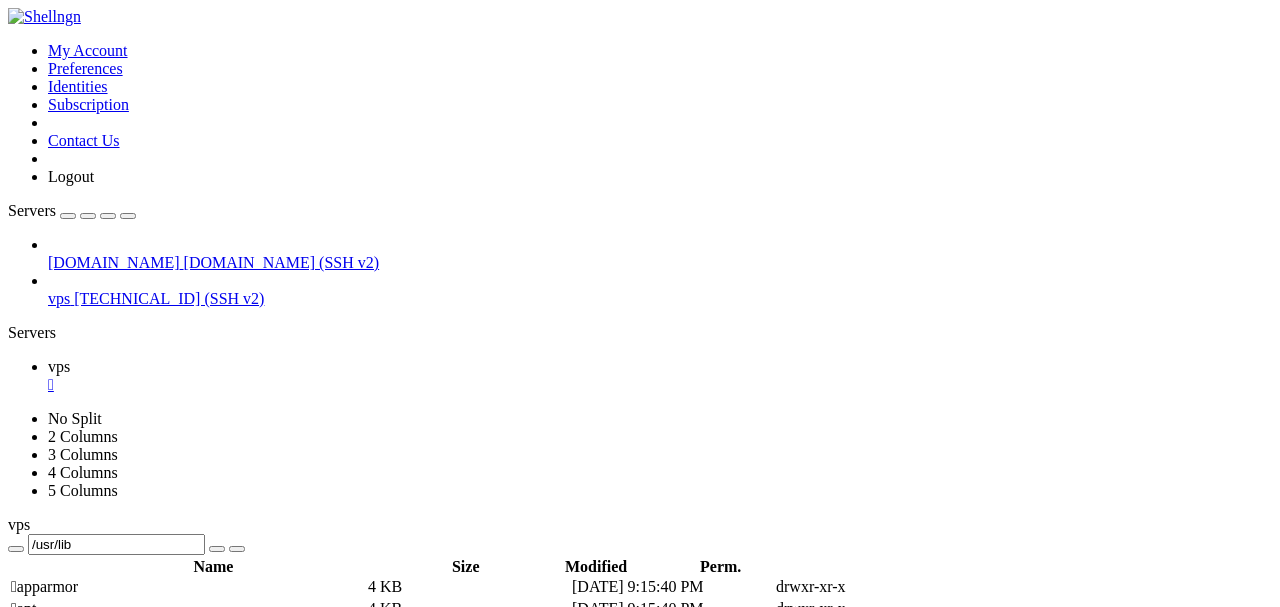 click on "  apt" at bounding box center (23, 608) 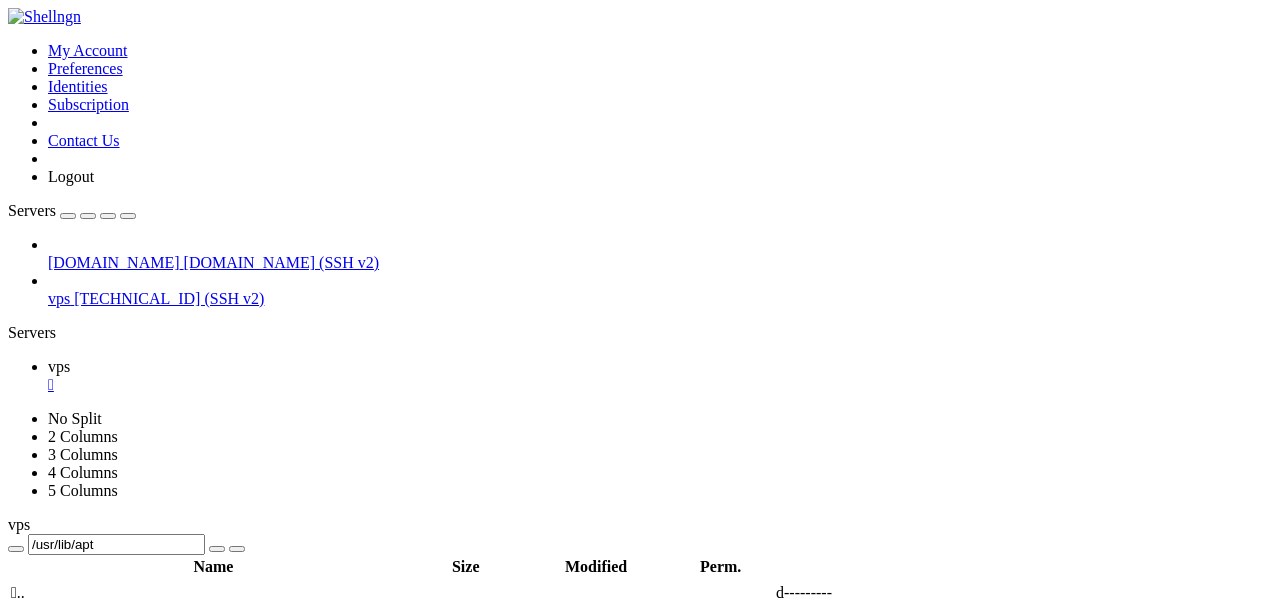 scroll, scrollTop: 0, scrollLeft: 0, axis: both 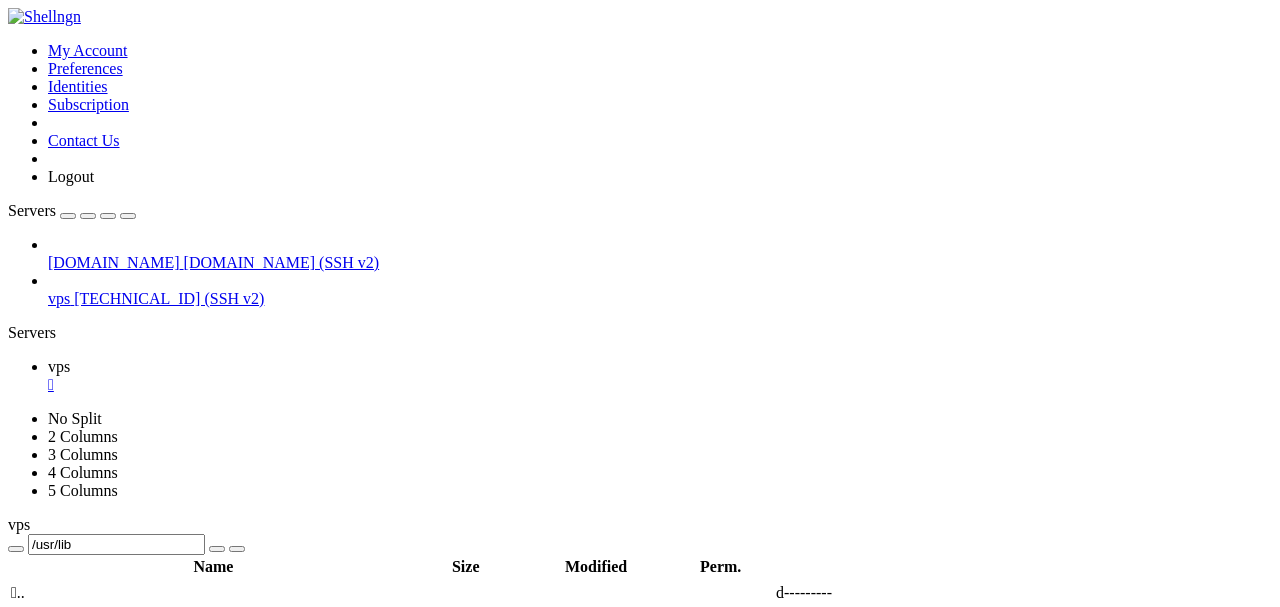 click on "" at bounding box center [14, 592] 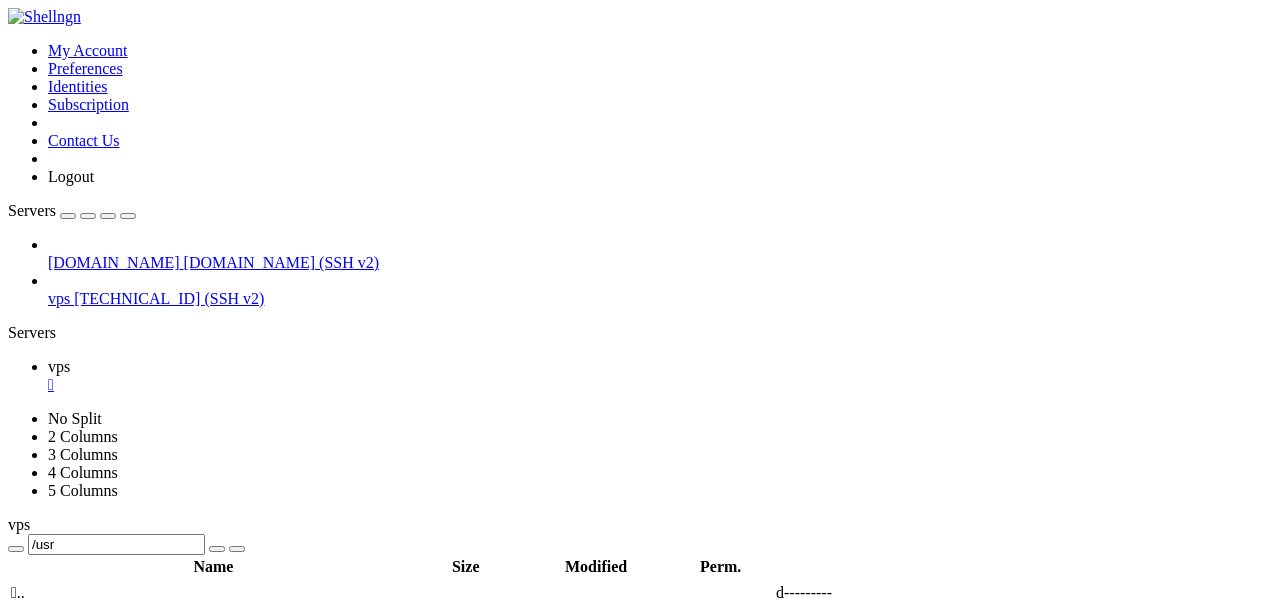 scroll, scrollTop: 0, scrollLeft: 0, axis: both 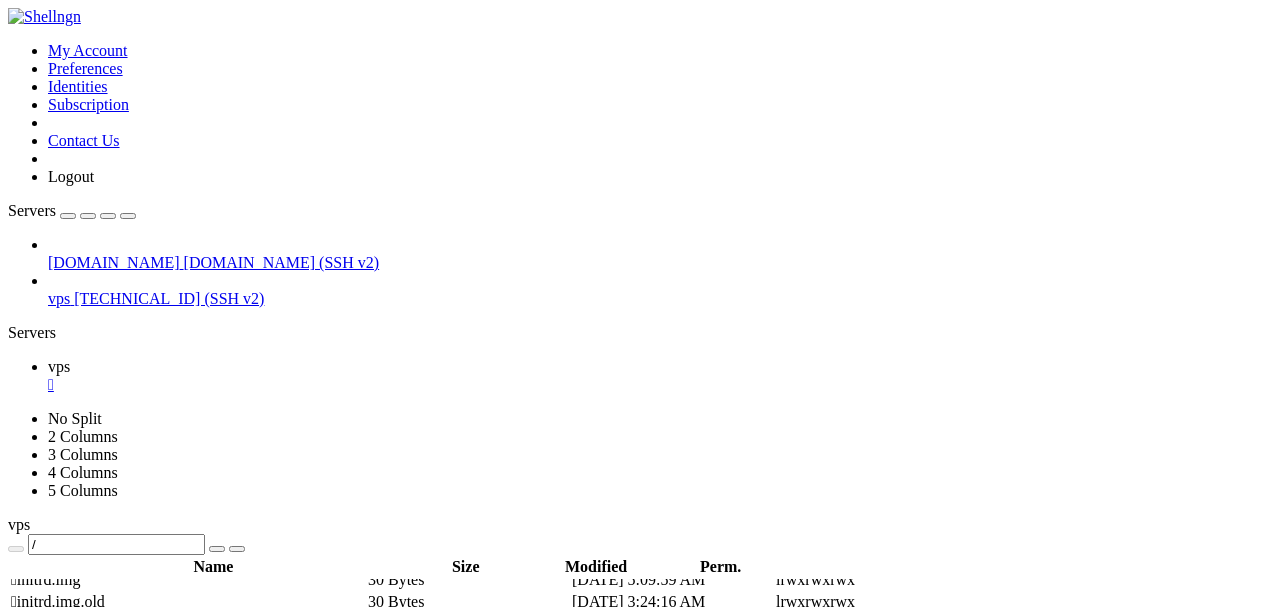 click on "  var" at bounding box center (24, 953) 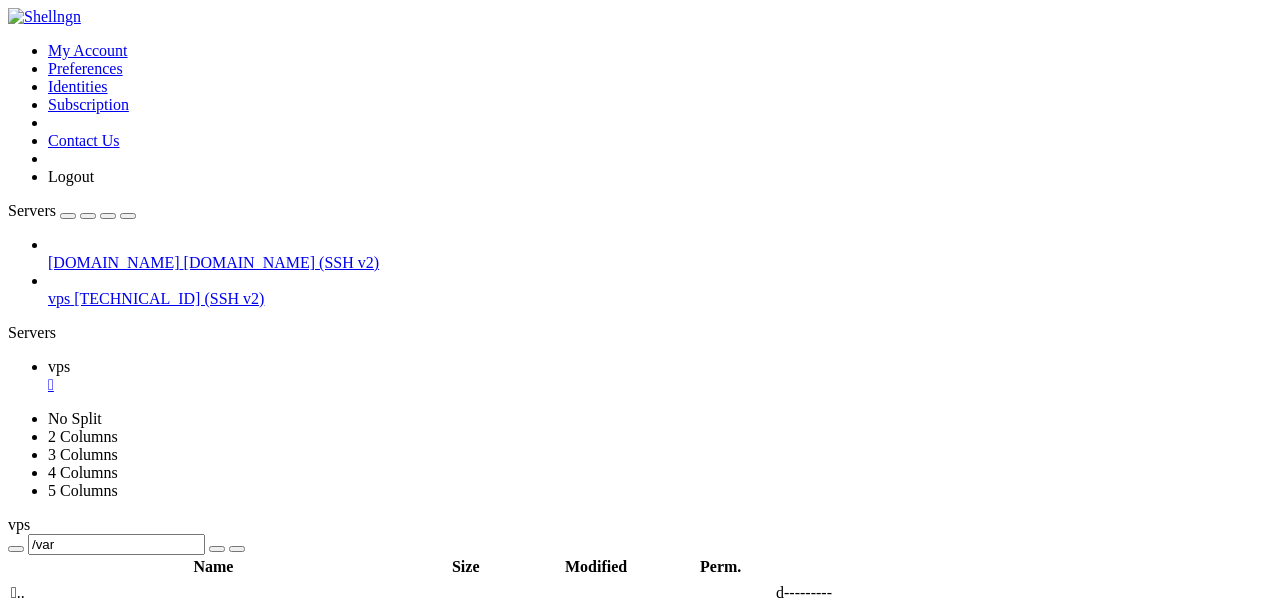 scroll, scrollTop: 86, scrollLeft: 0, axis: vertical 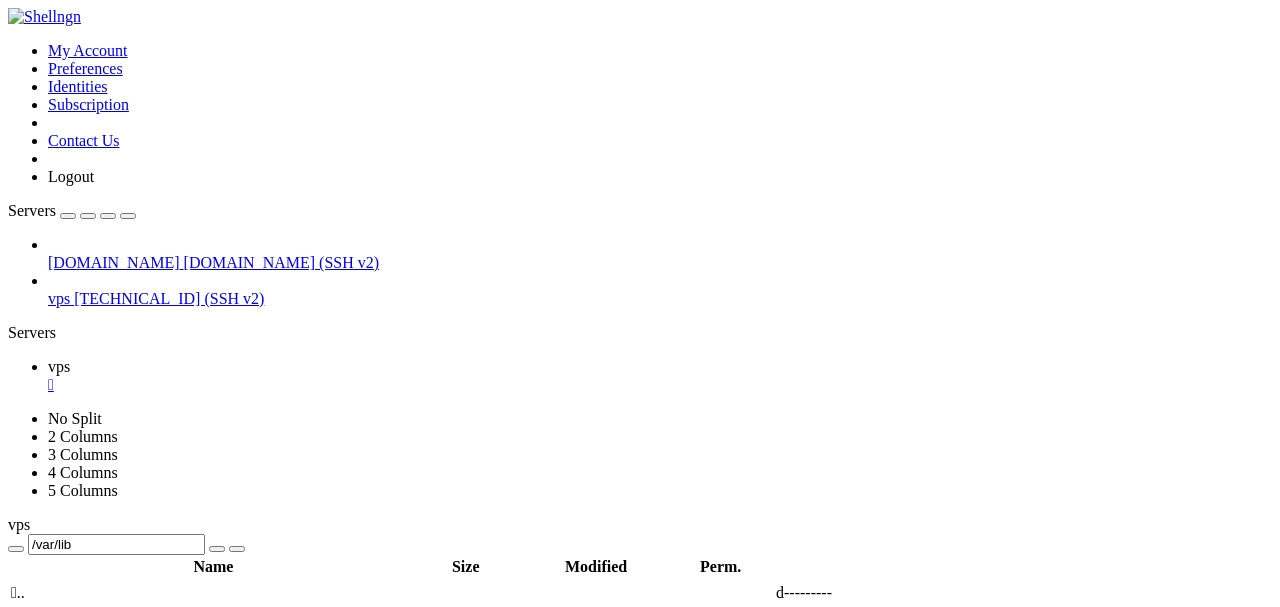 click on "  .." at bounding box center (18, 592) 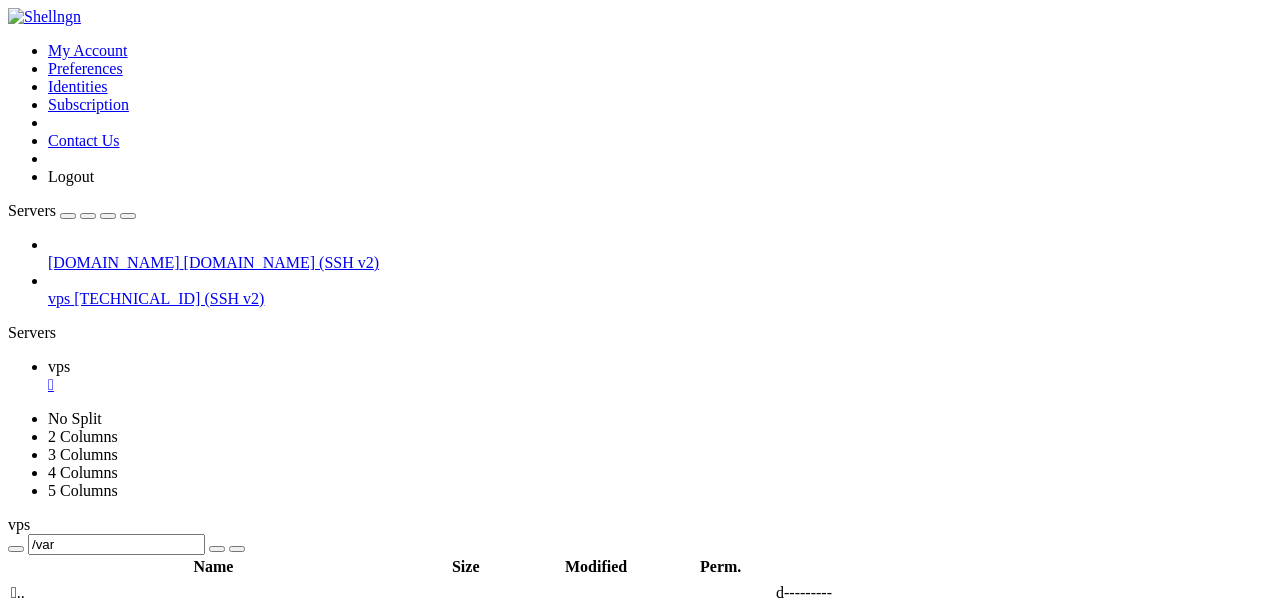 scroll, scrollTop: 0, scrollLeft: 0, axis: both 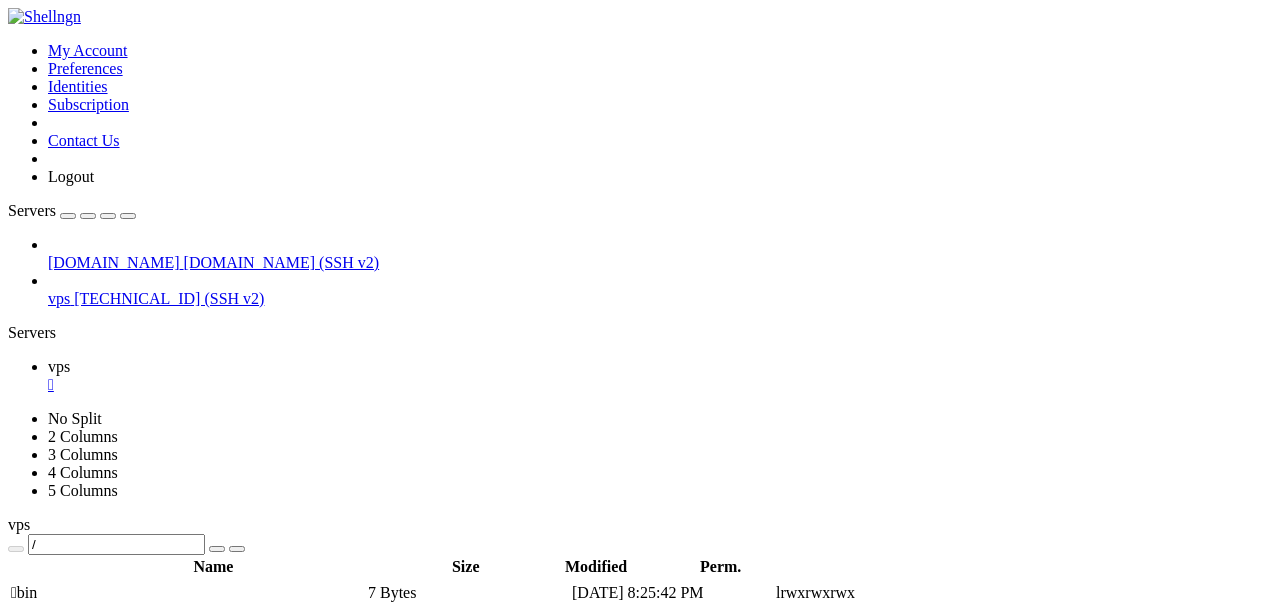click on "  bin" at bounding box center [24, 592] 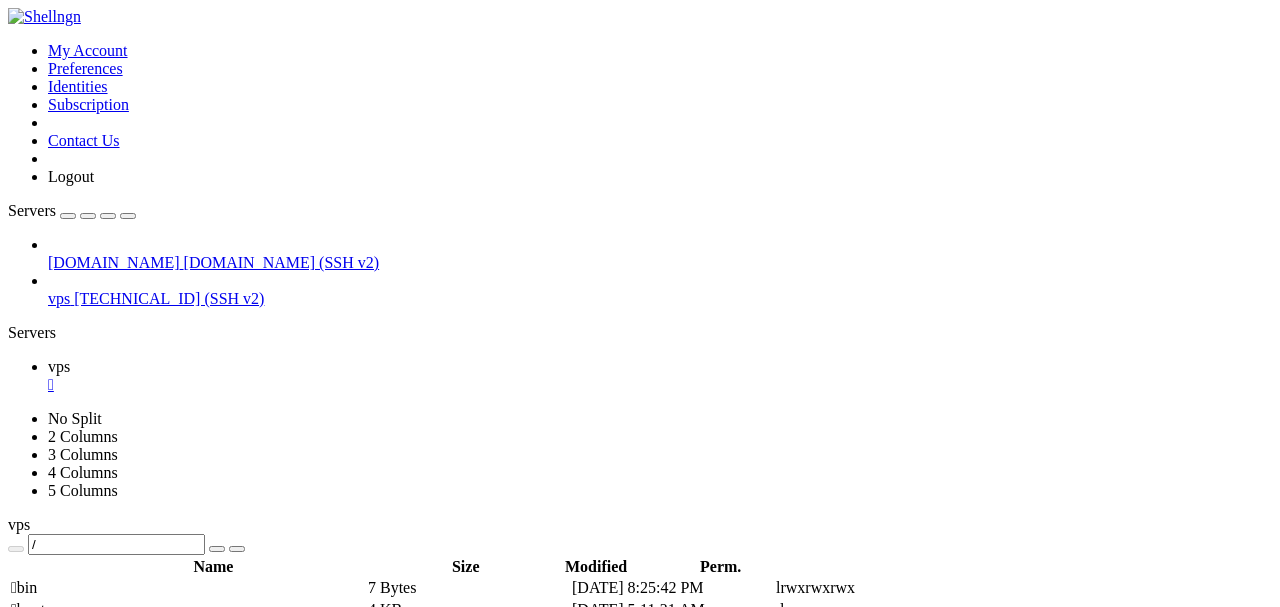 scroll, scrollTop: 13, scrollLeft: 0, axis: vertical 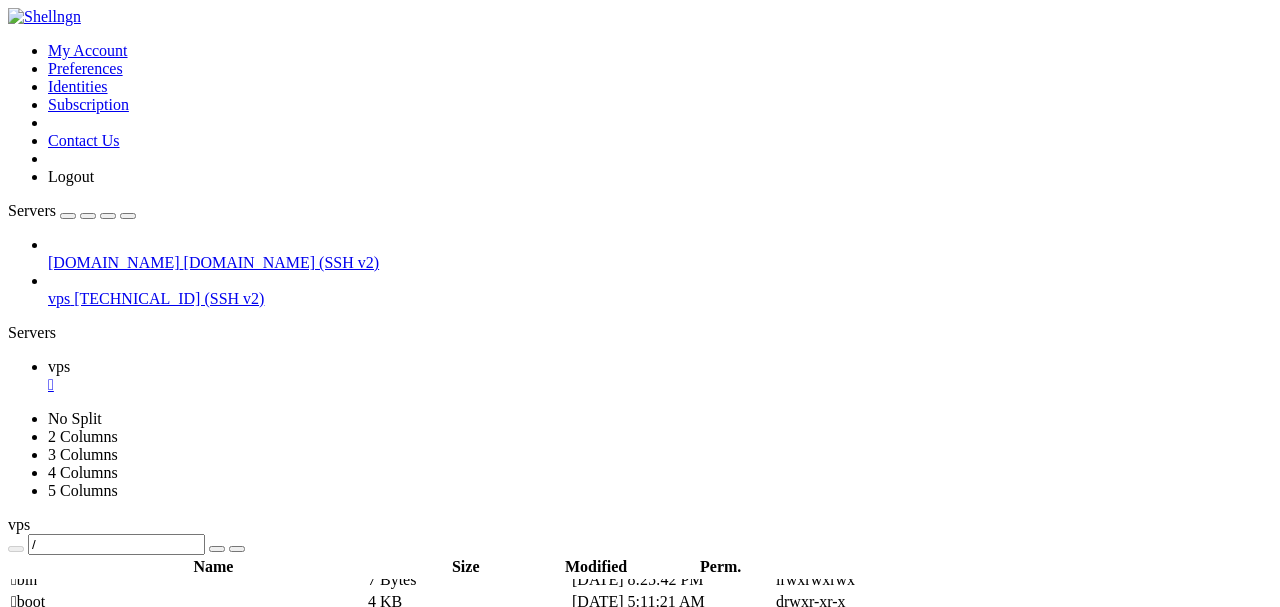 click on "  etc" at bounding box center (23, 645) 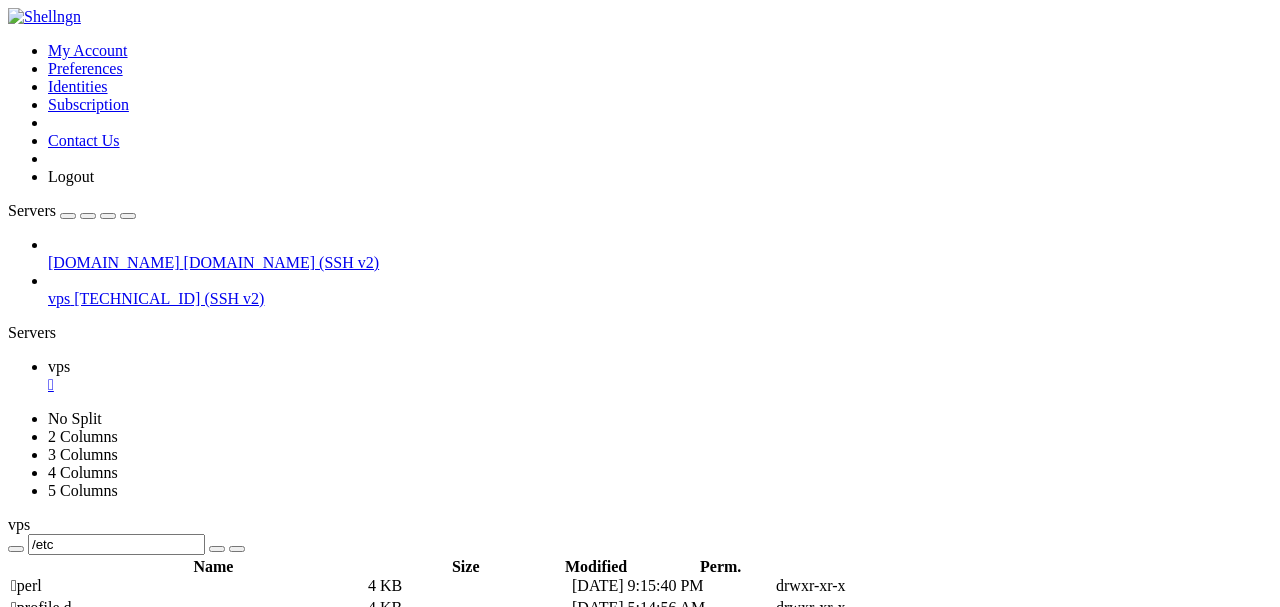 scroll, scrollTop: 1028, scrollLeft: 0, axis: vertical 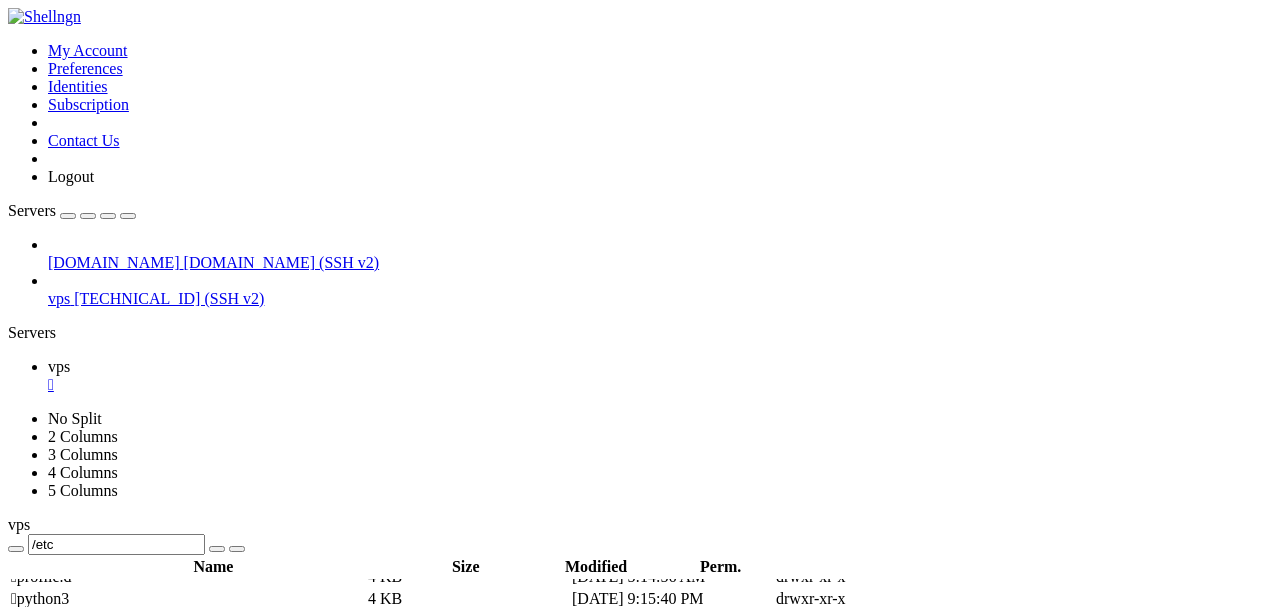 click on "  inspircd" at bounding box center (39, 202) 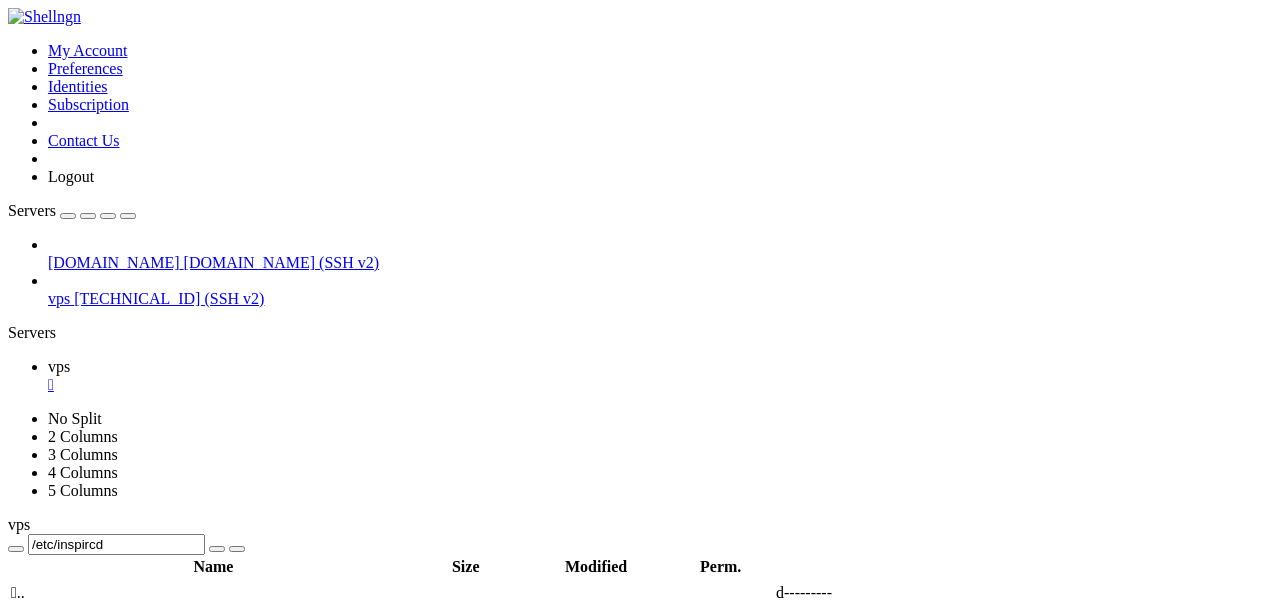 scroll, scrollTop: 0, scrollLeft: 0, axis: both 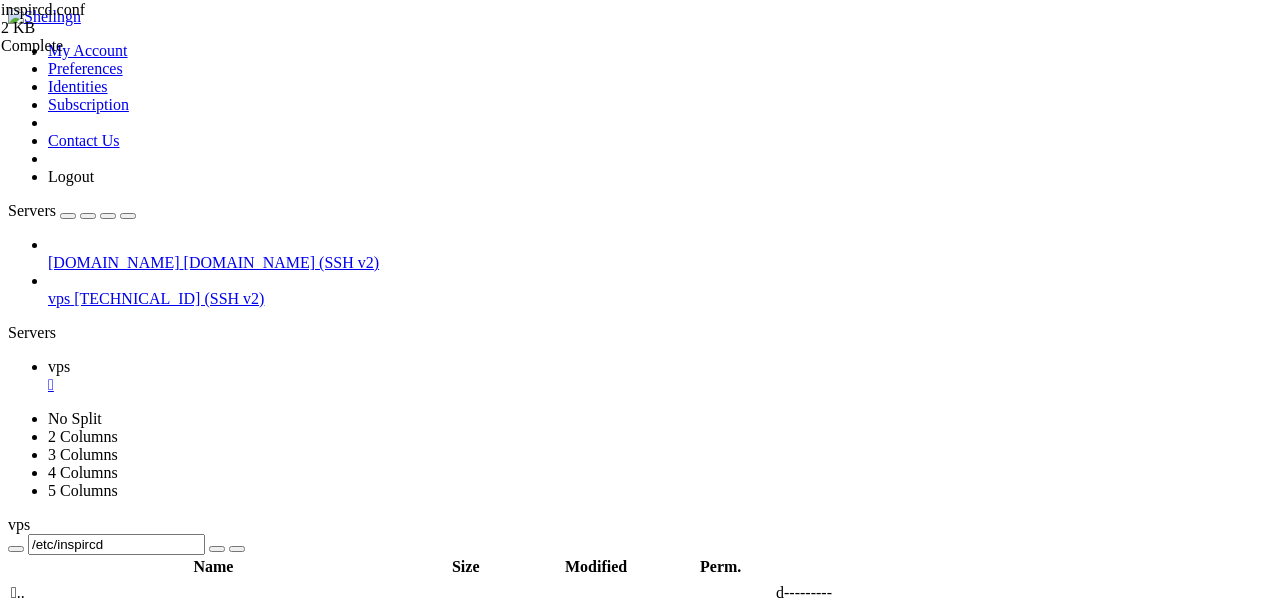 click on "# This is just a more or less working example configuration file, please # customize it for your needs! # # Once more: Please see the examples in /usr/share/doc/inspircd/examples/ # and the official InspIRCd docs at https://docs.inspircd.org/ <server name="irc.local"            description="Local IRC Server"            network="Localnet"> <admin name="Root Penguin"           nick="Nick"           email="root@localhost"> <bind address="127.0.0.1" port="6667" type="clients"> <power diepass="3456" restartpass="7890"> <connect allow="*"              timeout="60"              threshold="10"              pingfreq="120"              hardsendq="262144"              softsendq="8192"              recvq="8192"              localmax="3"              globalmax="3"> <class name="Shutdown"           commands="DIE RESTART REHASH LOADMODULE UNLOADMODULE RELOADMODULE"> <class name="ServerLink"           commands="CONNECT SQUIT RCONNECT RSQUIT MKPASSWD"> <class name="BanControl"          <class name="OperChat"" at bounding box center (662, 1424) 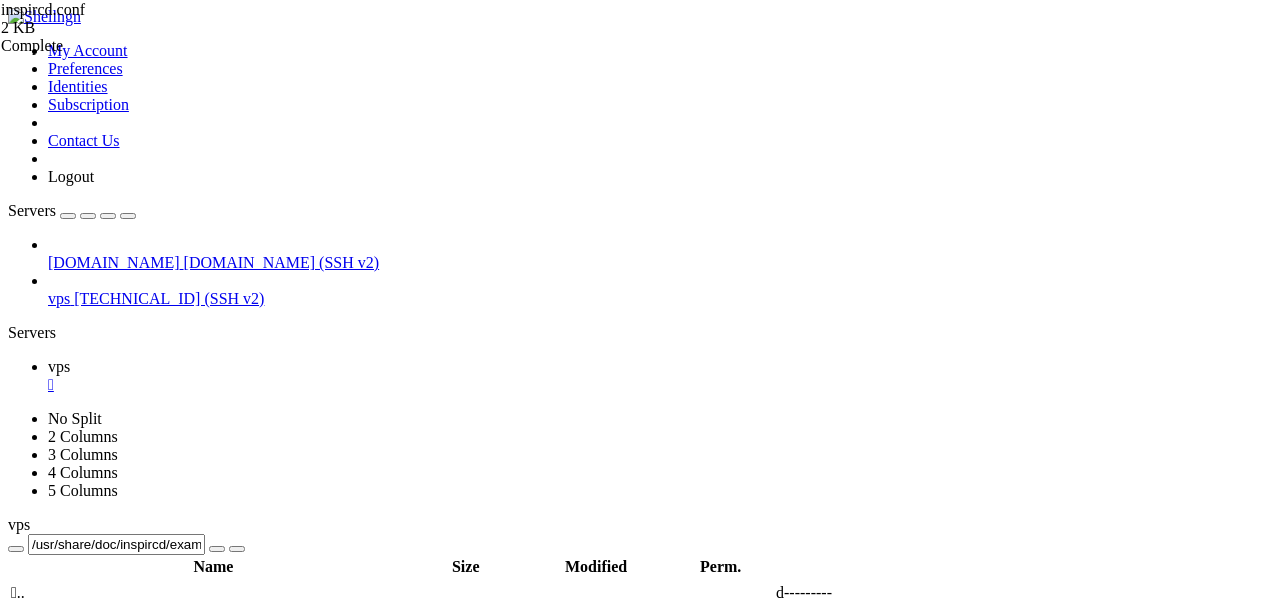 click on "/usr/share/doc/inspircd/examples/" at bounding box center [116, 544] 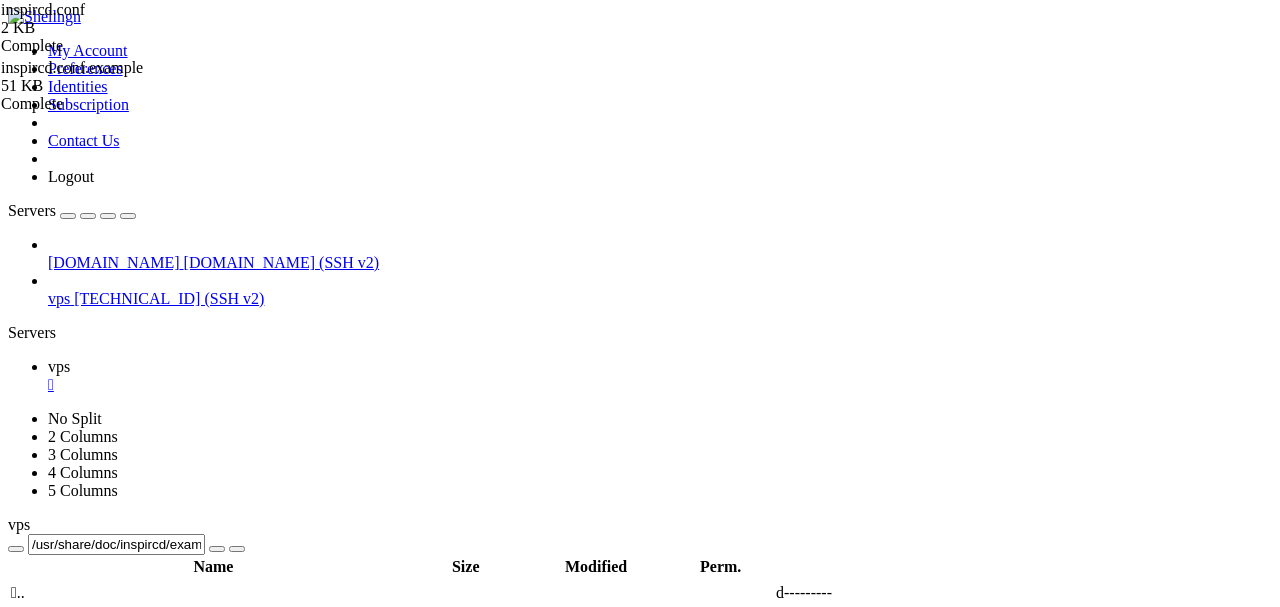 scroll, scrollTop: 0, scrollLeft: 0, axis: both 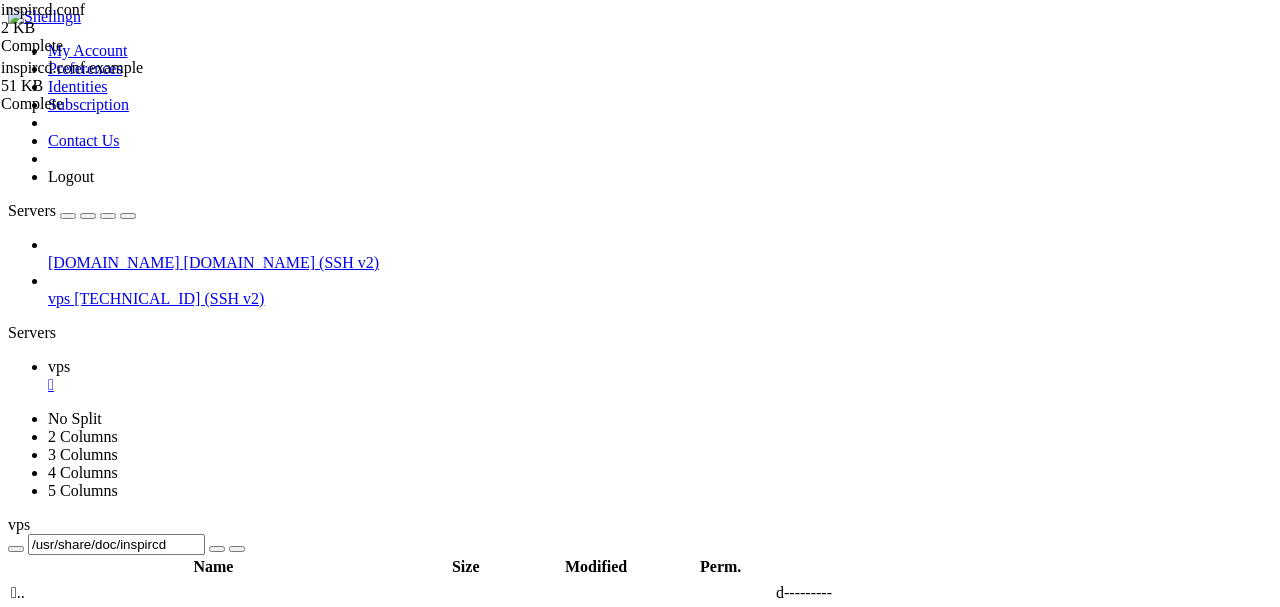 click on "Reconnect" at bounding box center [48, 1100] 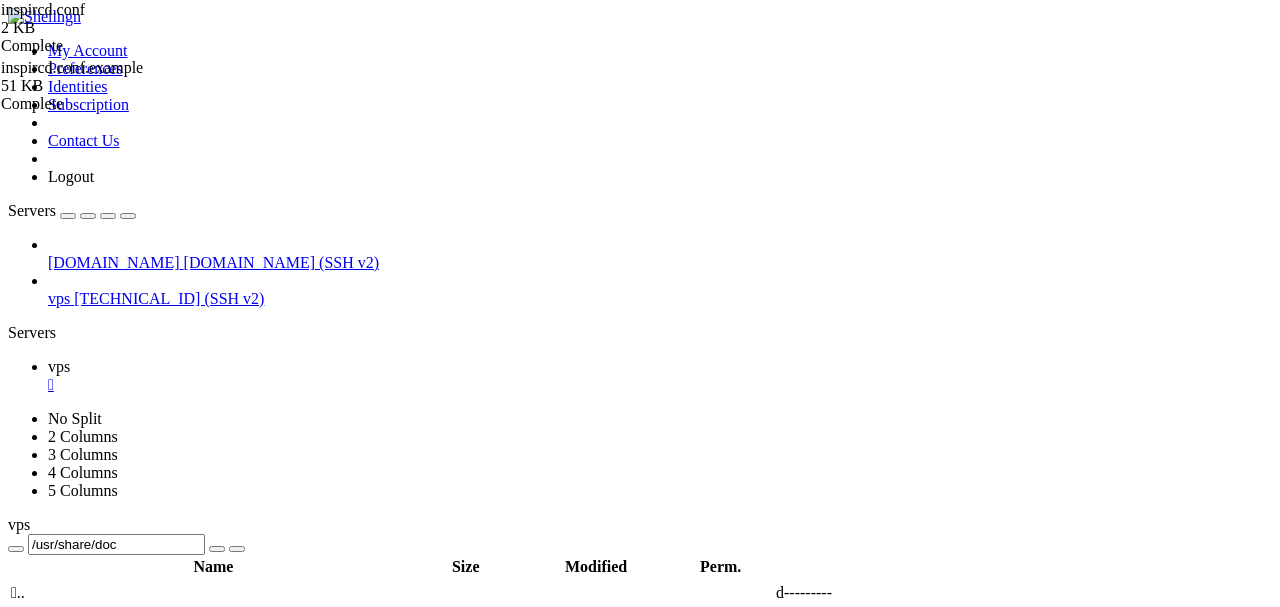 click on "  .." at bounding box center [18, 592] 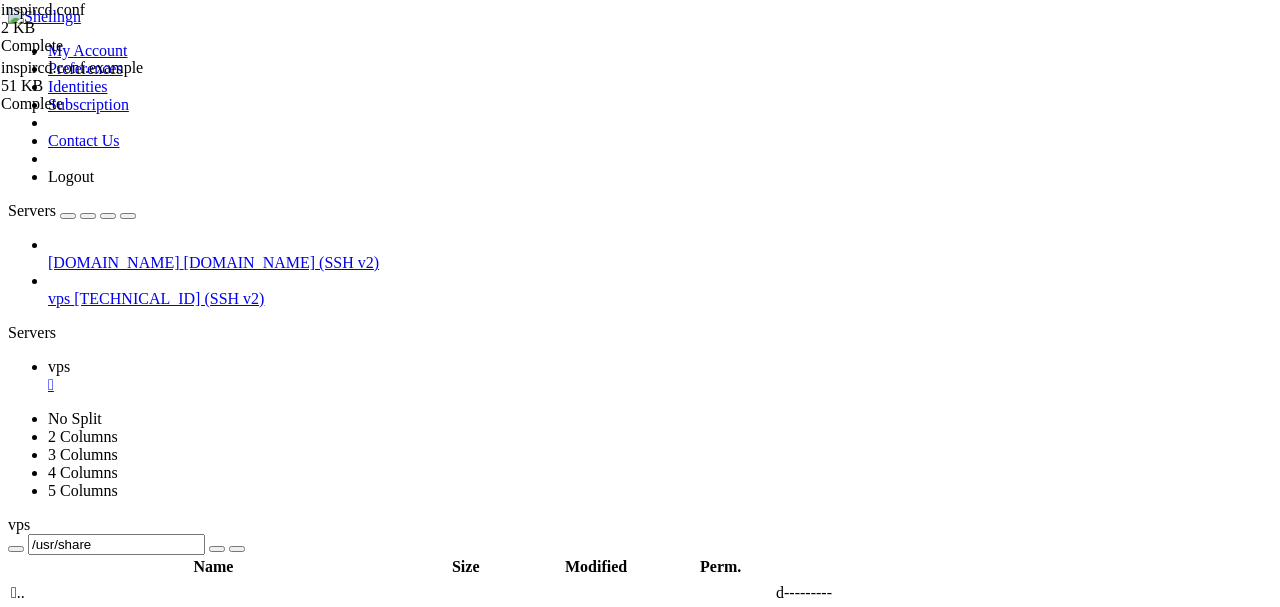 click on "  .." at bounding box center (18, 592) 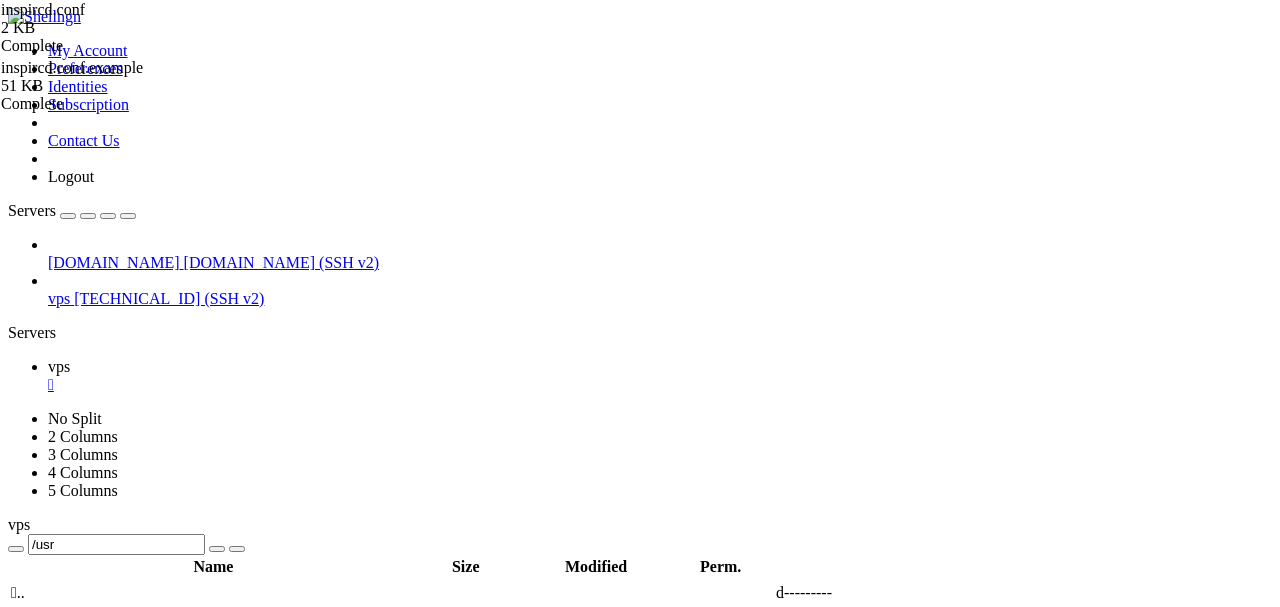 scroll, scrollTop: 6, scrollLeft: 0, axis: vertical 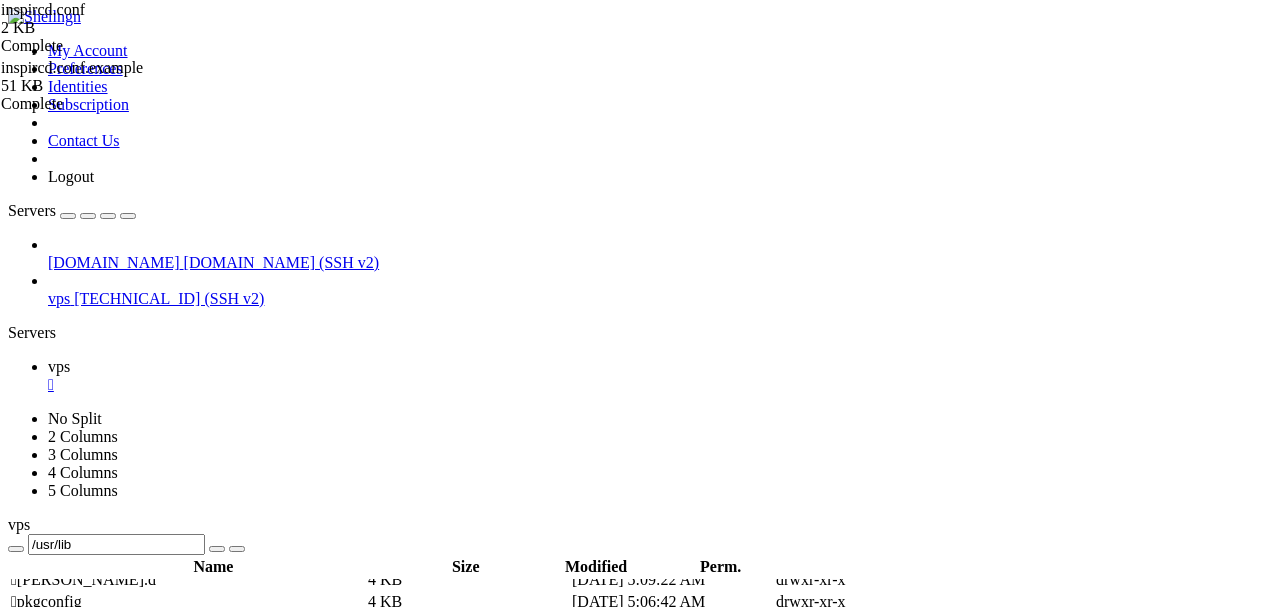 click on "  inspircd" at bounding box center [39, 205] 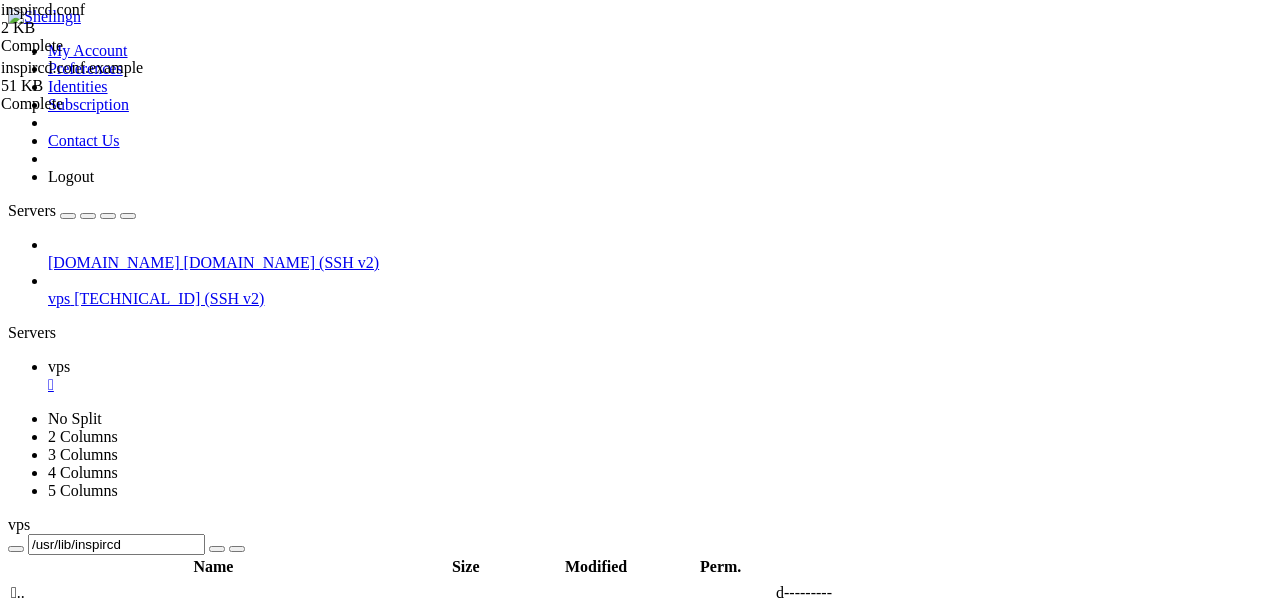 scroll, scrollTop: 0, scrollLeft: 0, axis: both 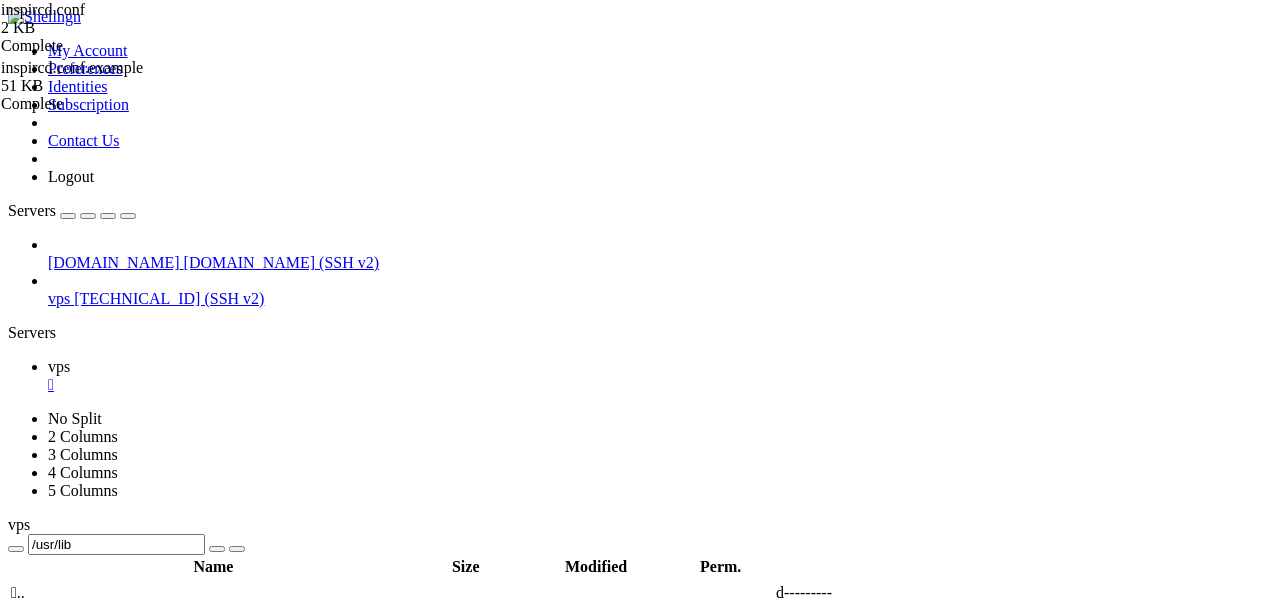 click on "" at bounding box center [14, 592] 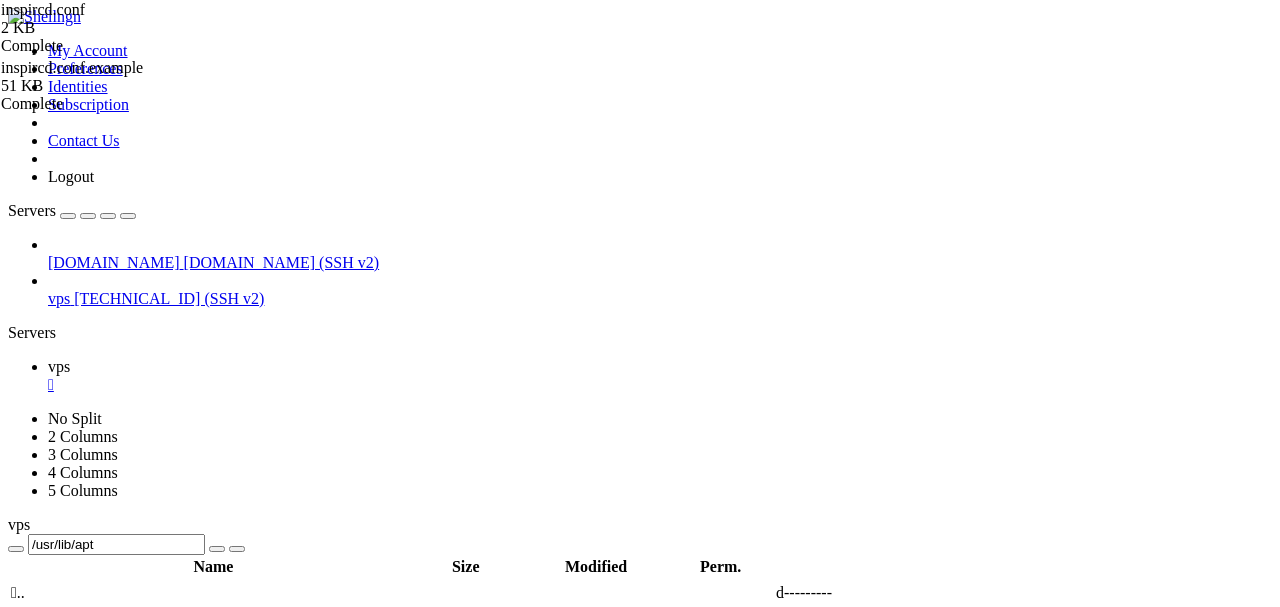 click on "" at bounding box center [14, 592] 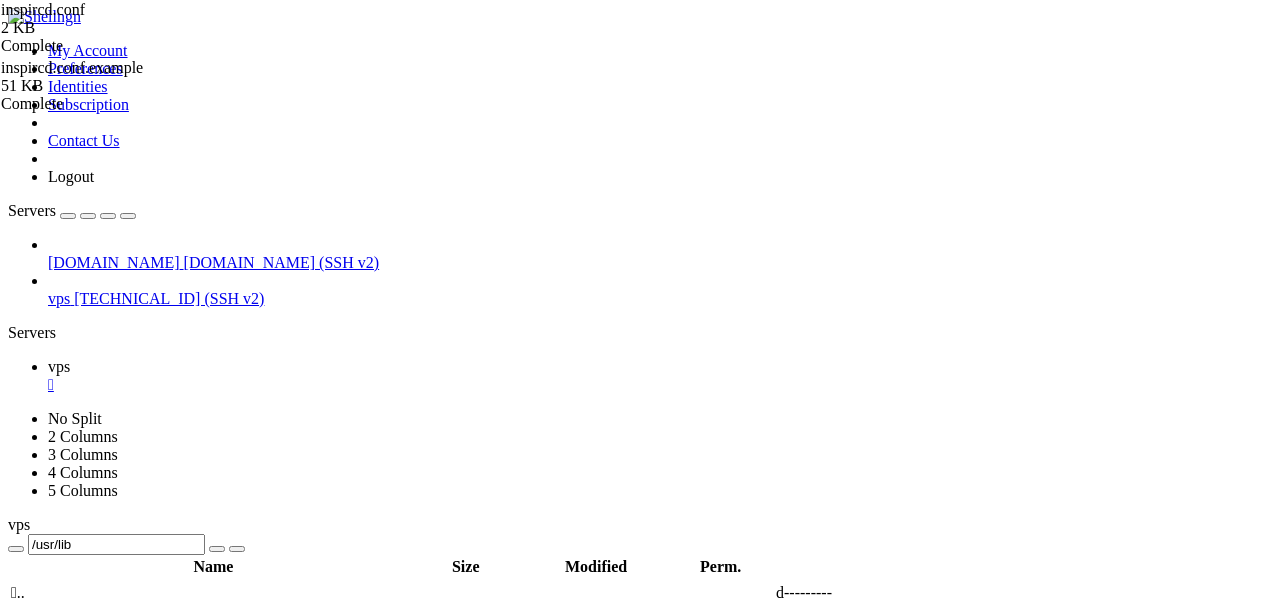 click on "" at bounding box center [14, 592] 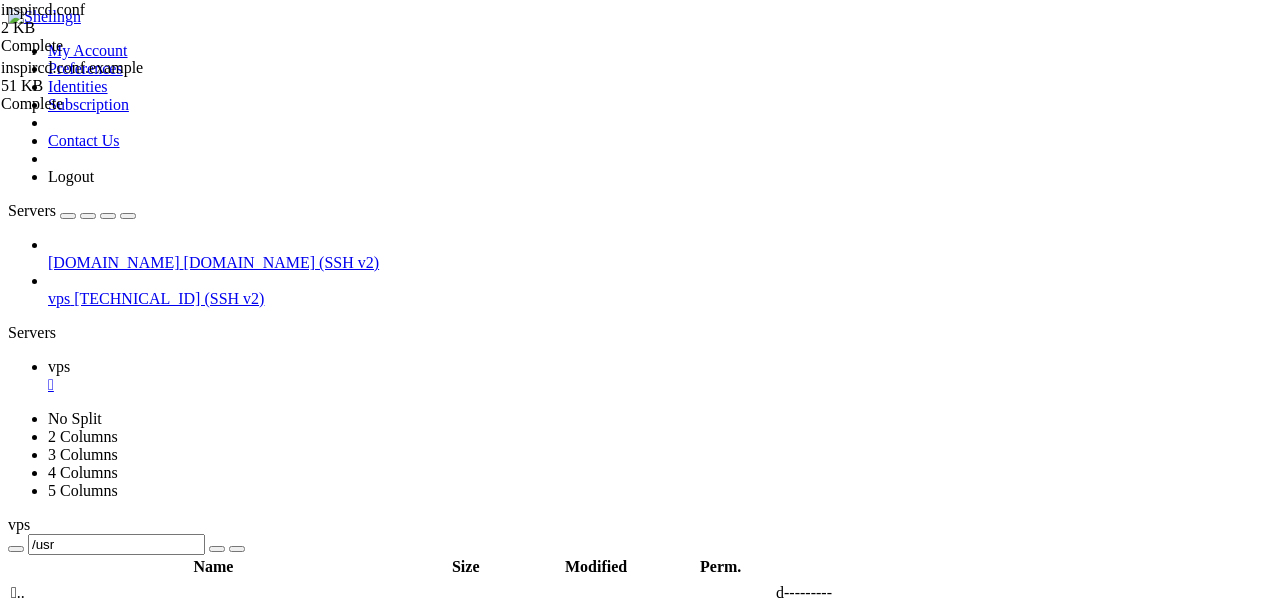 click on "" at bounding box center [14, 592] 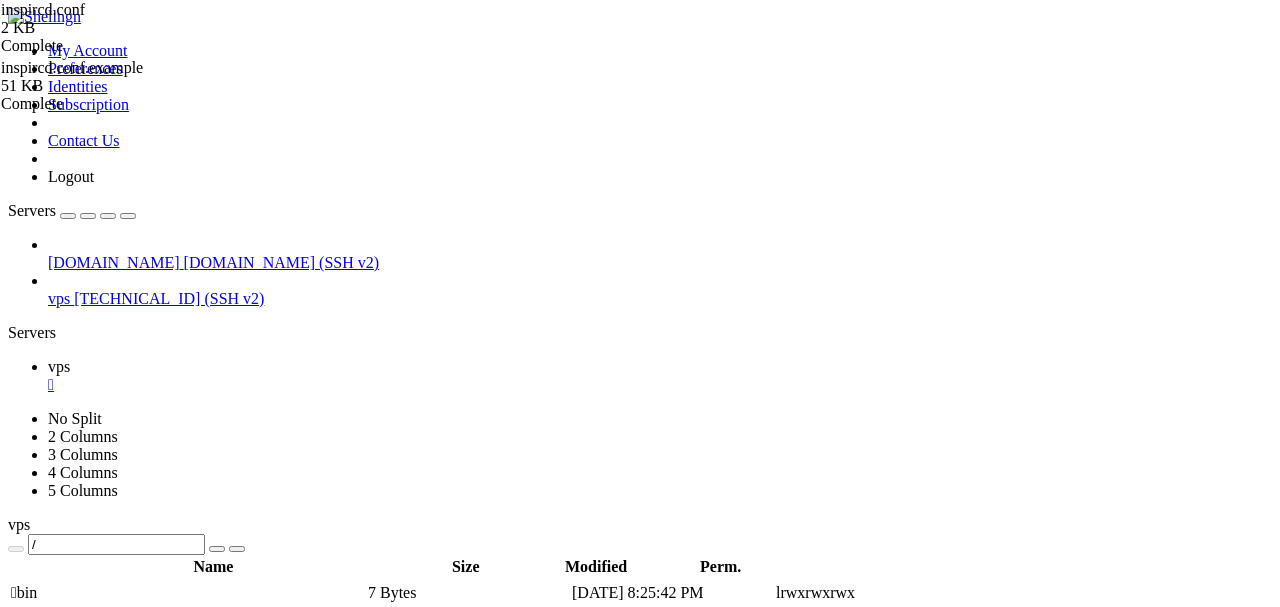 click on "  etc" at bounding box center [23, 658] 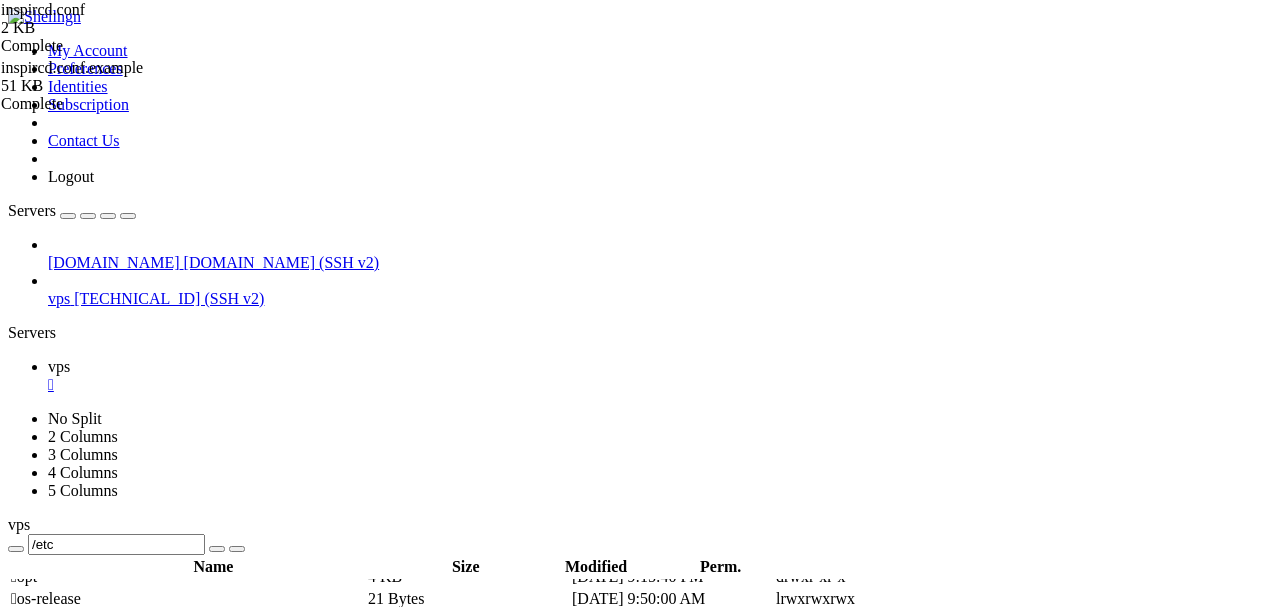 scroll, scrollTop: 951, scrollLeft: 0, axis: vertical 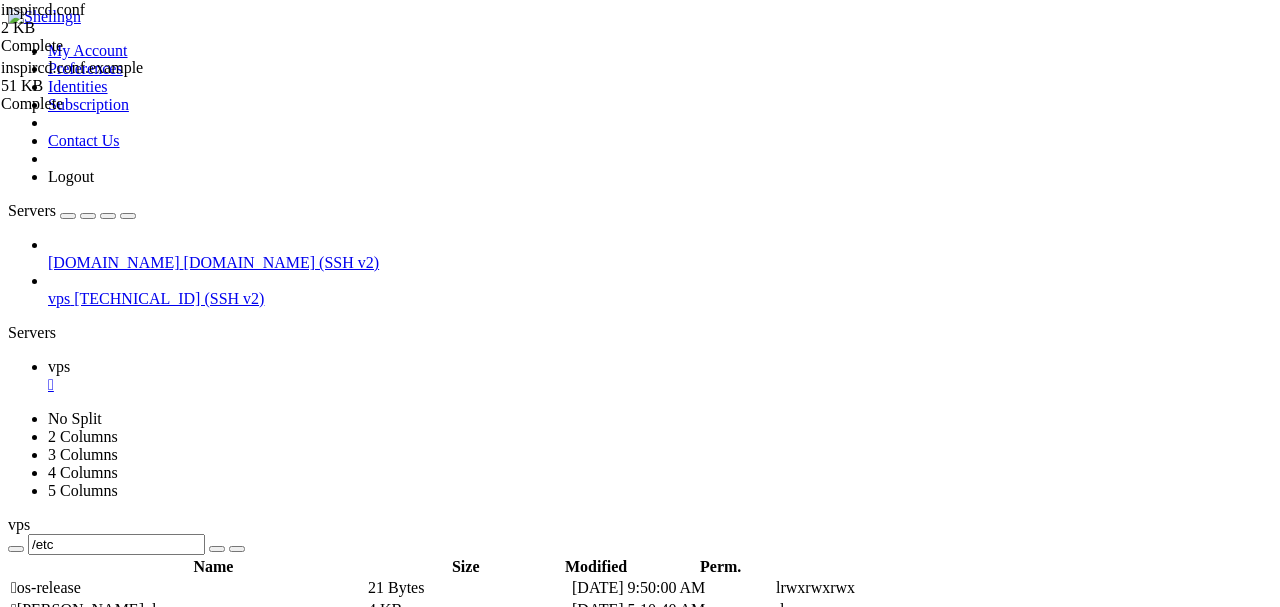 click on "  inspircd" at bounding box center [39, 279] 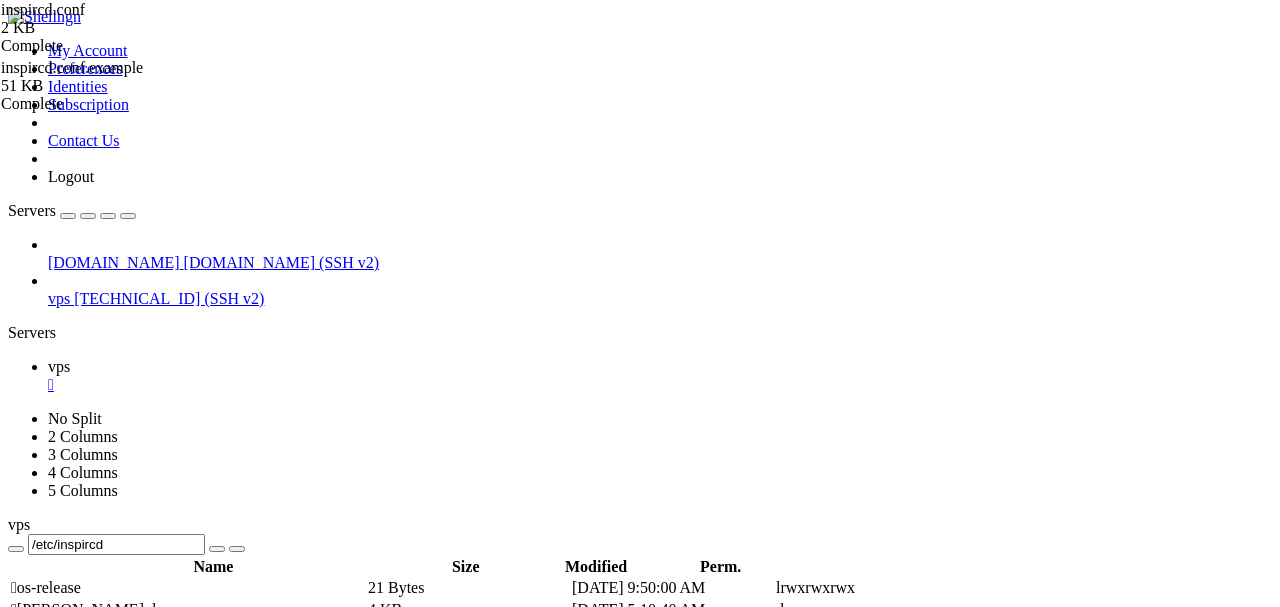 scroll, scrollTop: 0, scrollLeft: 0, axis: both 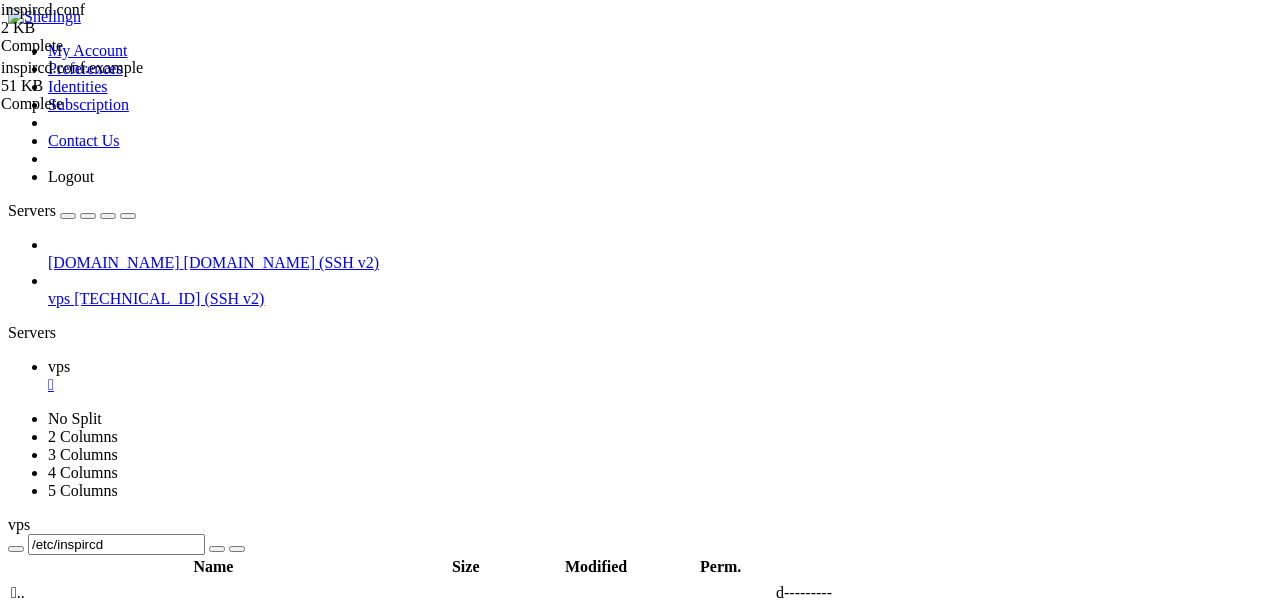 click on "Delete" at bounding box center [139, 1286] 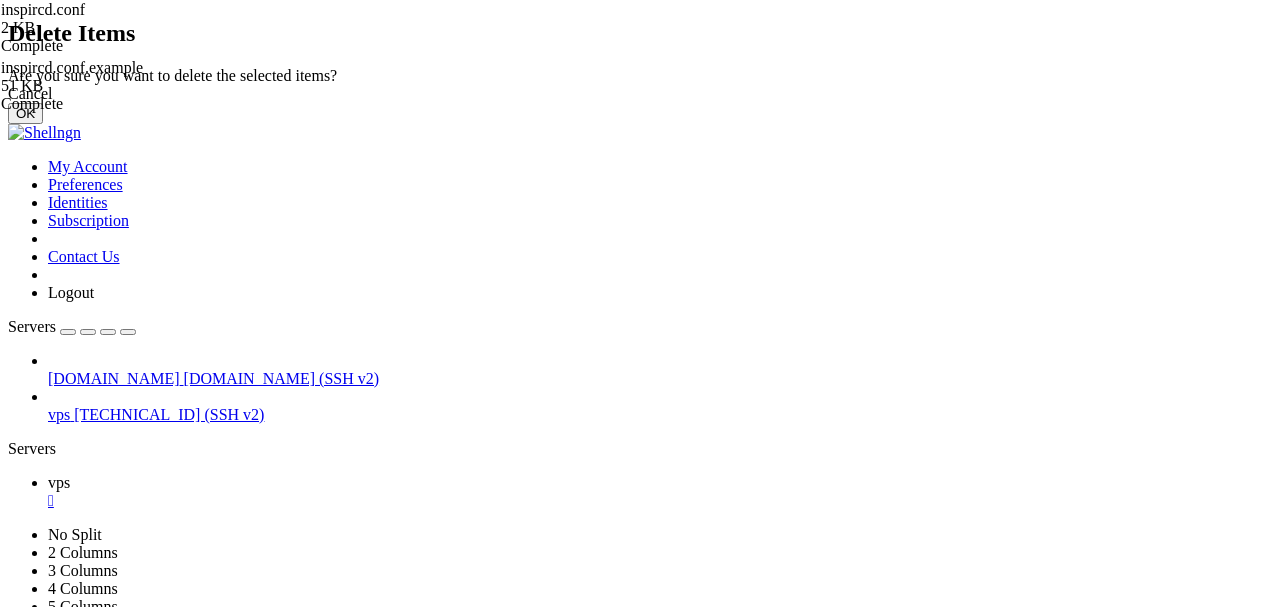 click on "OK" at bounding box center (25, 113) 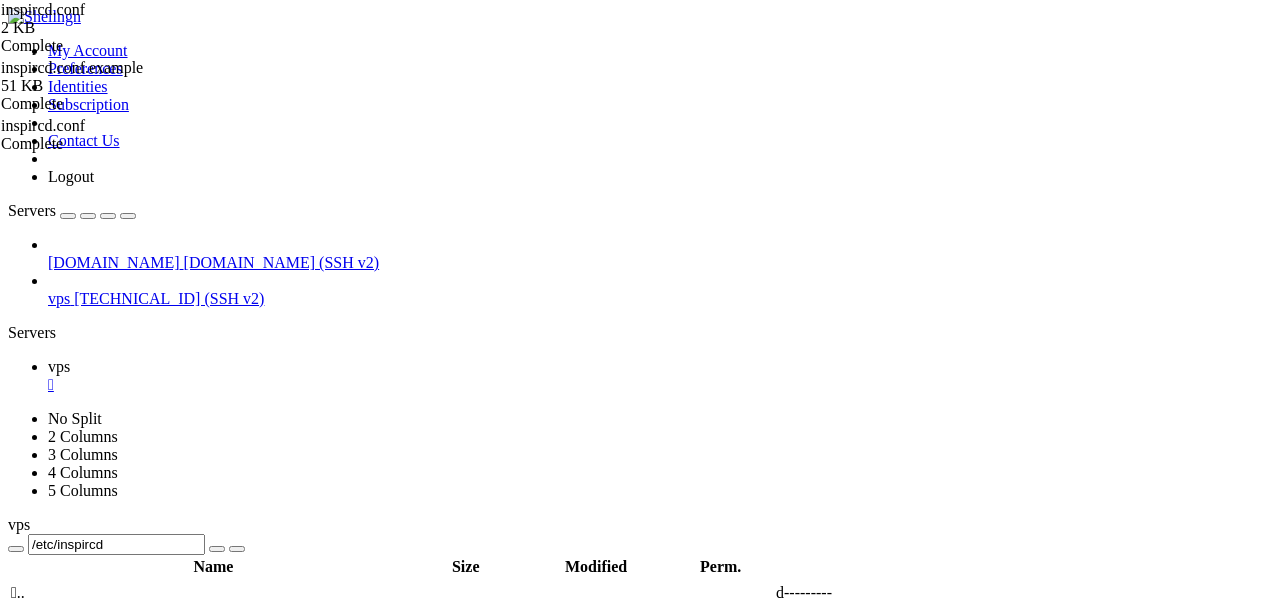 click at bounding box center [36, 1046] 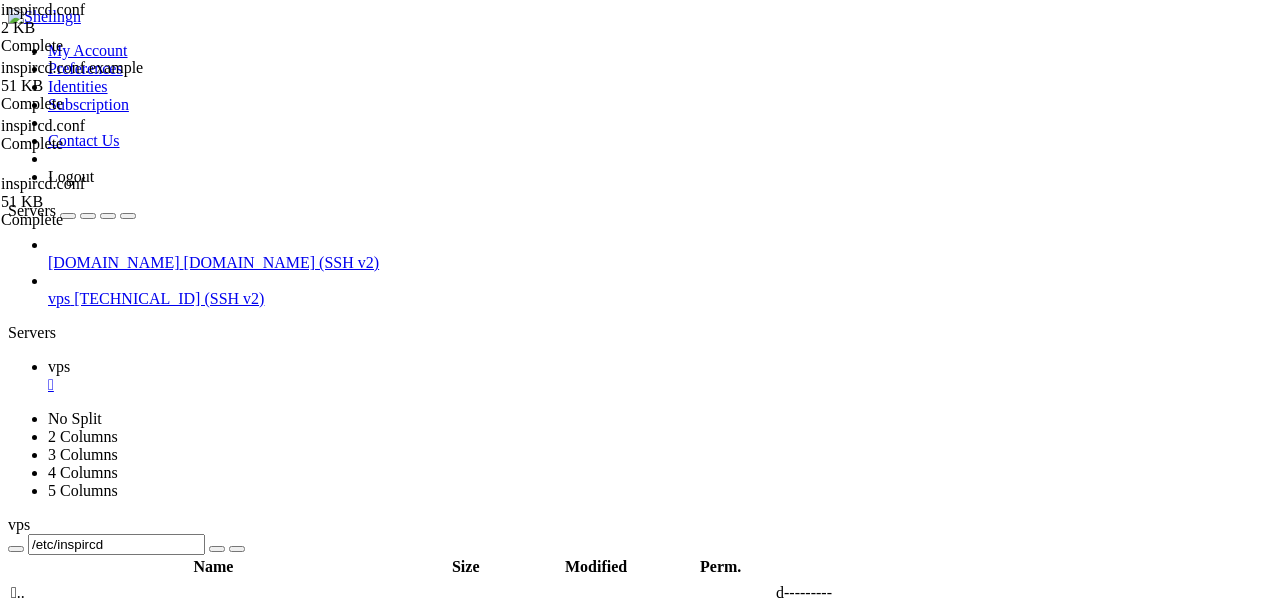 click on "Connect" at bounding box center (74, 1177) 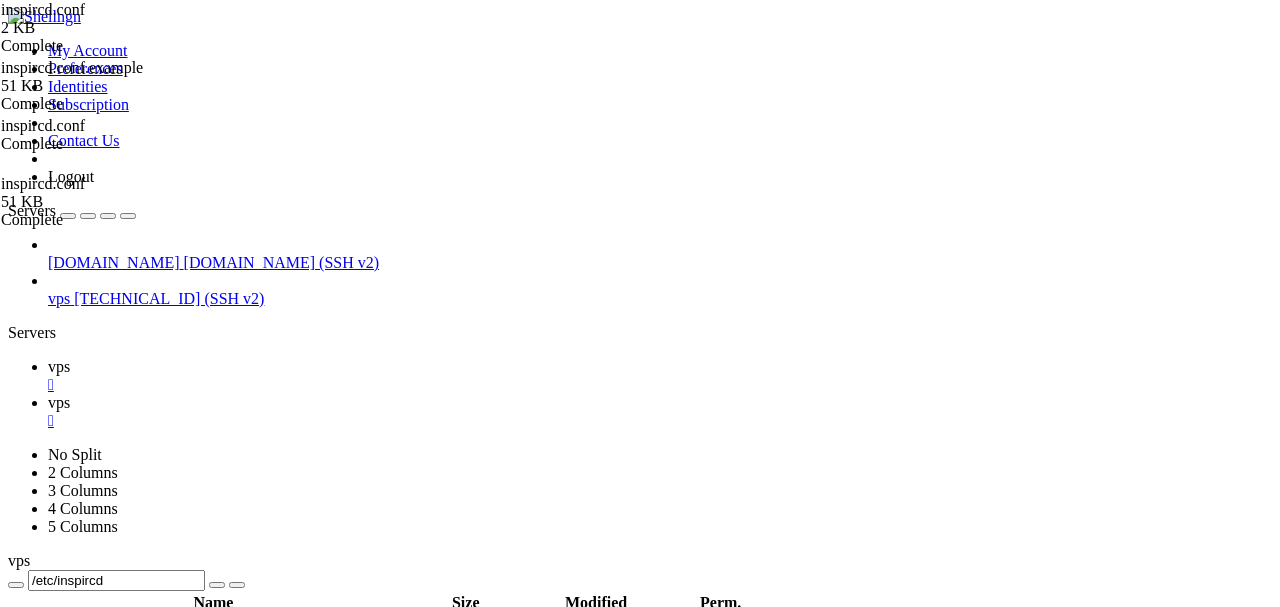 scroll, scrollTop: 0, scrollLeft: 0, axis: both 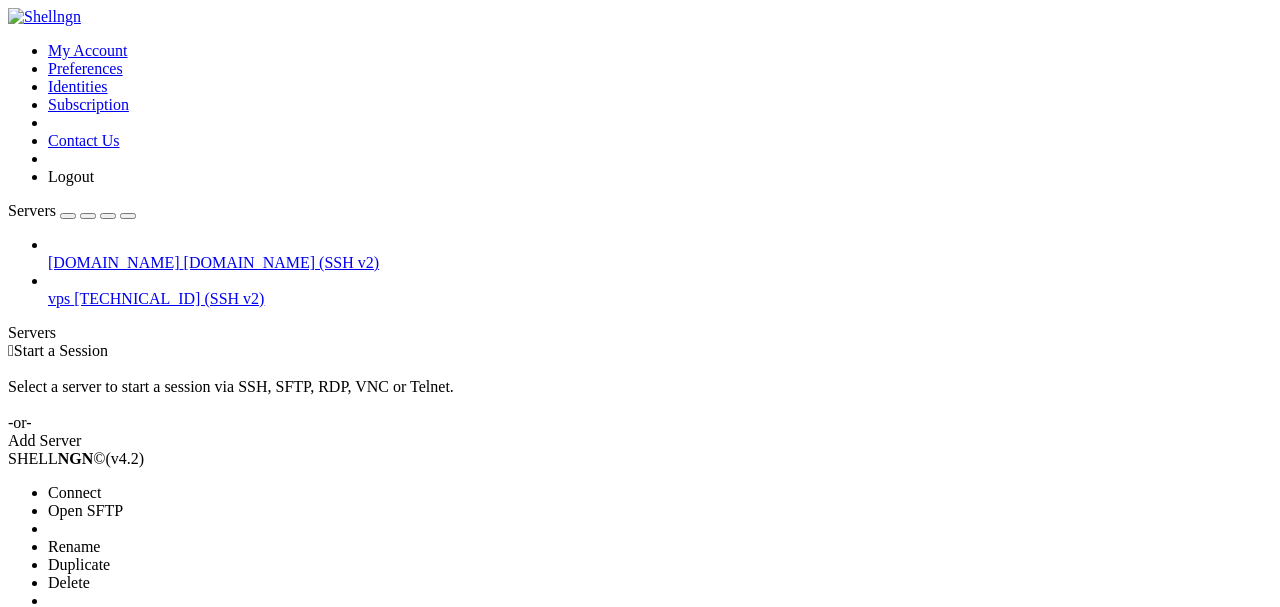 drag, startPoint x: 123, startPoint y: 175, endPoint x: 145, endPoint y: 173, distance: 22.090721 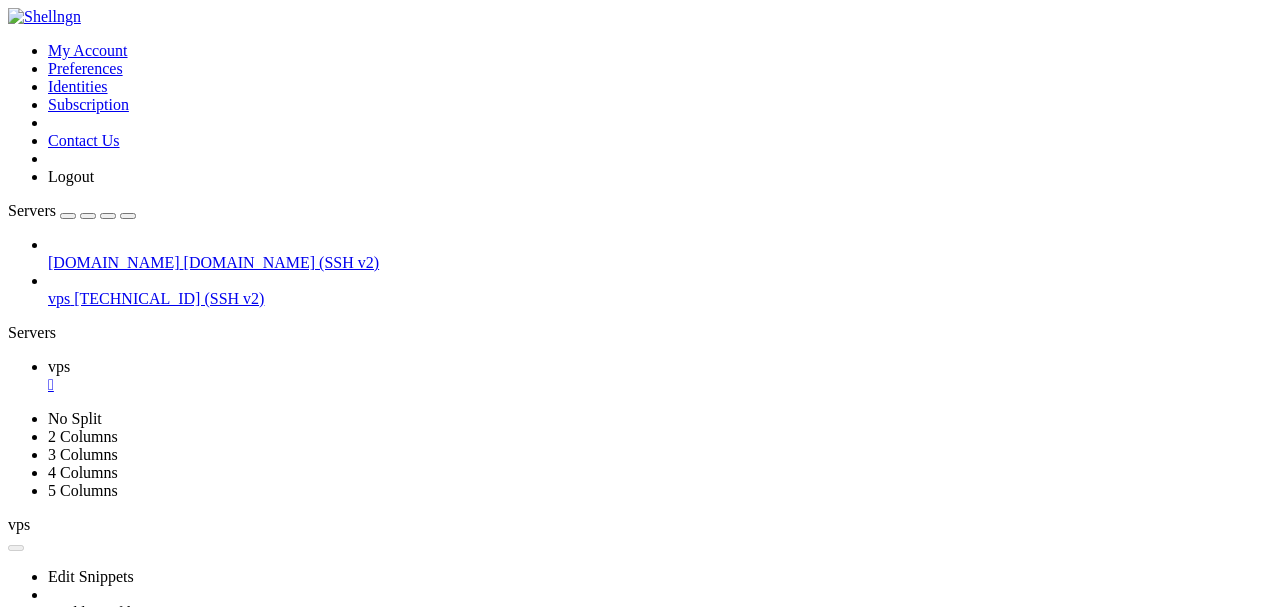 scroll, scrollTop: 0, scrollLeft: 0, axis: both 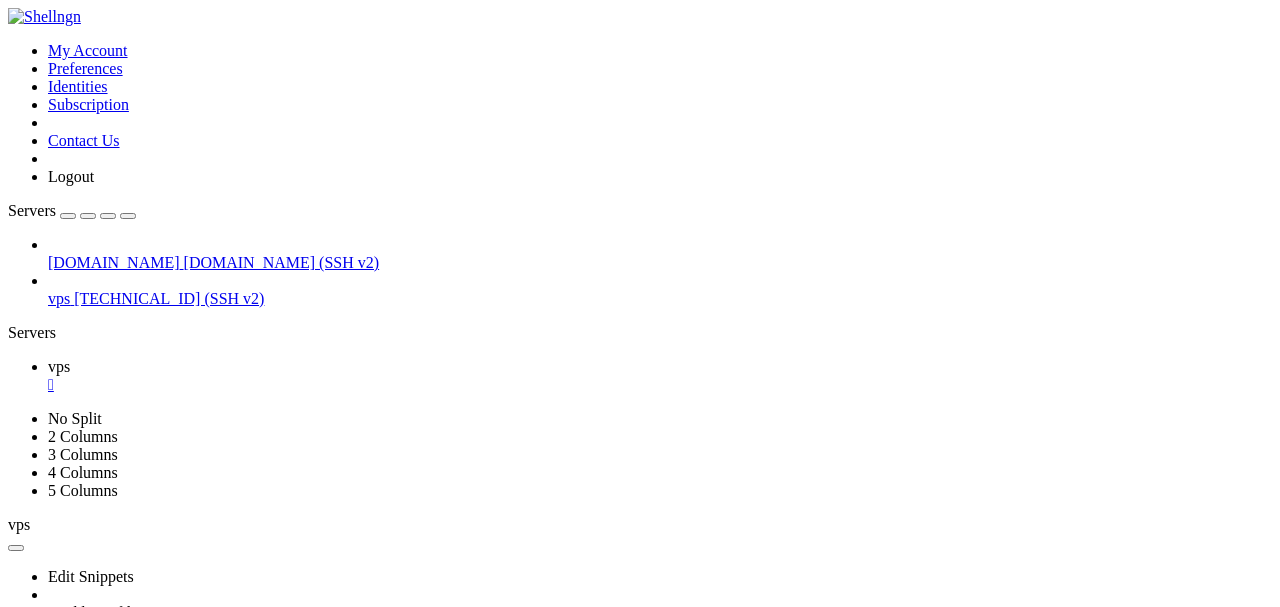 click at bounding box center [128, 216] 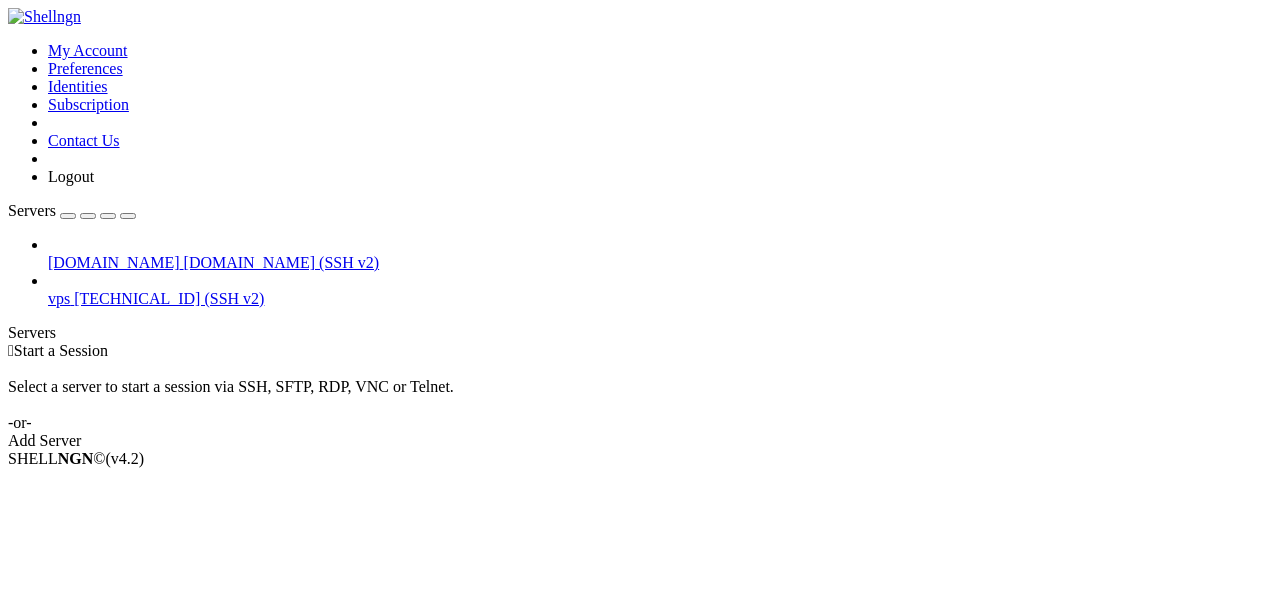 click on "Servers" at bounding box center (640, 333) 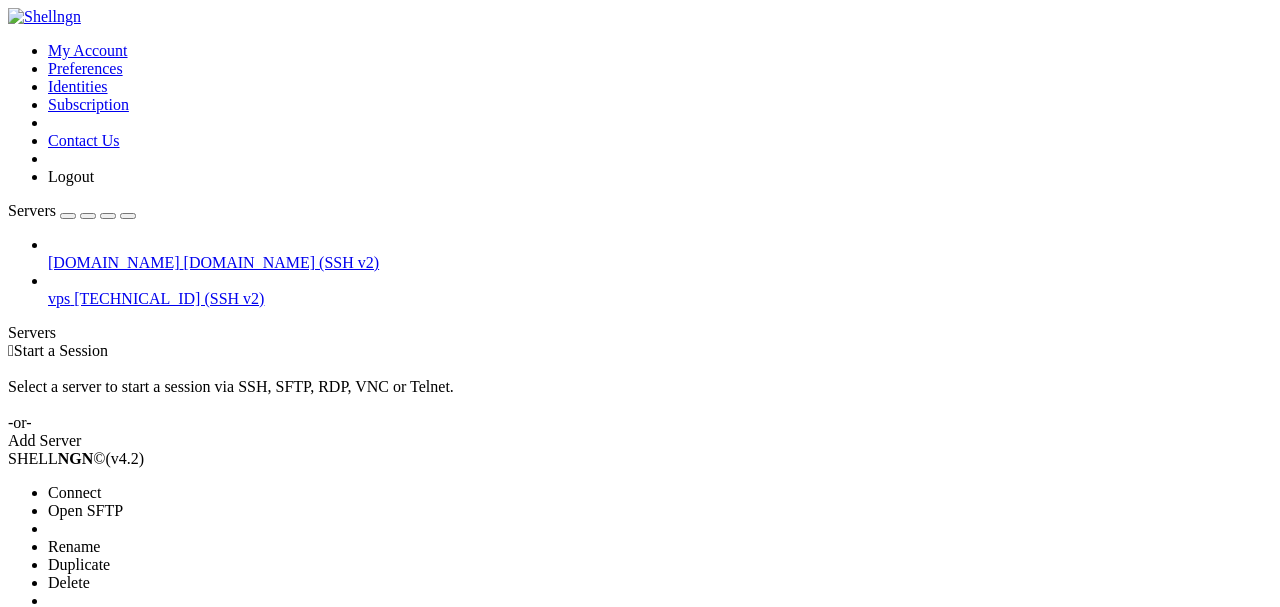 click on "Connect" at bounding box center [74, 492] 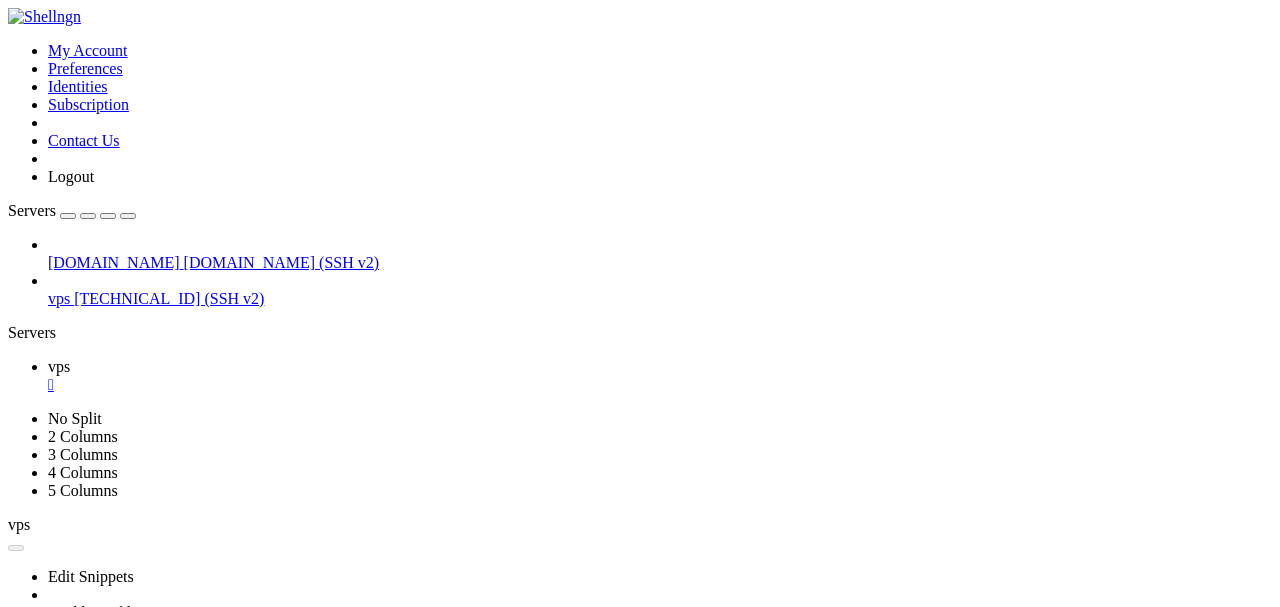 scroll, scrollTop: 0, scrollLeft: 0, axis: both 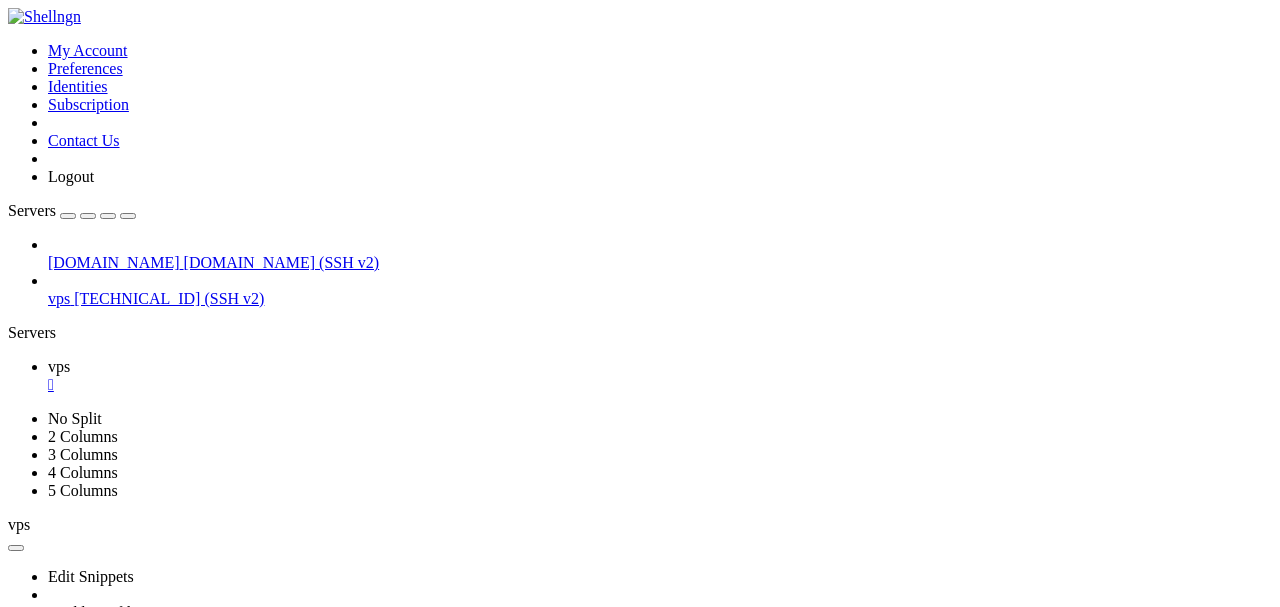 type 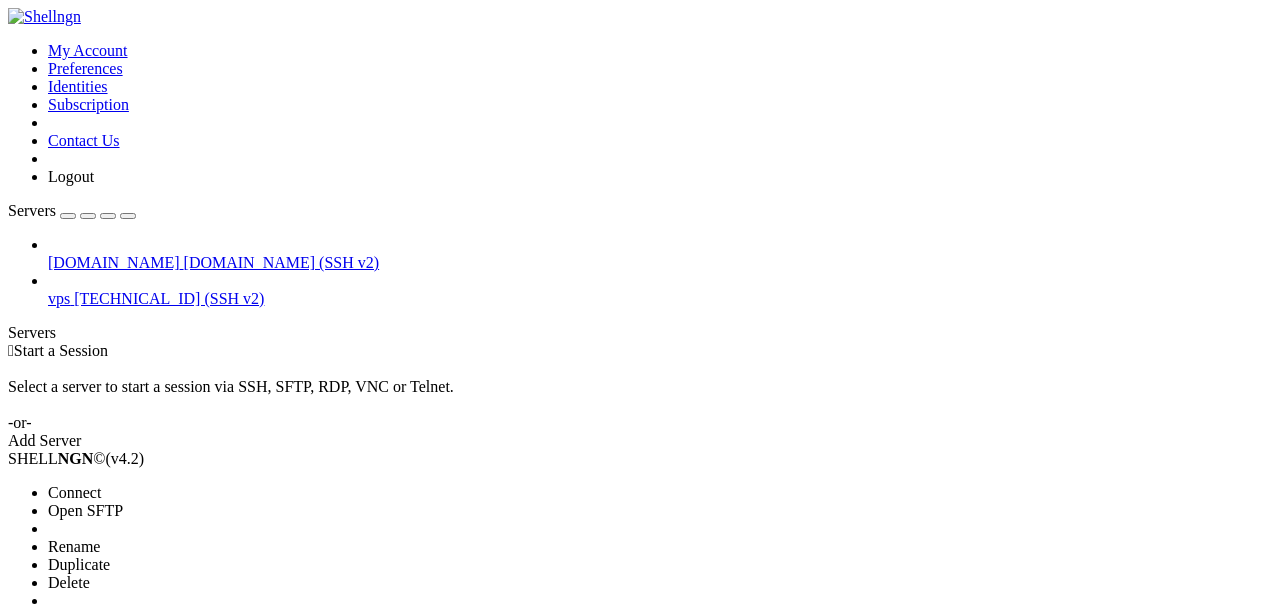 drag, startPoint x: 152, startPoint y: 232, endPoint x: 235, endPoint y: 207, distance: 86.683334 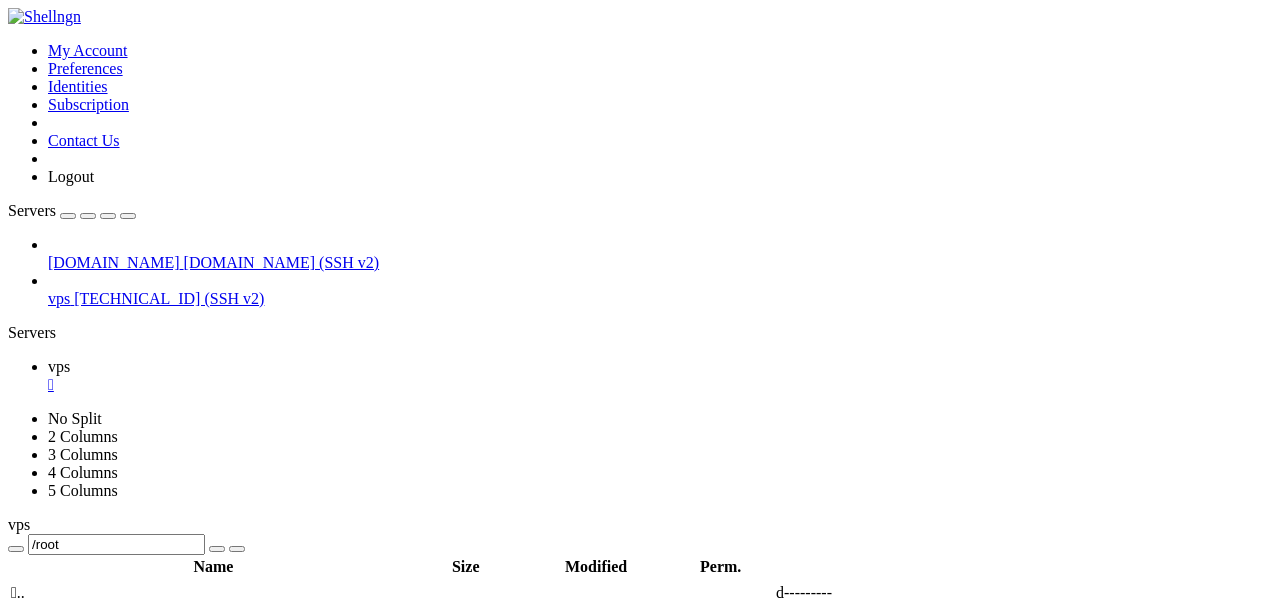 click on "  .." at bounding box center [18, 592] 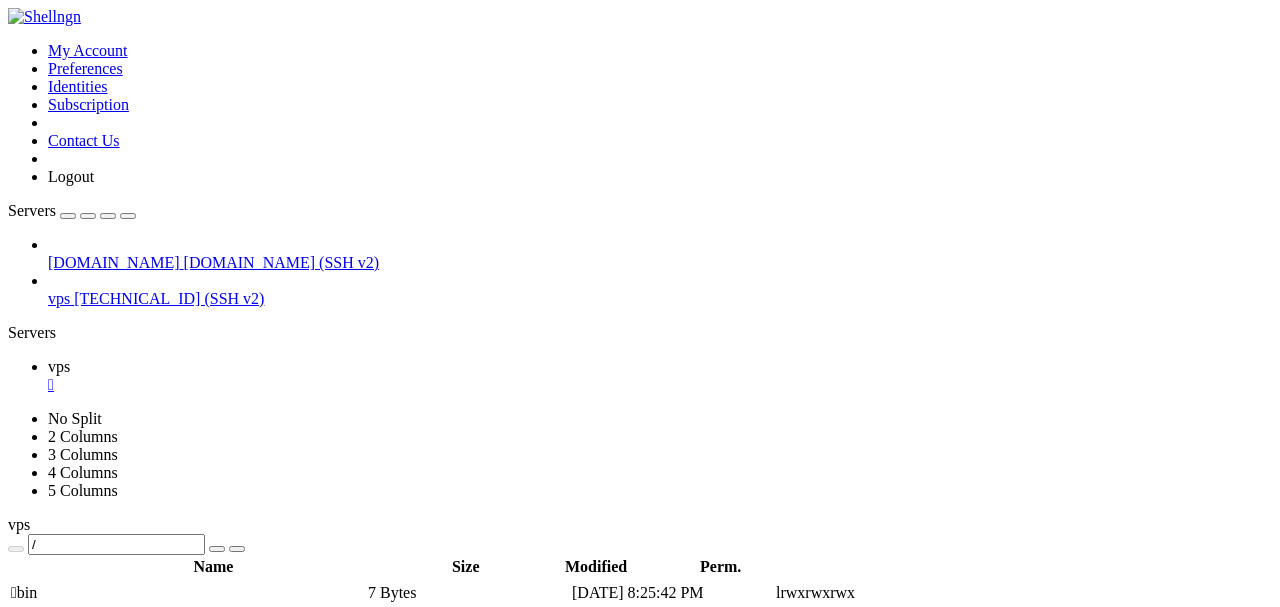 click on "  etc" at bounding box center (23, 658) 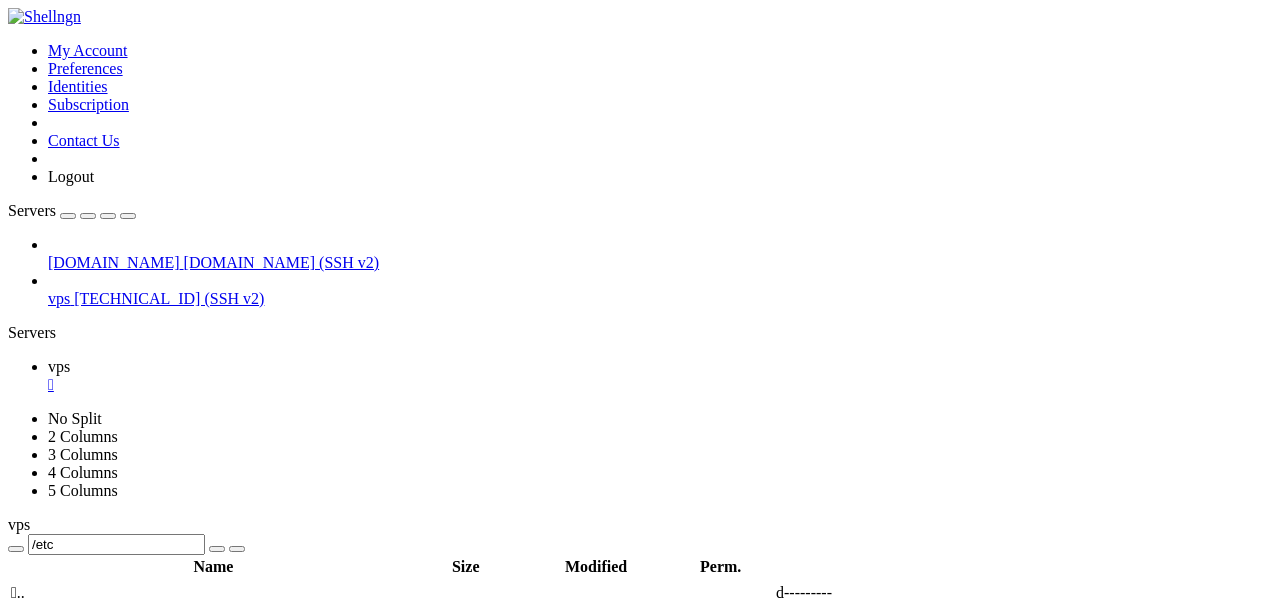 click on "  apt" at bounding box center (23, 680) 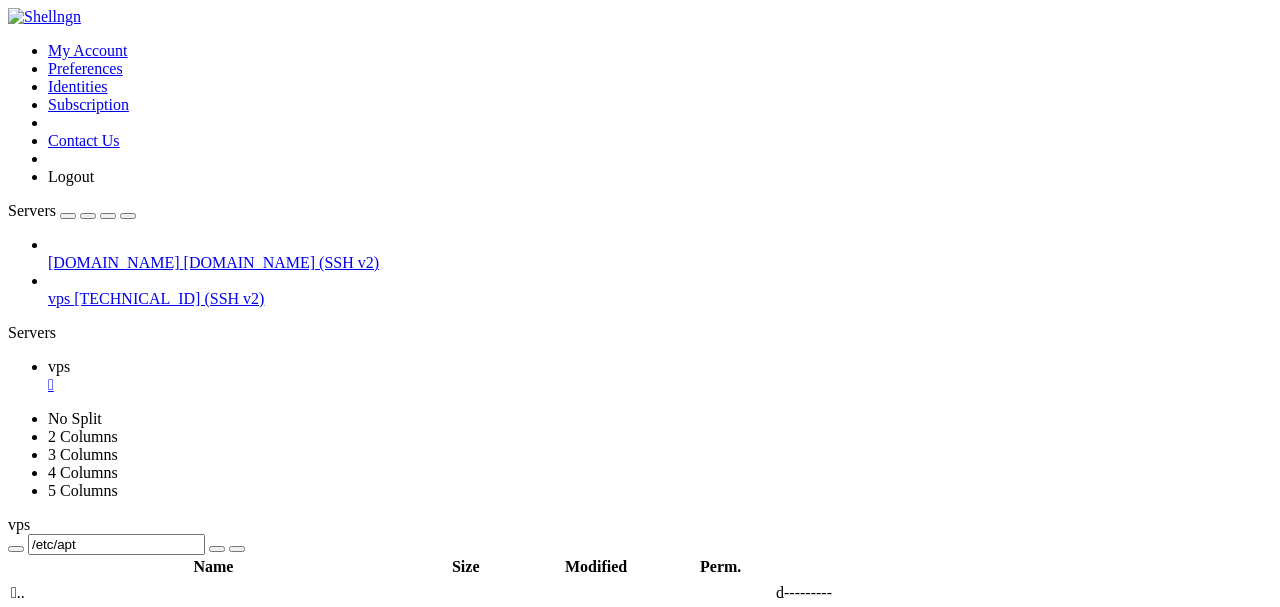 scroll, scrollTop: 42, scrollLeft: 0, axis: vertical 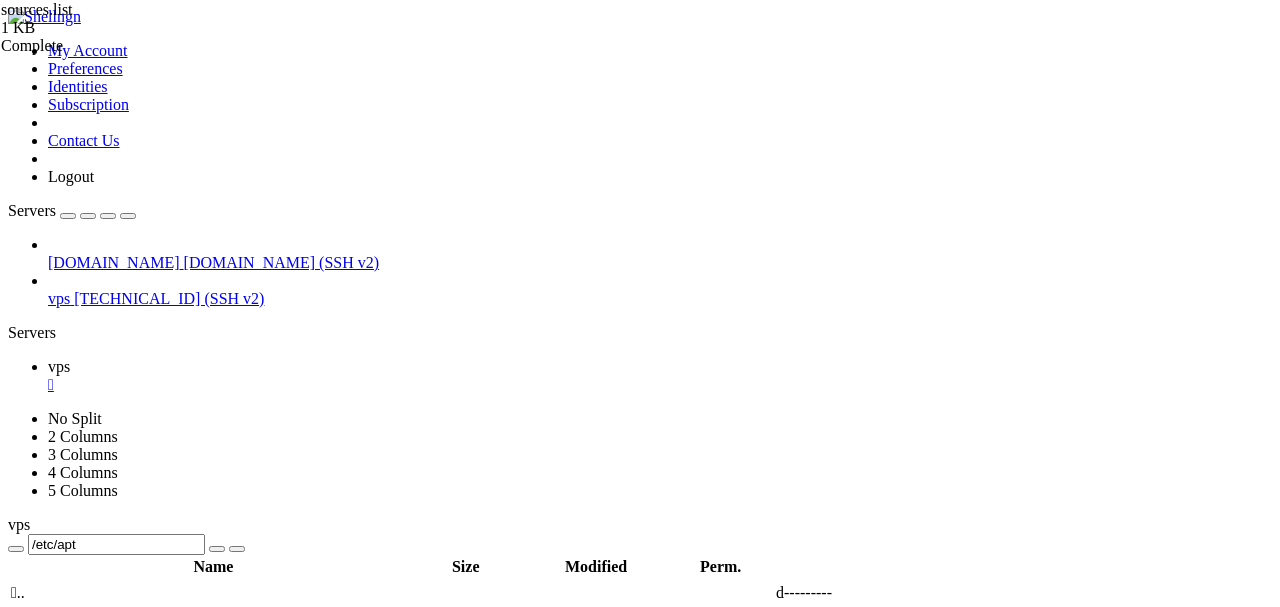 click at bounding box center (56, 1152) 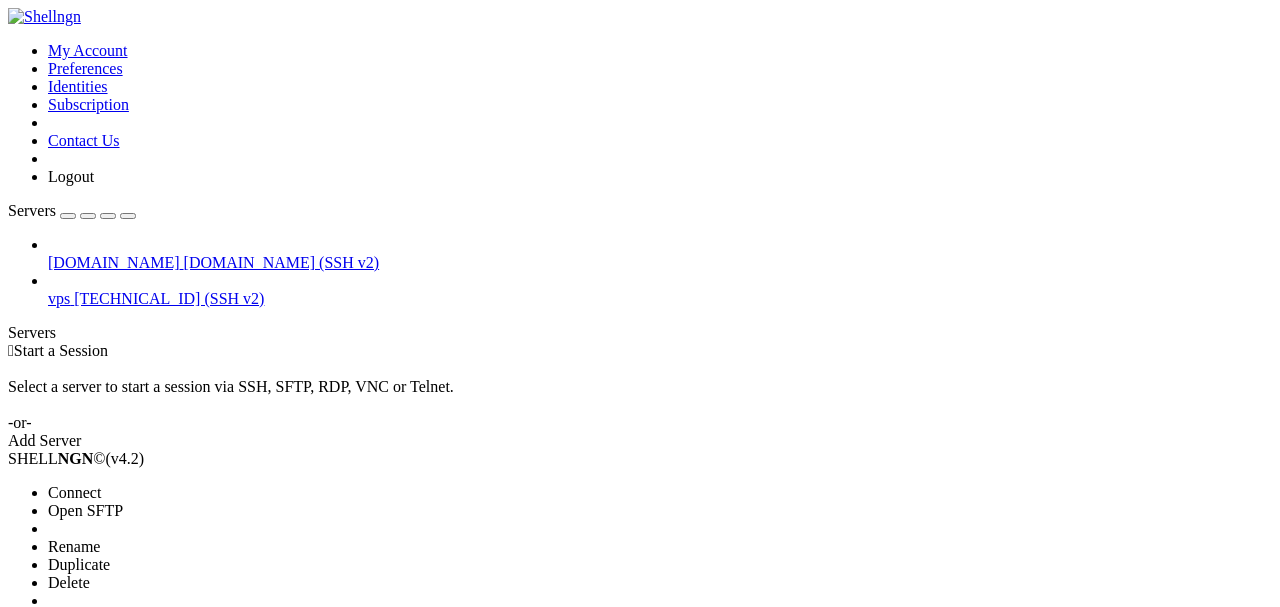 click on "Connect" at bounding box center (139, 493) 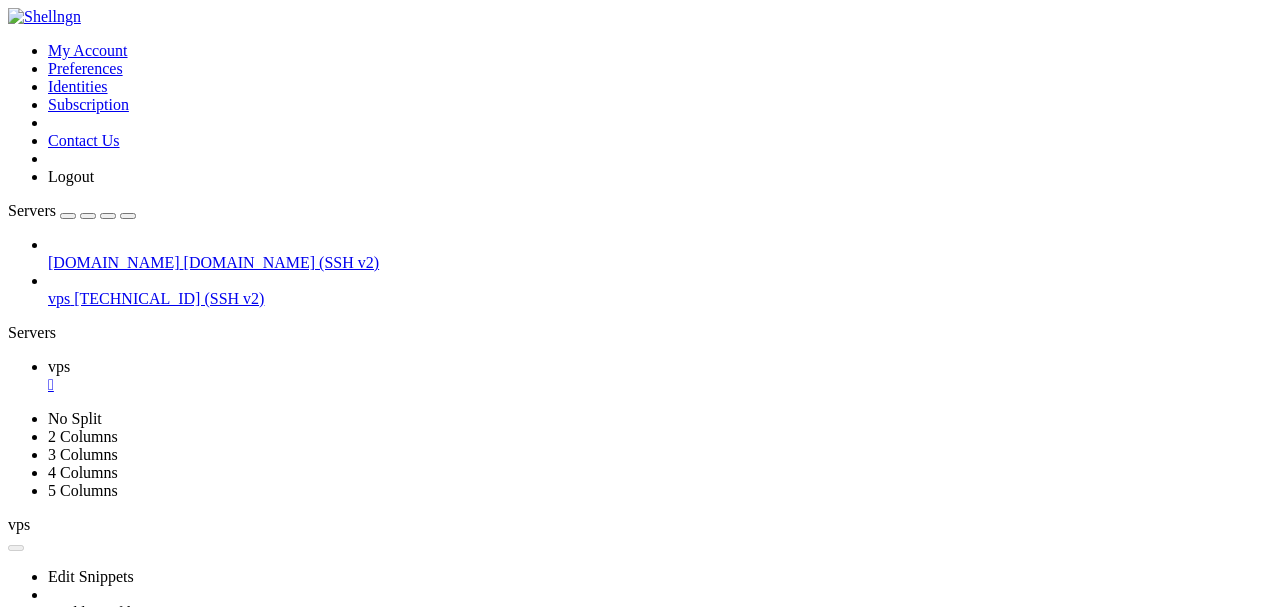 scroll, scrollTop: 0, scrollLeft: 0, axis: both 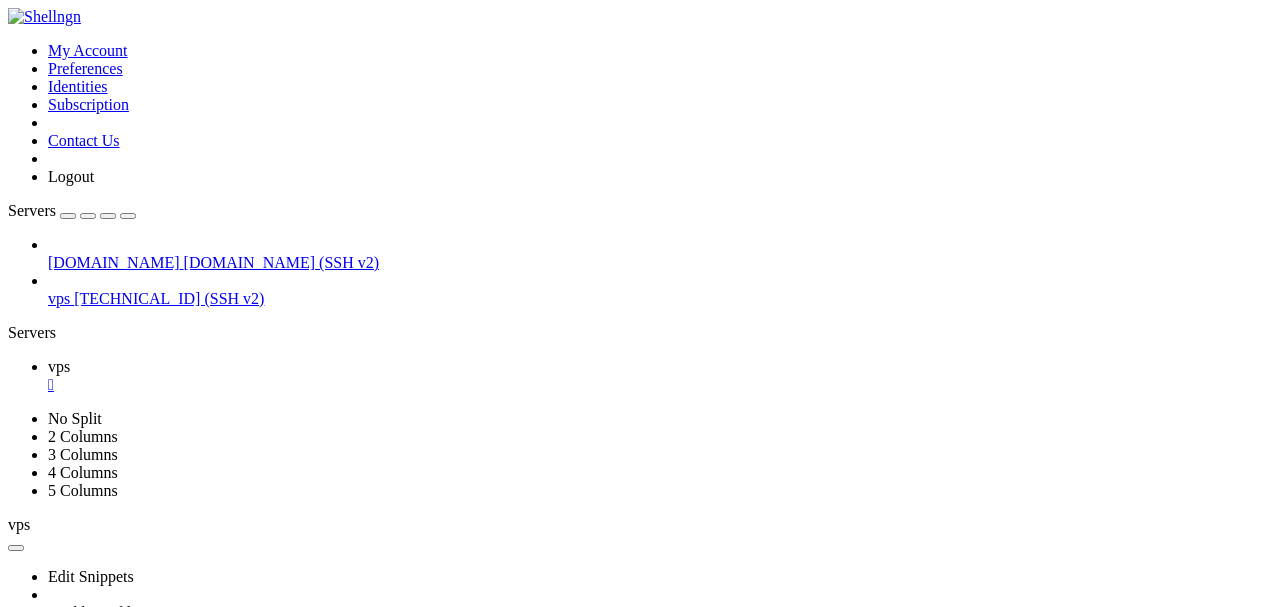 click 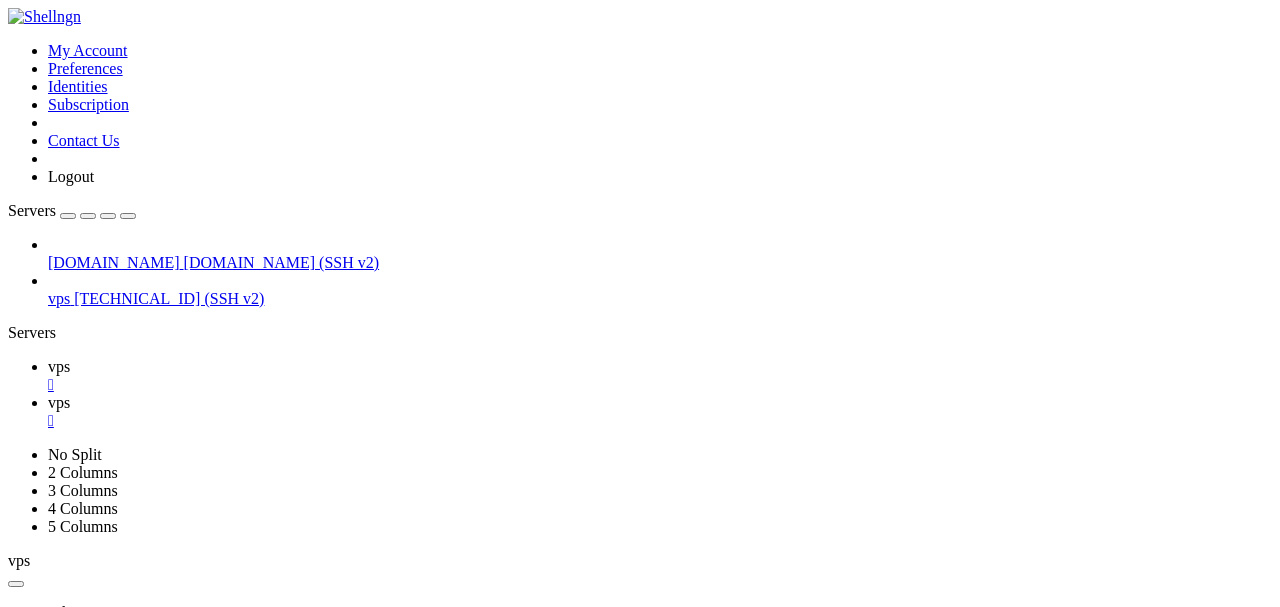 click on "  .." at bounding box center [18, 825] 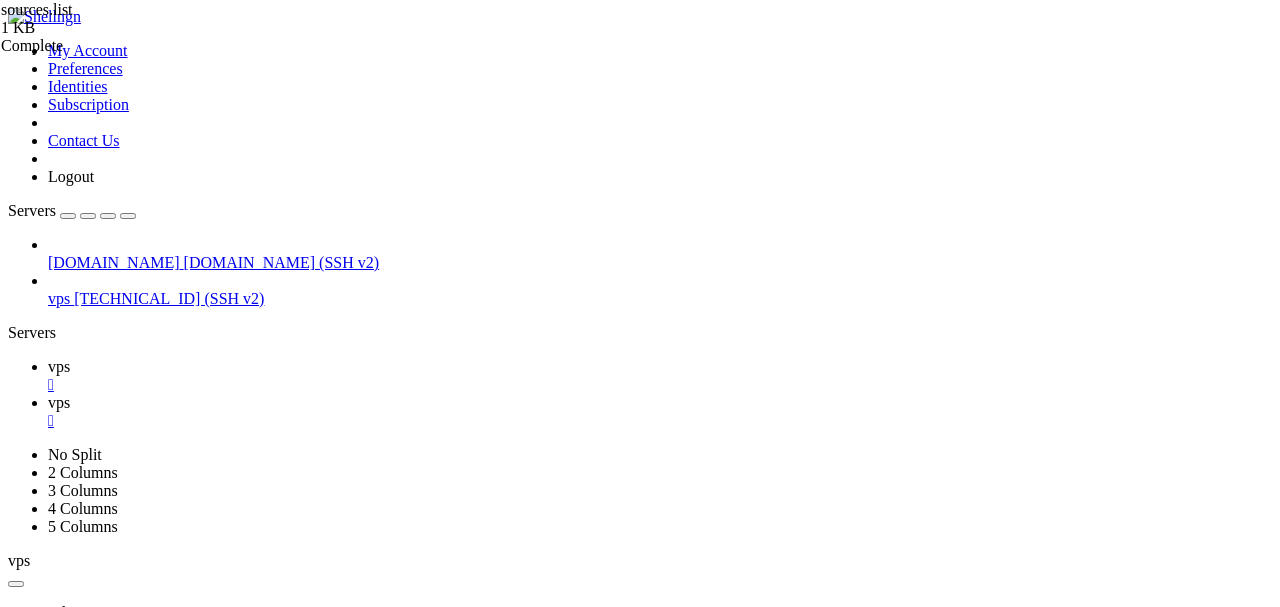 click on "#deb cdrom:[Debian GNU/Linux 12.0.0 _Bookworm_ - Official amd64 NETINST with firmware 20230610-10:21]/ bookworm main non-free-firmware deb http://deb.debian.org/debian/ bookworm main non-free-firmware deb-src http://deb.debian.org/debian/ bookworm main non-free-firmware deb http://security.debian.org/debian-security bookworm-security main non-free-firmware deb-src http://security.debian.org/debian-security bookworm-security main non-free-firmware # bookworm-updates, to get updates before a point release is made; # see https://www.debian.org/doc/manuals/debian-reference/ch02.en.html#_updates_and_backports deb http://deb.debian.org/debian/ bookworm-updates main non-free-firmware deb-src http://deb.debian.org/debian/ bookworm-updates main non-free-firmware # This system was installed using small removable media # (e.g. netinst, live or single CD). The matching "deb cdrom" # entries were disabled at the end of the installation process. # For information about how to configure apt package sources," at bounding box center [662, 1657] 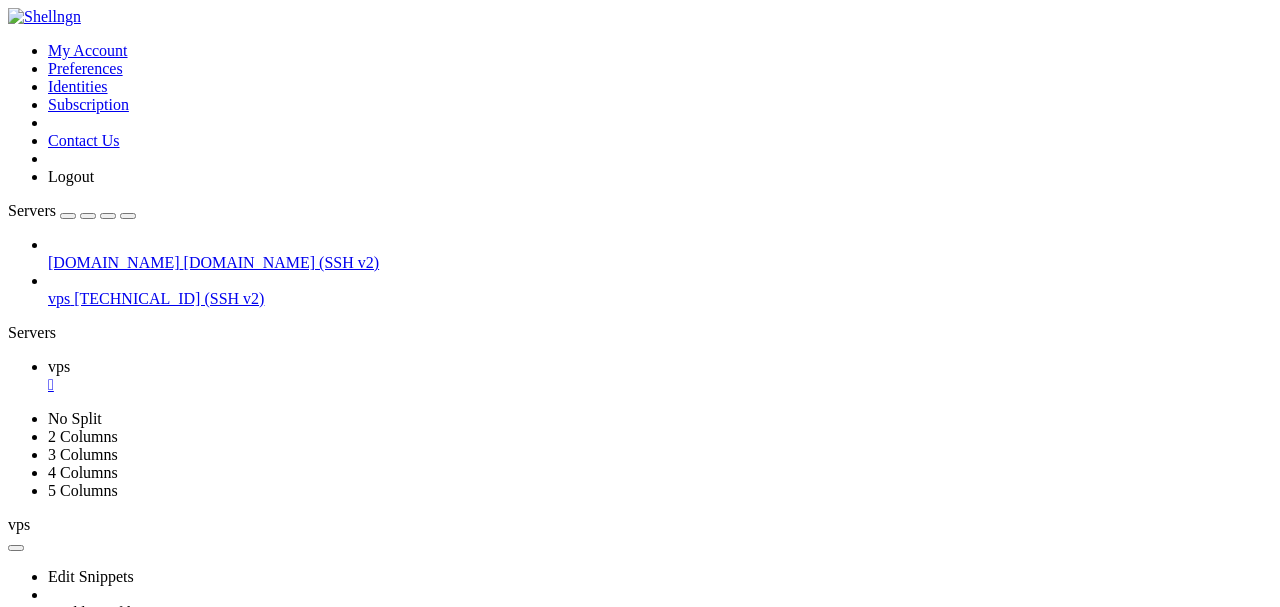 click on "" at bounding box center [660, 385] 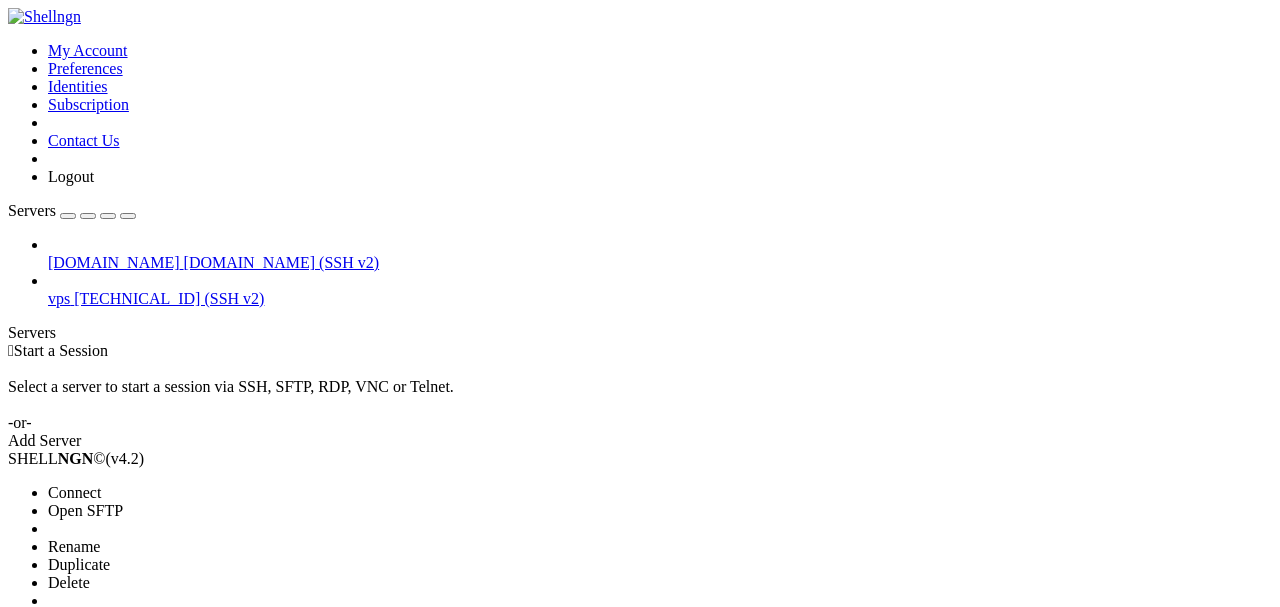 click on "Properties" at bounding box center [80, 618] 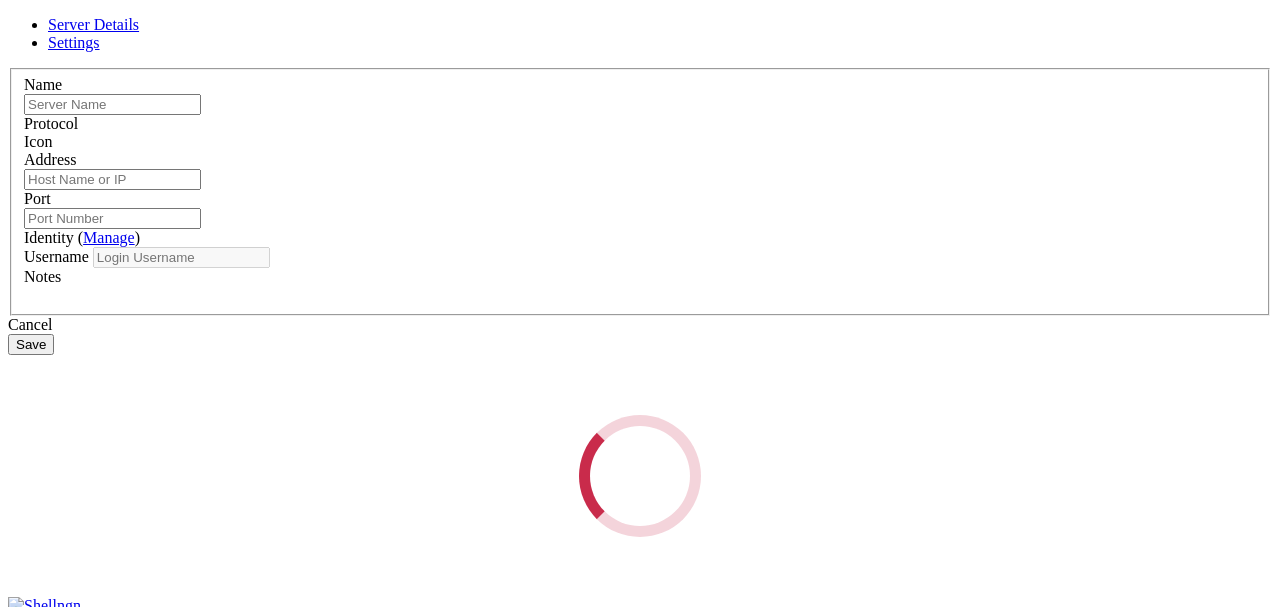 type on "vps" 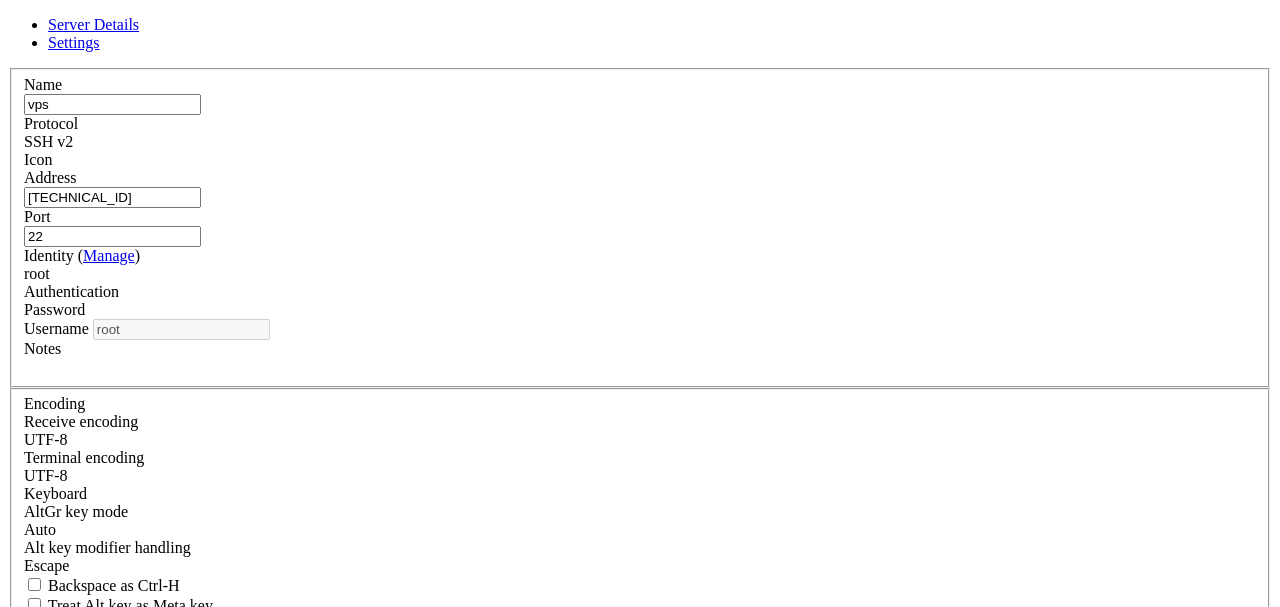 click on "root" at bounding box center [37, 273] 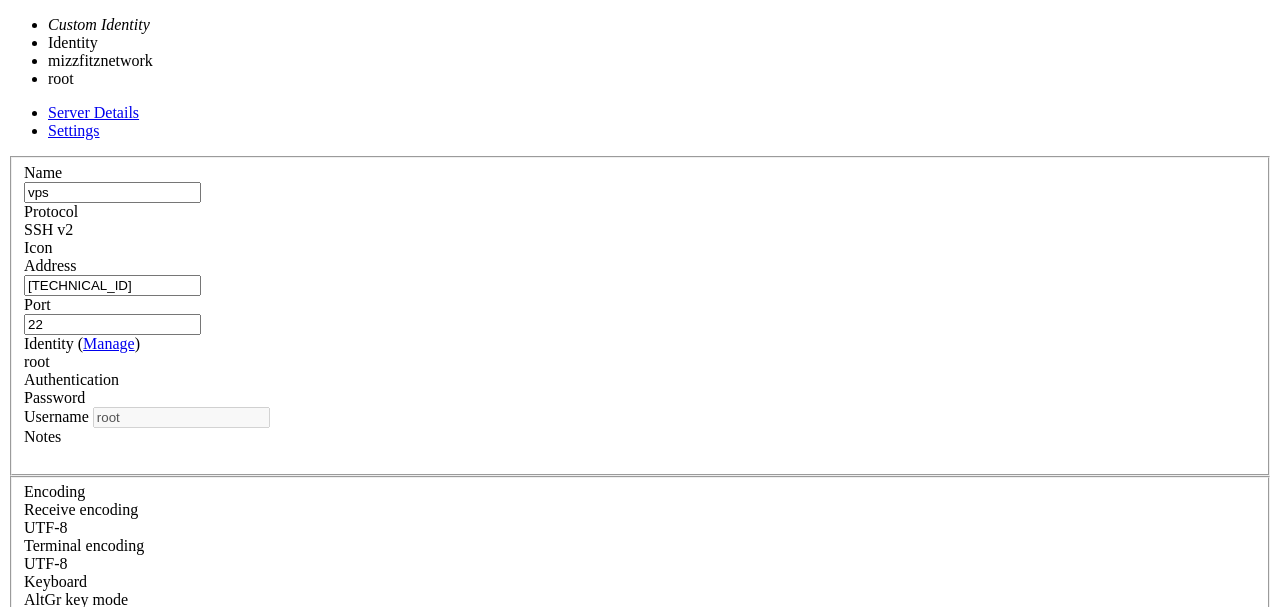 drag, startPoint x: 450, startPoint y: 387, endPoint x: 744, endPoint y: 451, distance: 300.88535 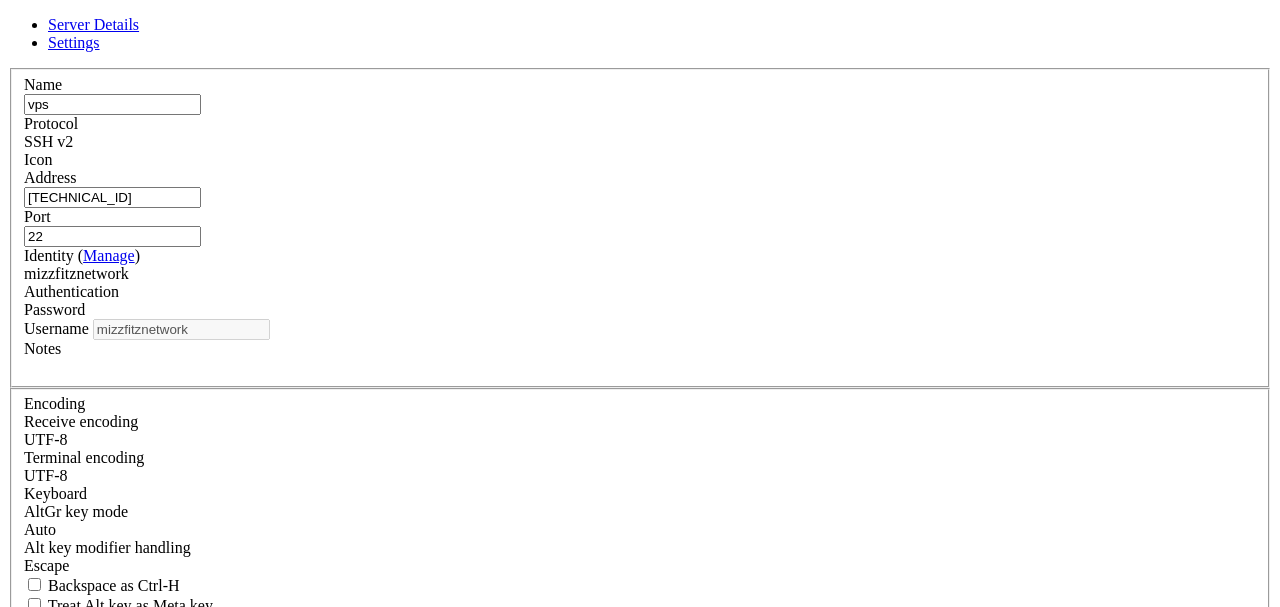 click on "Save" at bounding box center (31, 793) 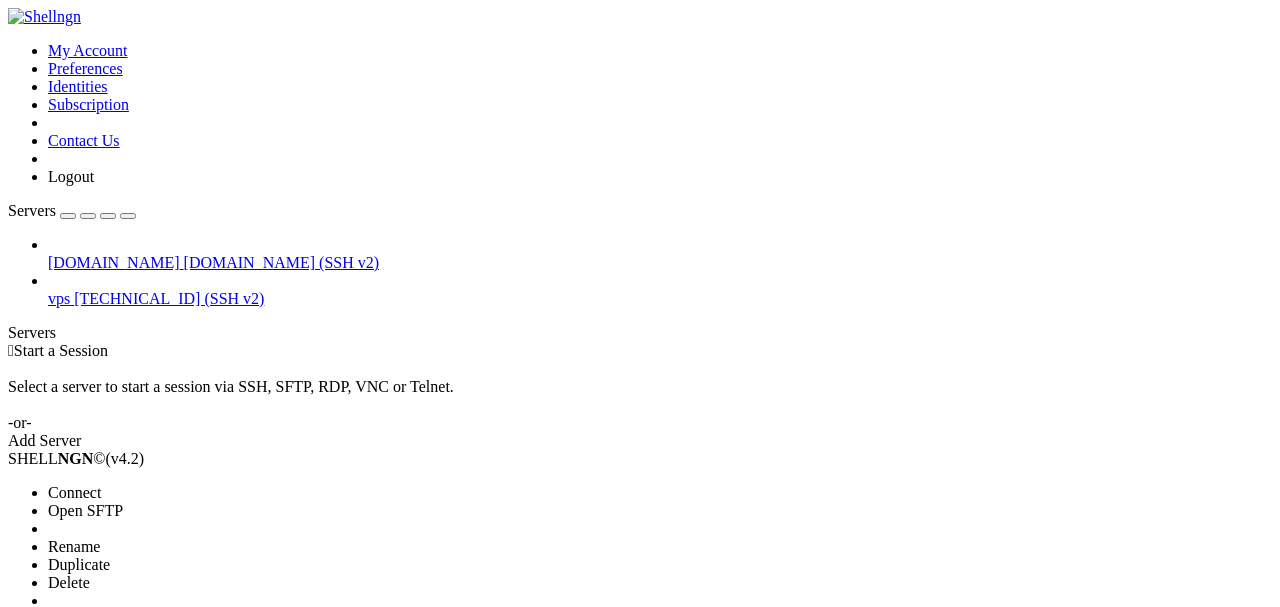click on "Connect" at bounding box center [74, 492] 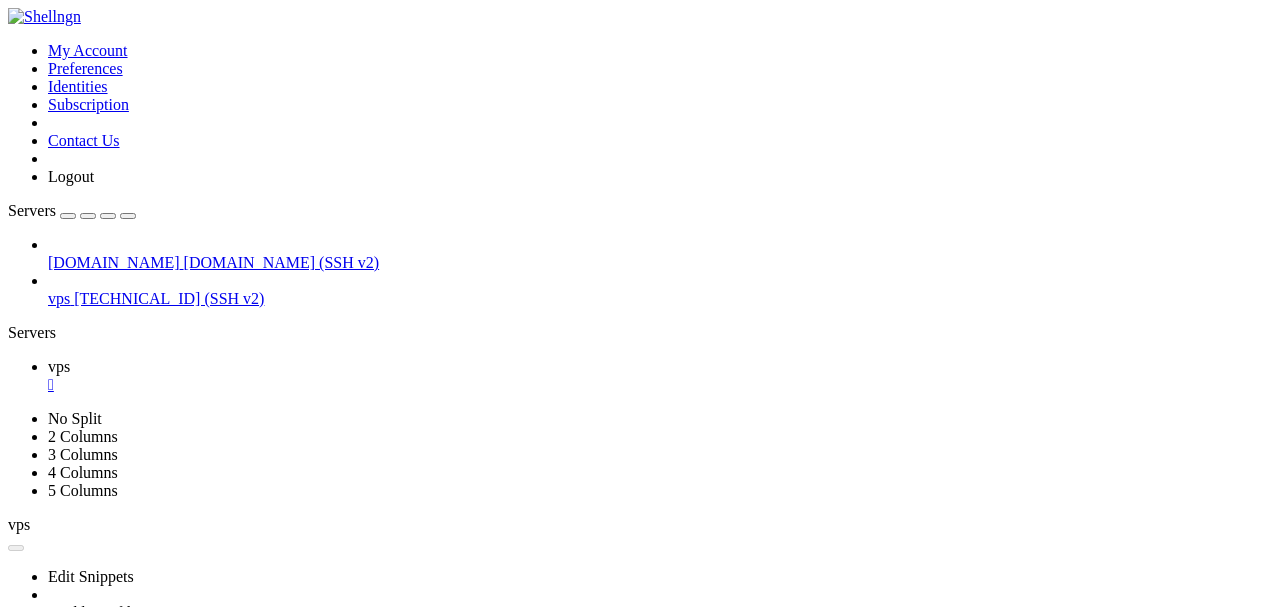 scroll, scrollTop: 0, scrollLeft: 0, axis: both 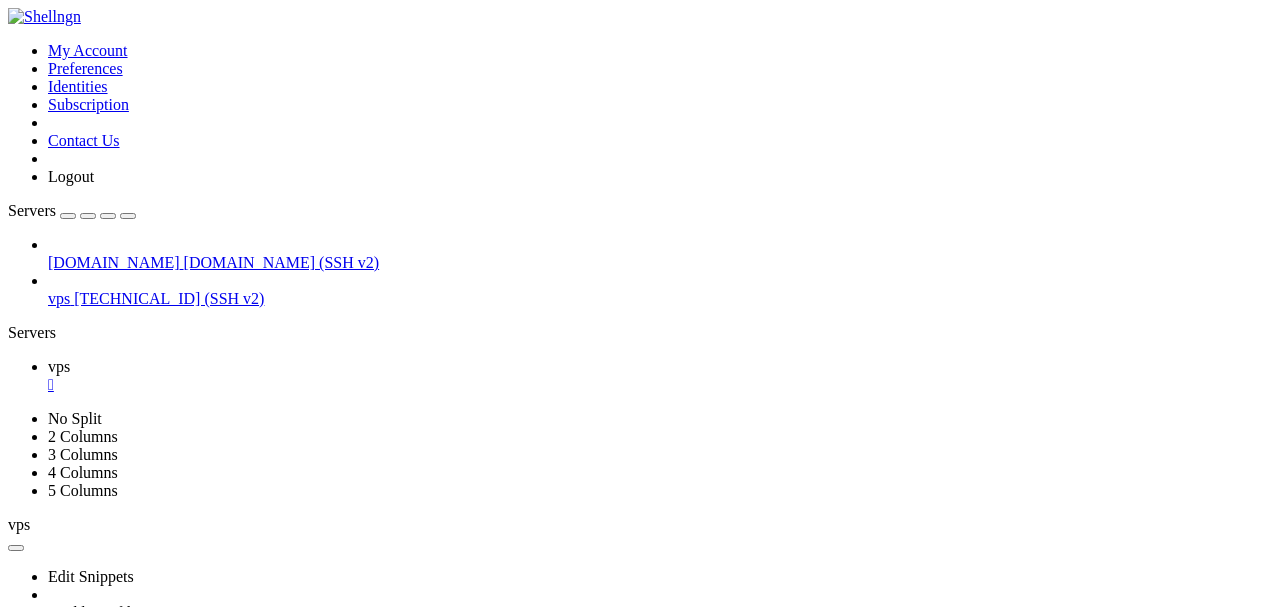 click 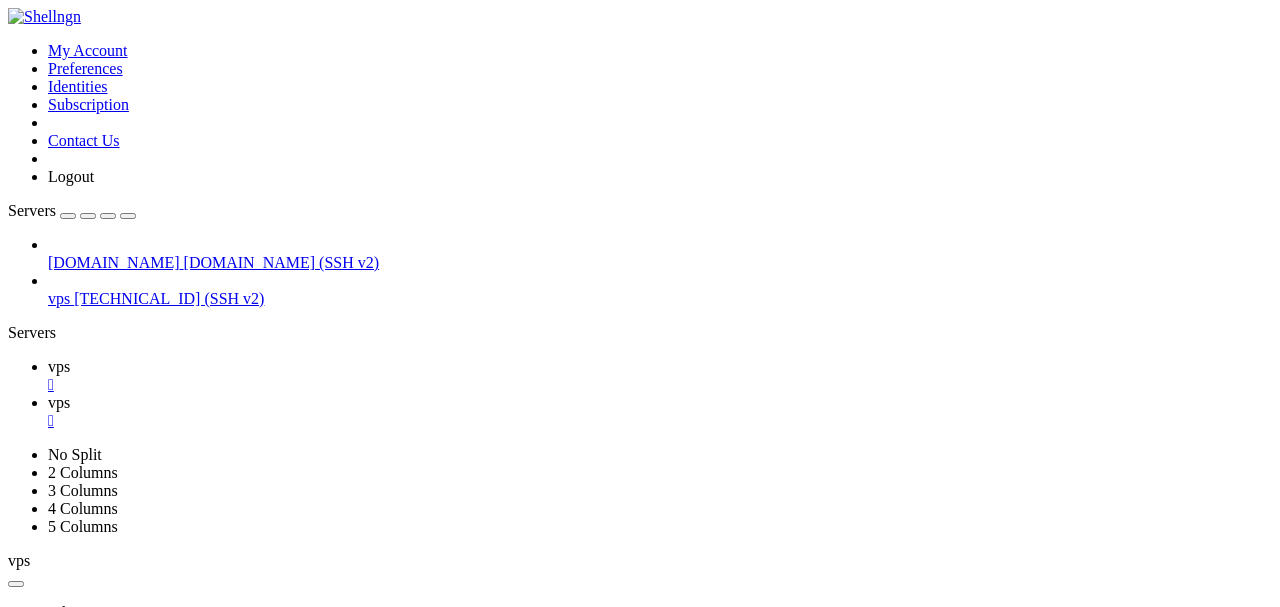 click on "  Chat" at bounding box center (29, 869) 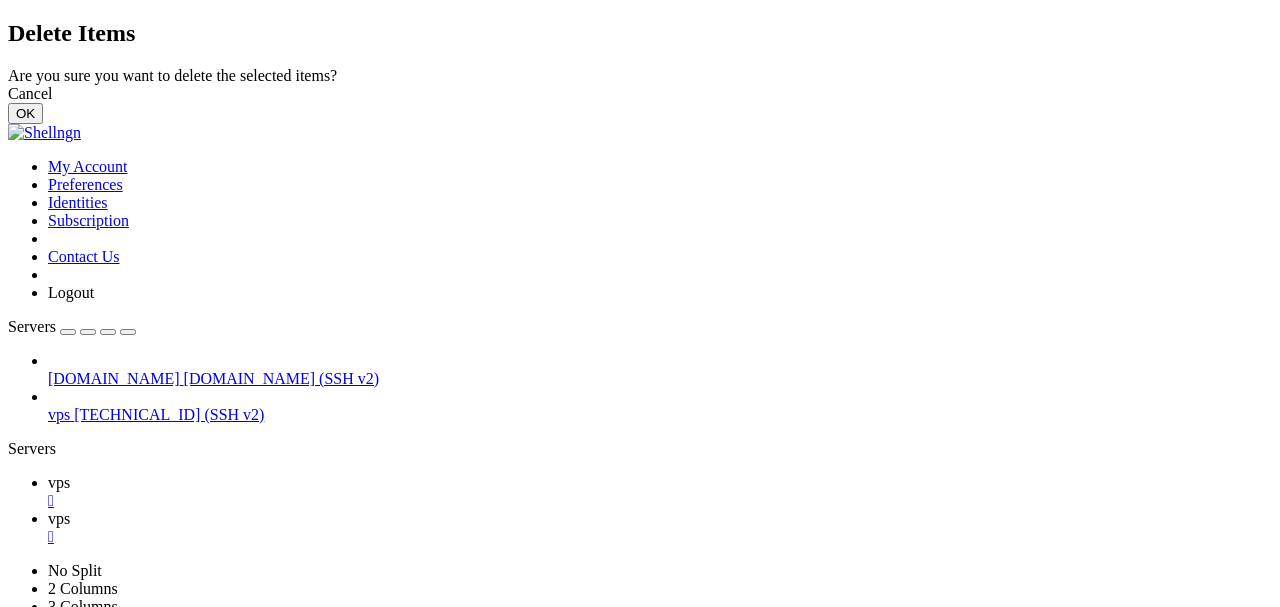 click on "OK" at bounding box center [25, 113] 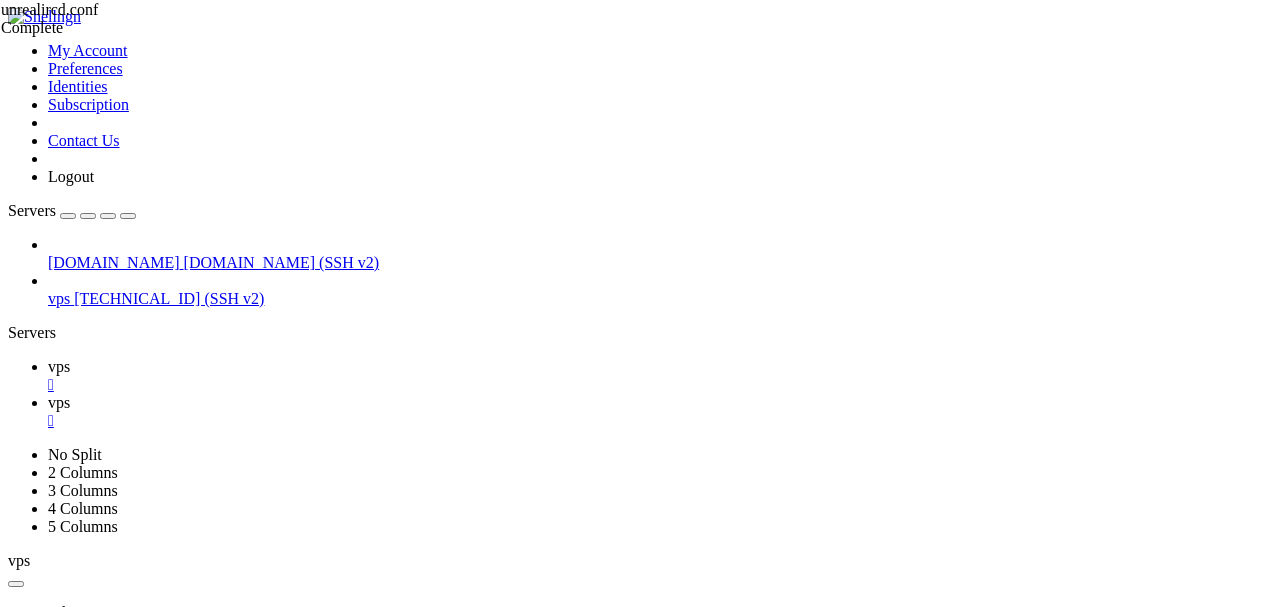 click at bounding box center [36, 1279] 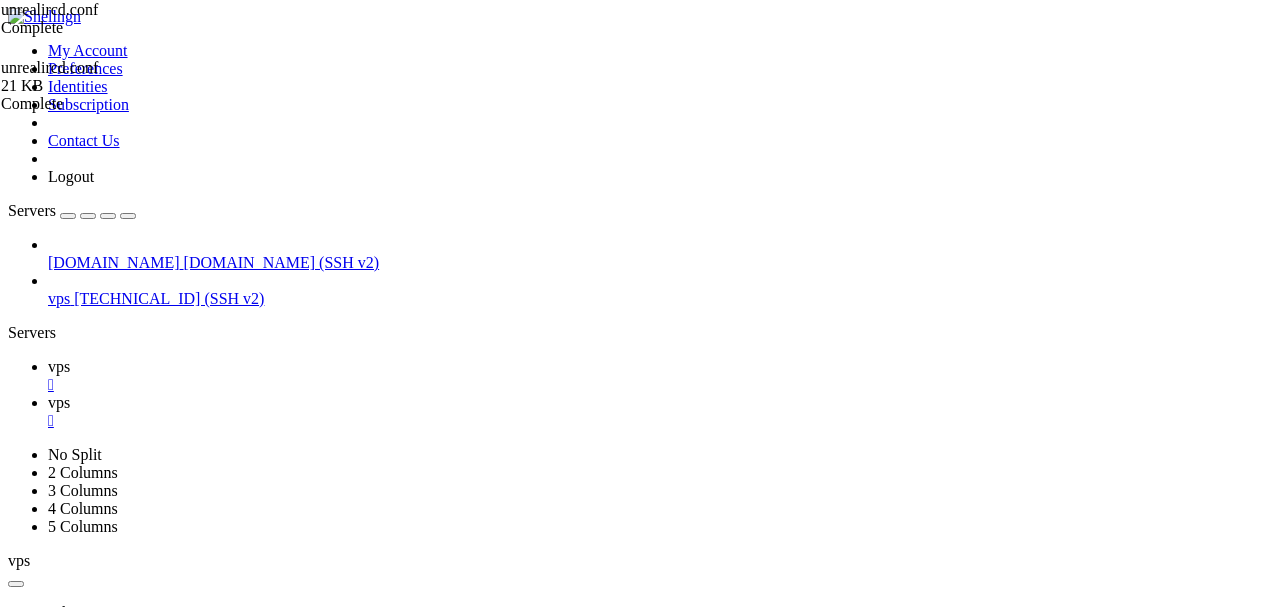 click on "" at bounding box center (660, 421) 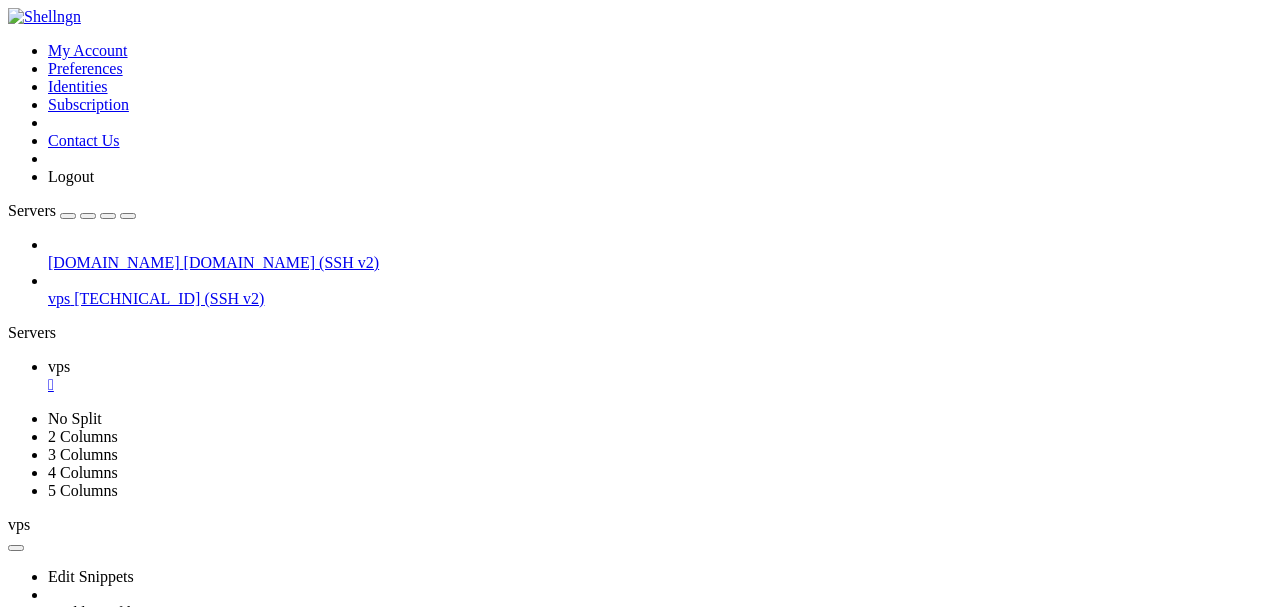 scroll, scrollTop: 1764, scrollLeft: 0, axis: vertical 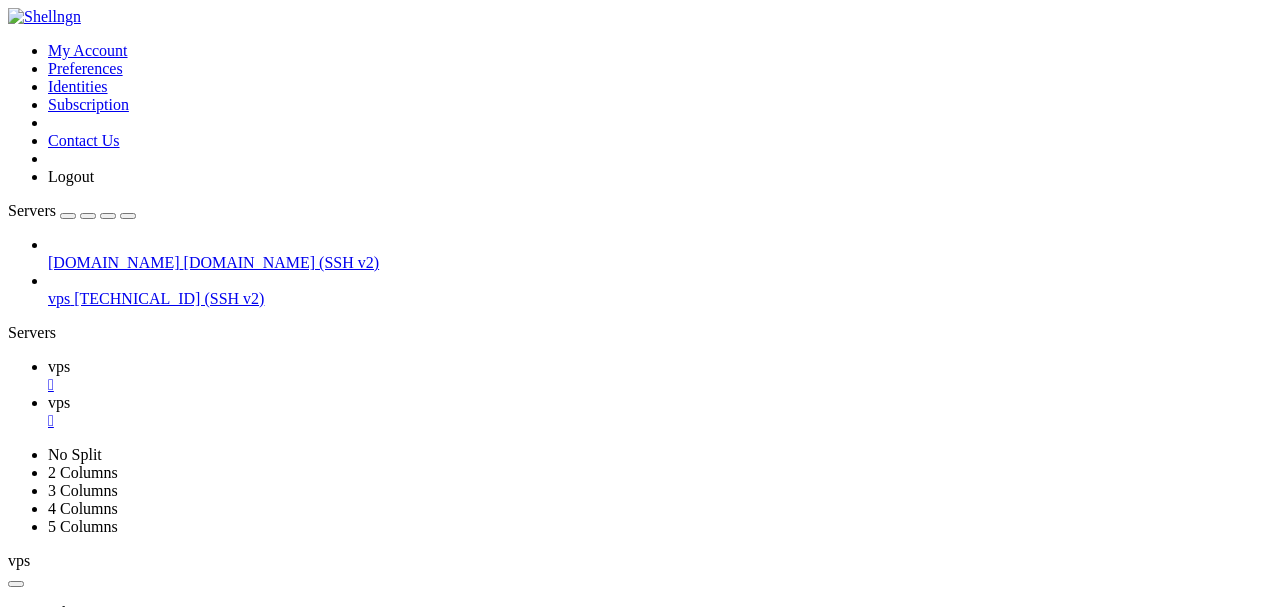 click on "  Chat" at bounding box center (29, 847) 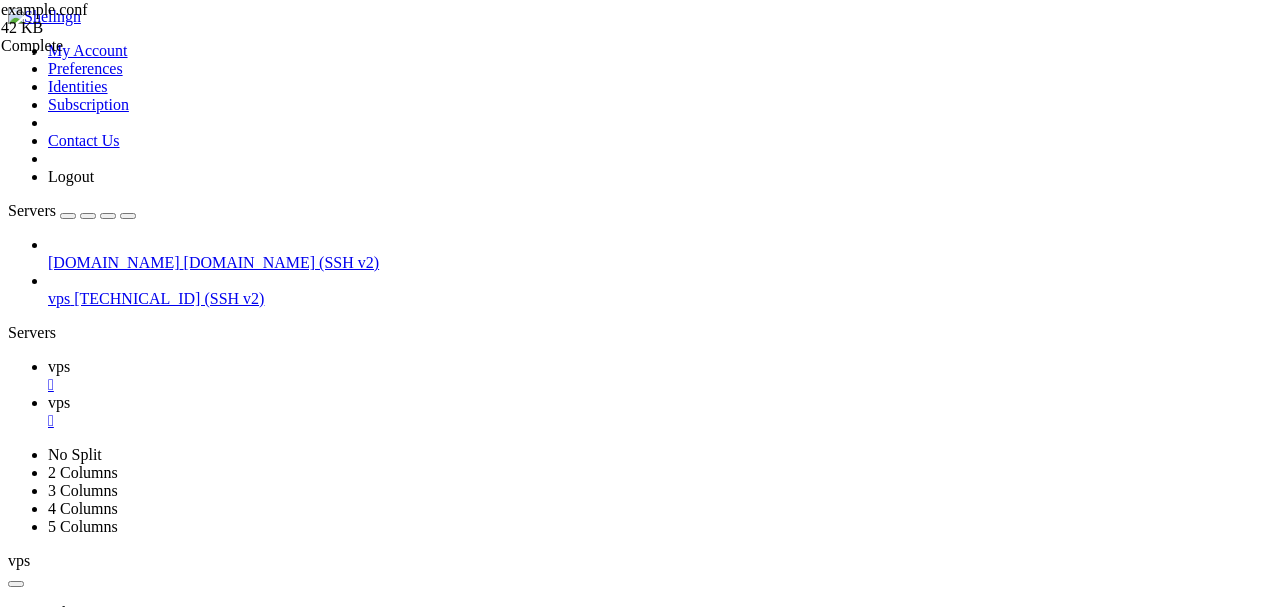 scroll, scrollTop: 28962, scrollLeft: 0, axis: vertical 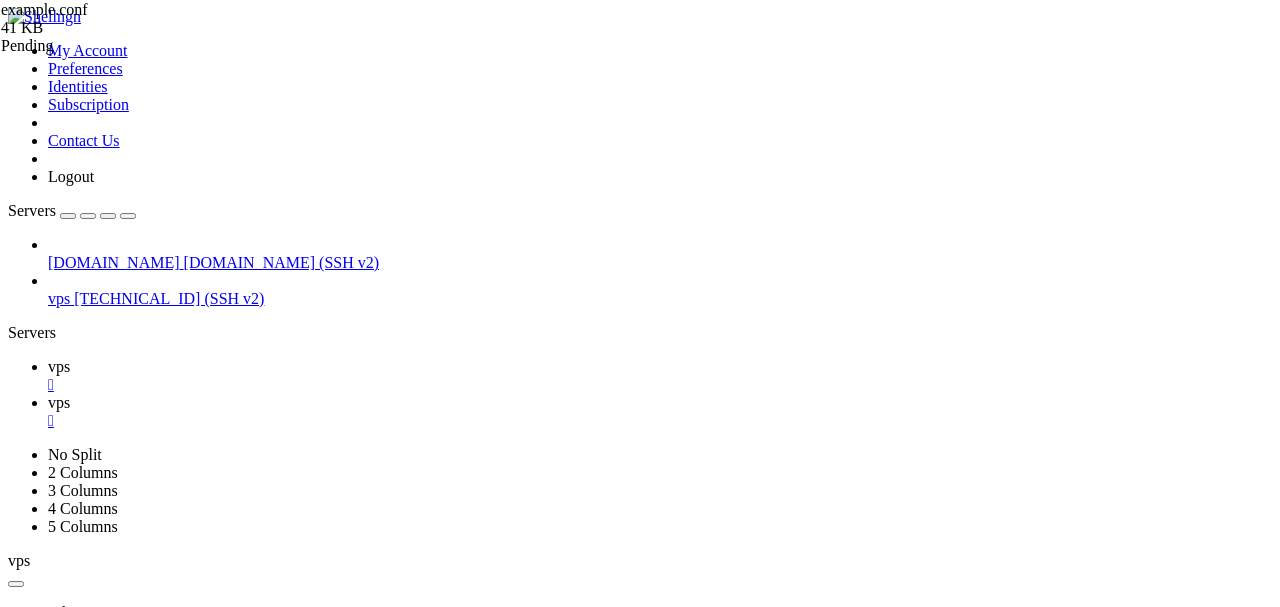 click on "Reconnect" at bounding box center (48, 1333) 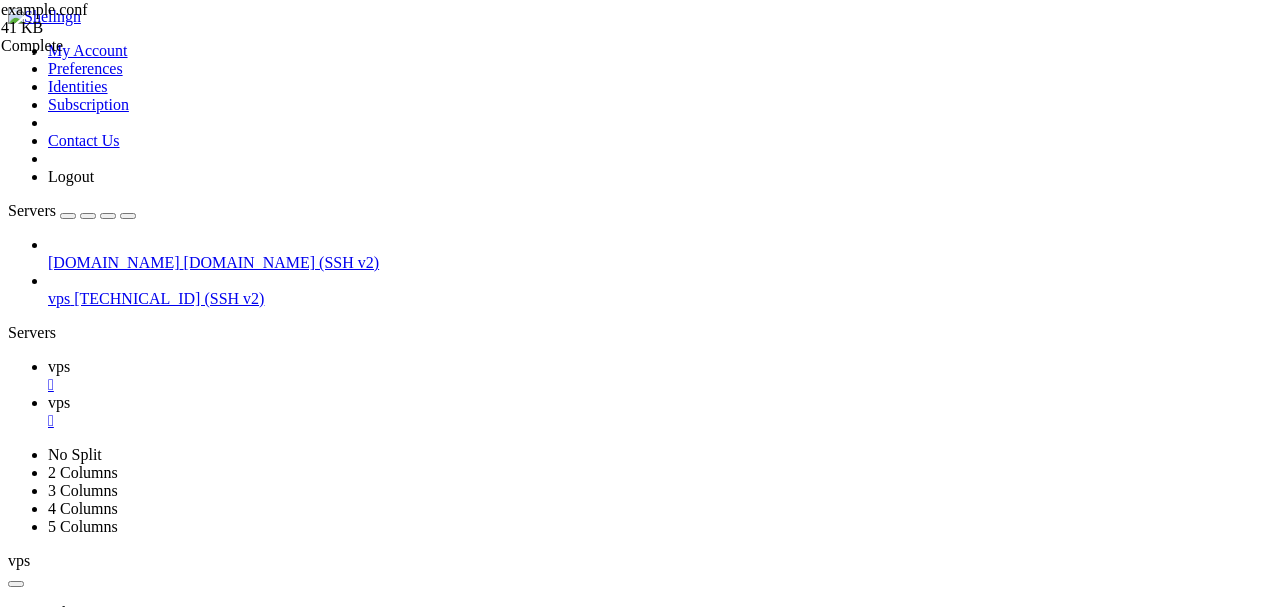 scroll, scrollTop: 124, scrollLeft: 0, axis: vertical 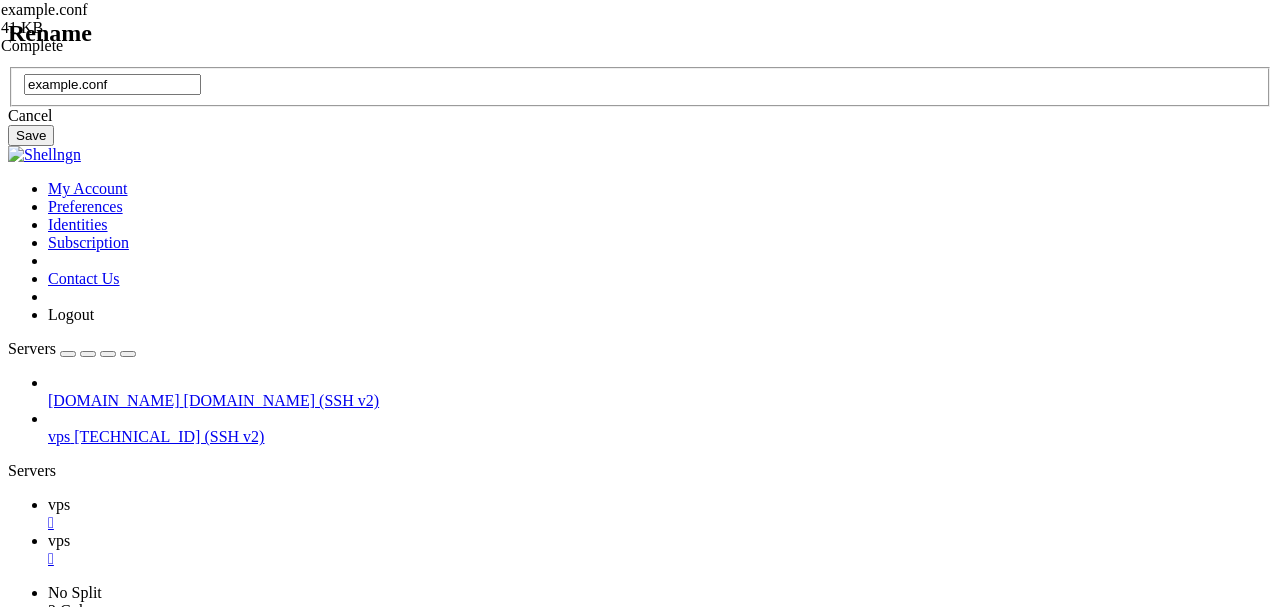 click on "example.conf" at bounding box center (640, 84) 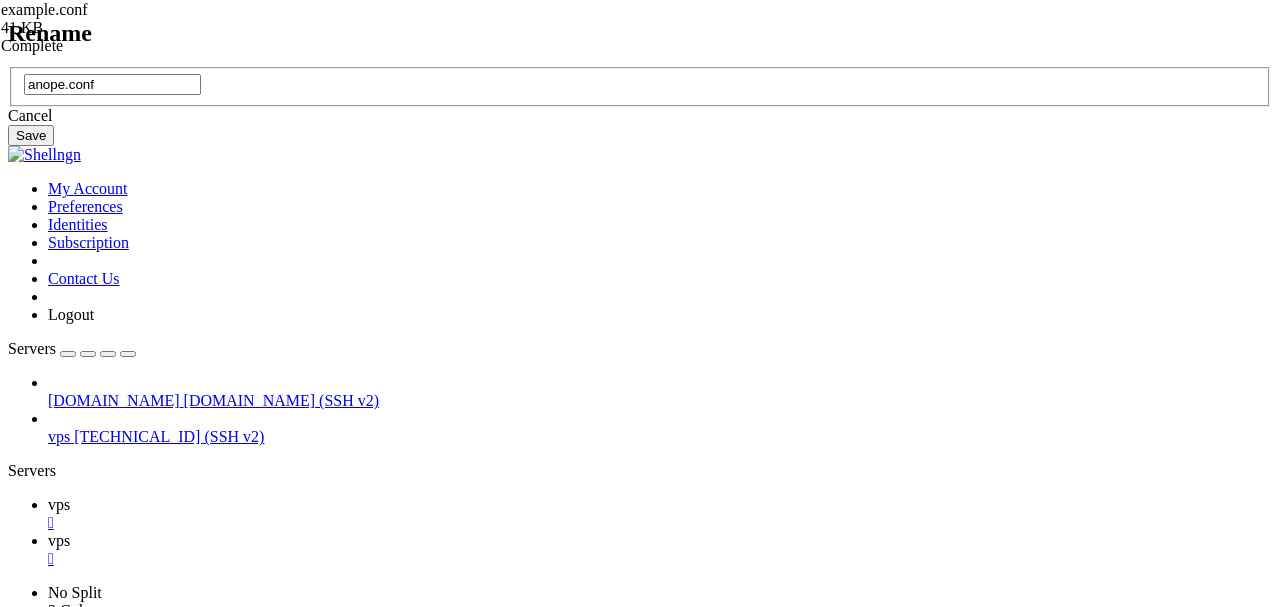 type on "anope.conf" 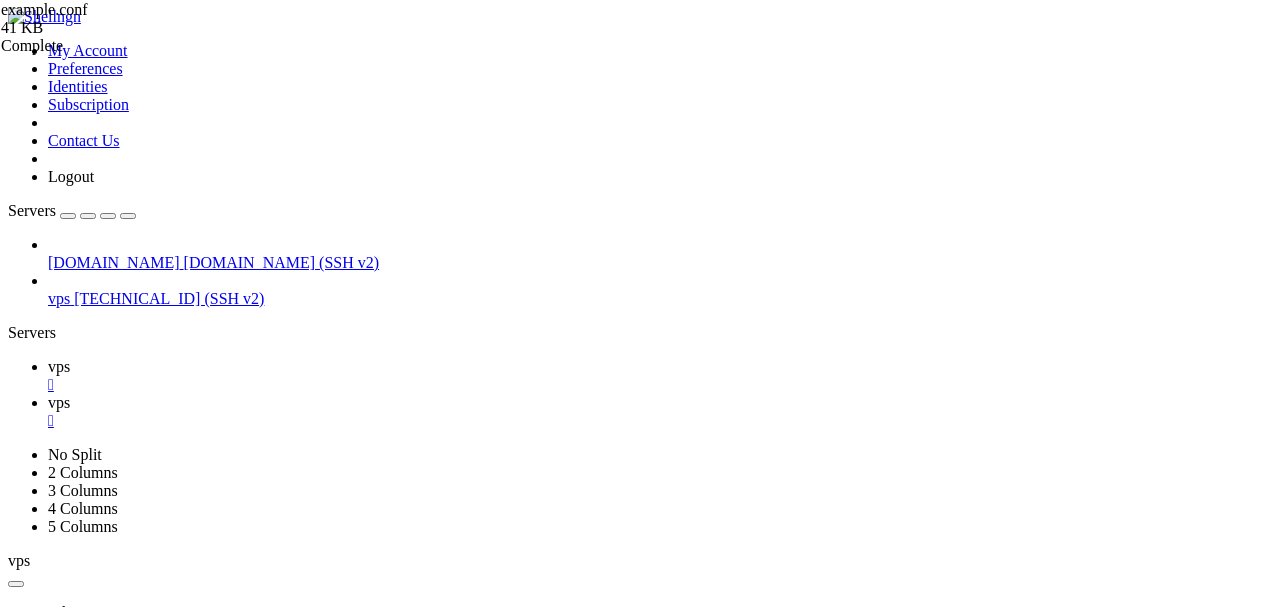 scroll, scrollTop: 0, scrollLeft: 0, axis: both 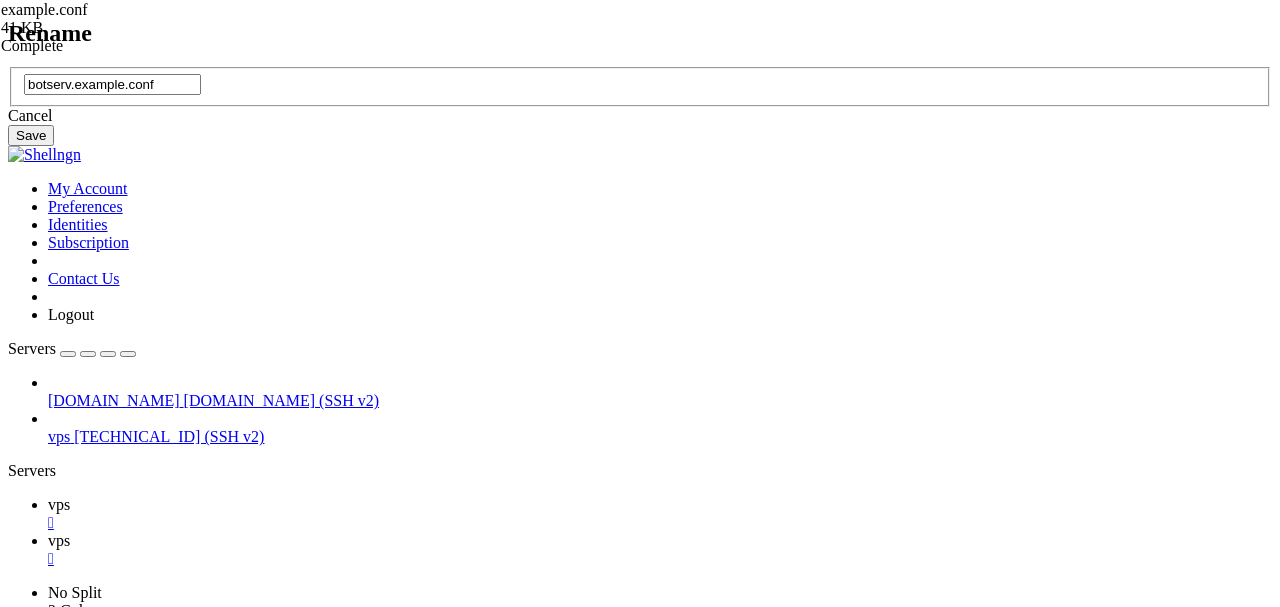 click on "botserv.example.conf" at bounding box center [112, 84] 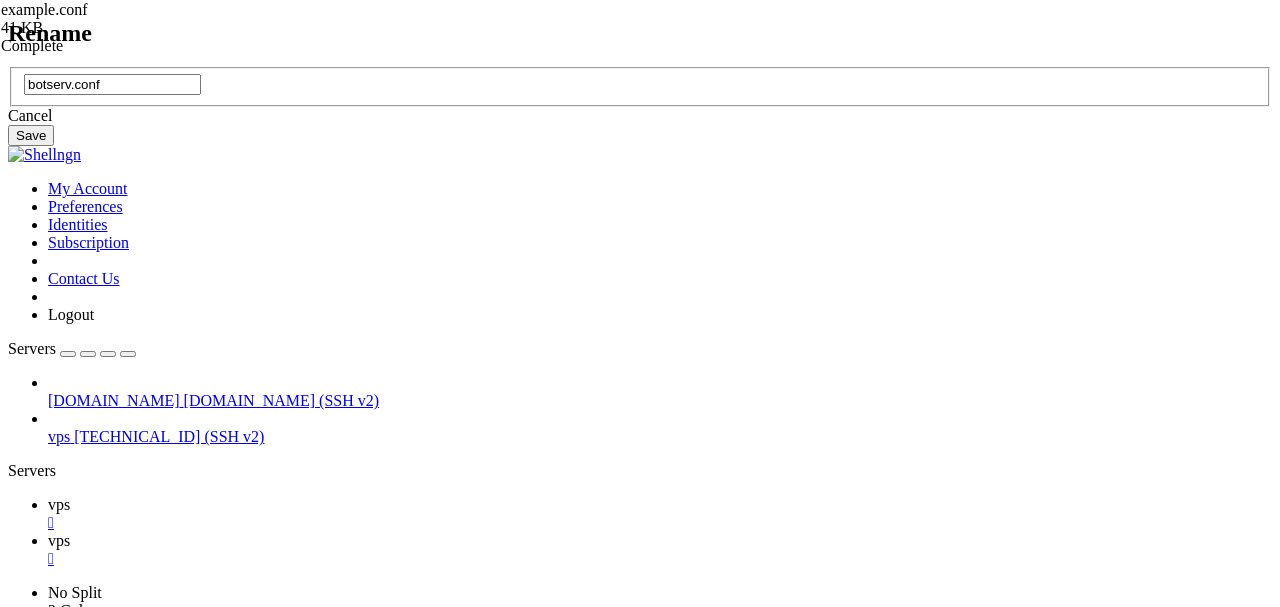 type on "botserv.conf" 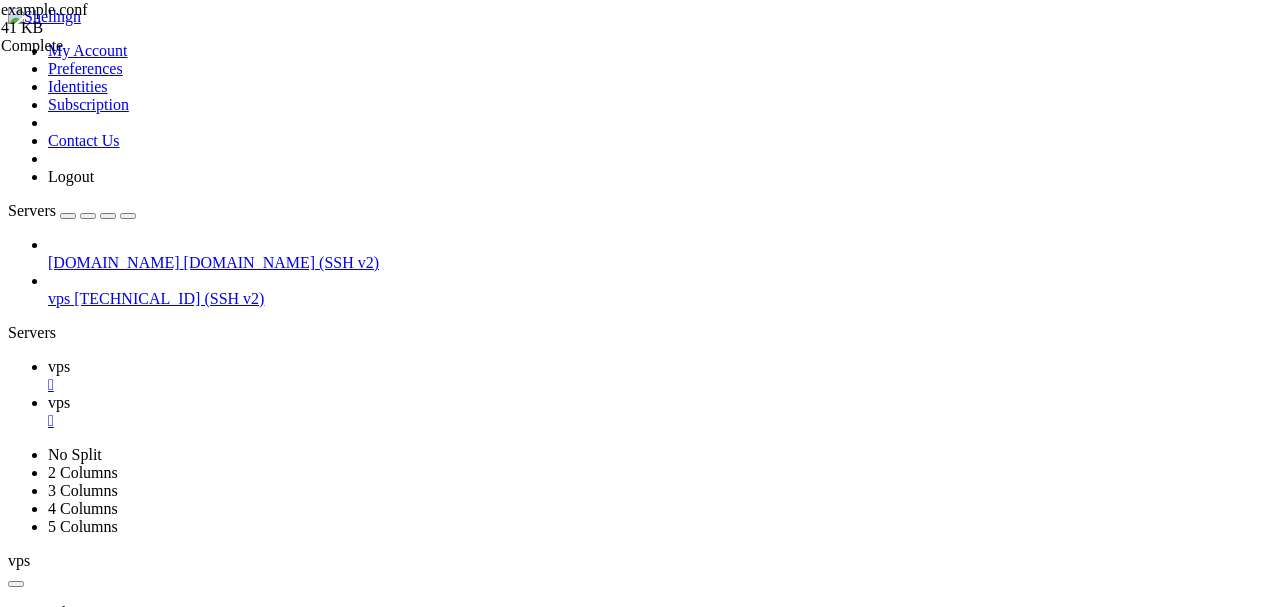 click on "Rename" at bounding box center (74, 1482) 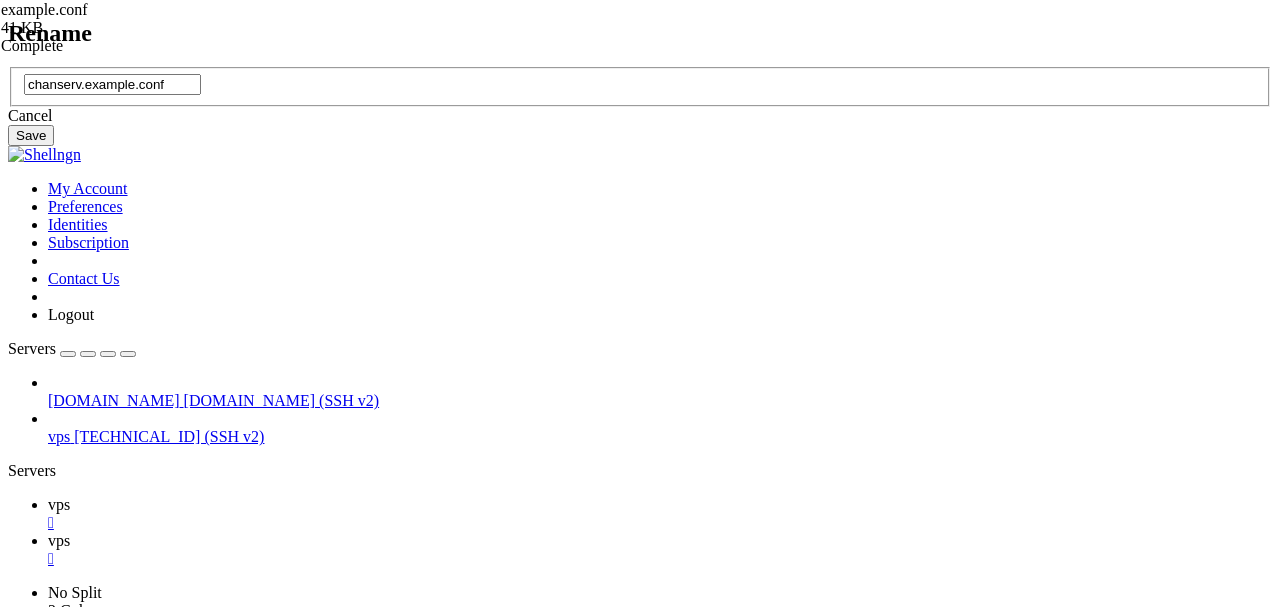 click on "chanserv.example.conf" at bounding box center [112, 84] 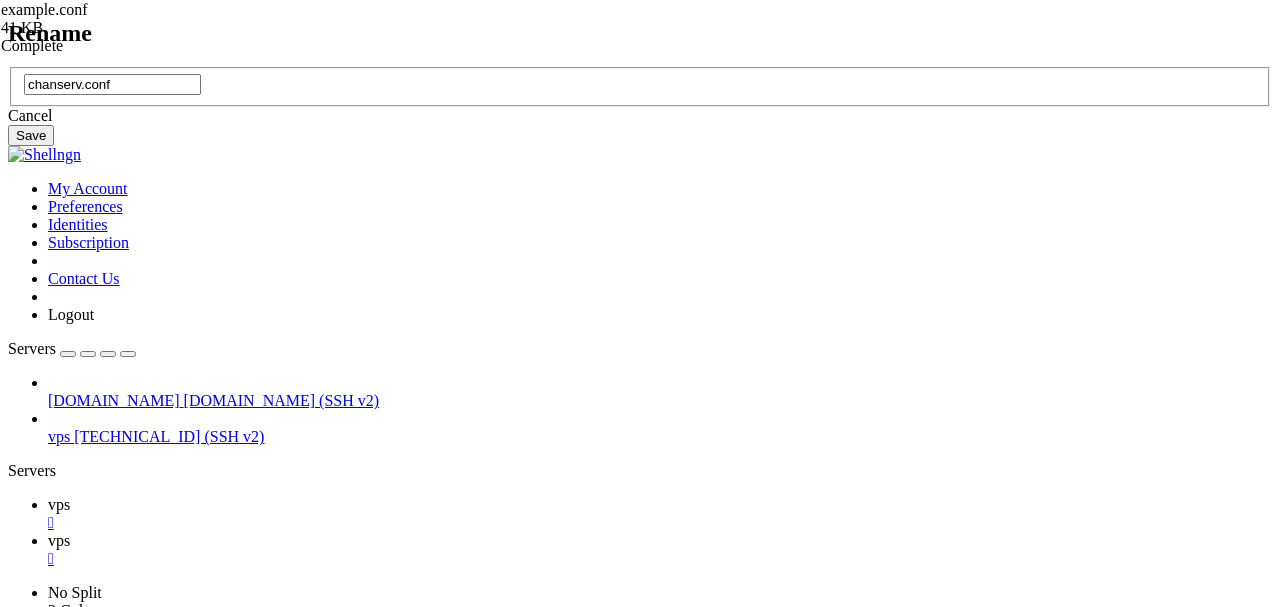 type on "chanserv.conf" 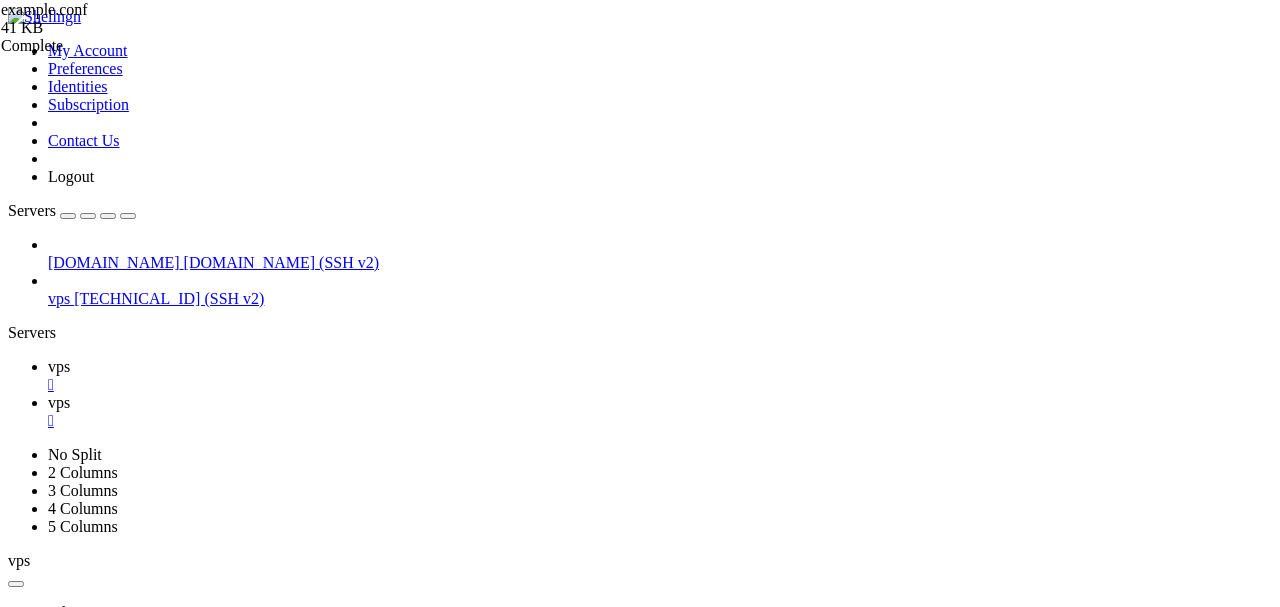 click on "Rename" at bounding box center [74, 1482] 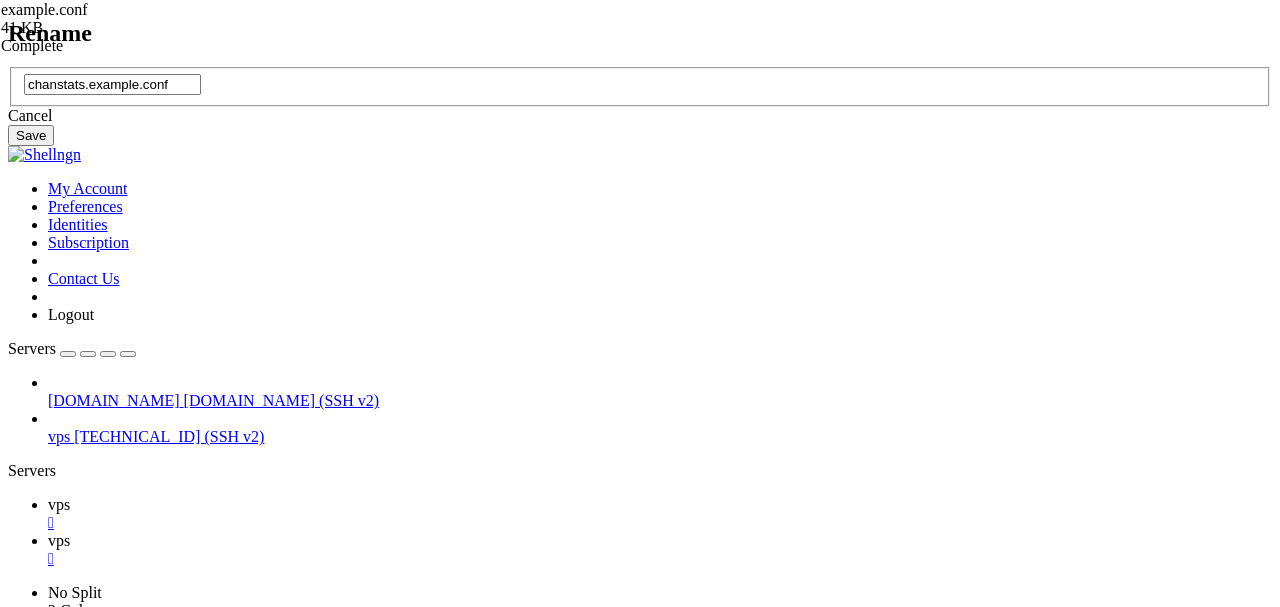 click on "chanstats.example.conf" at bounding box center (112, 84) 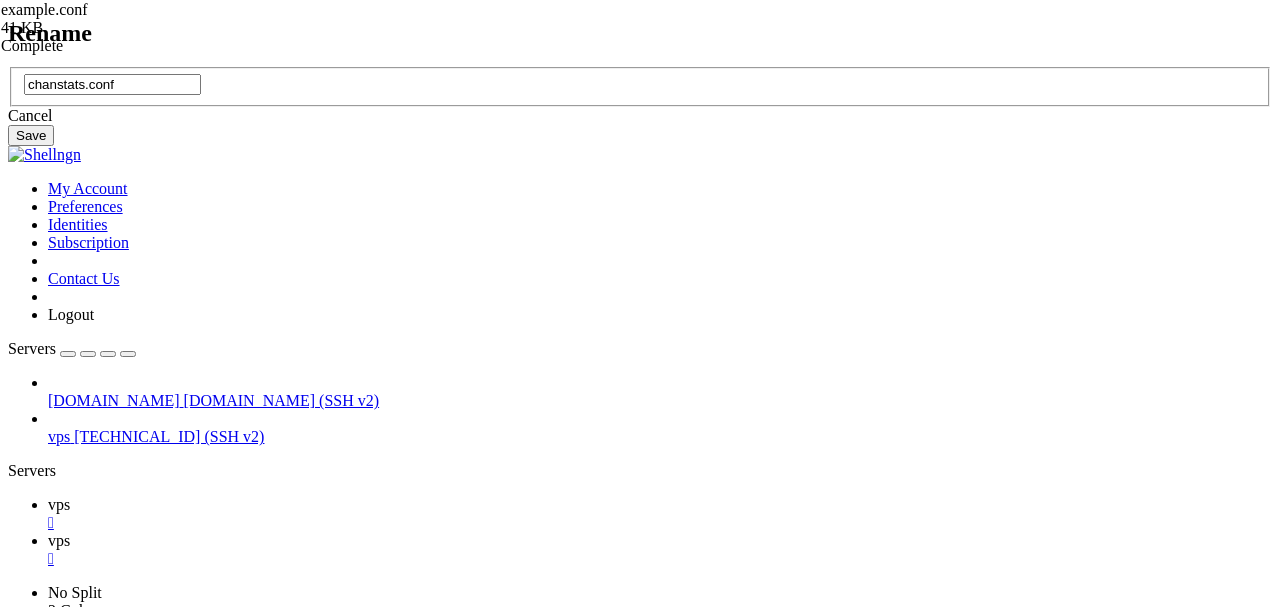 type on "chanstats.conf" 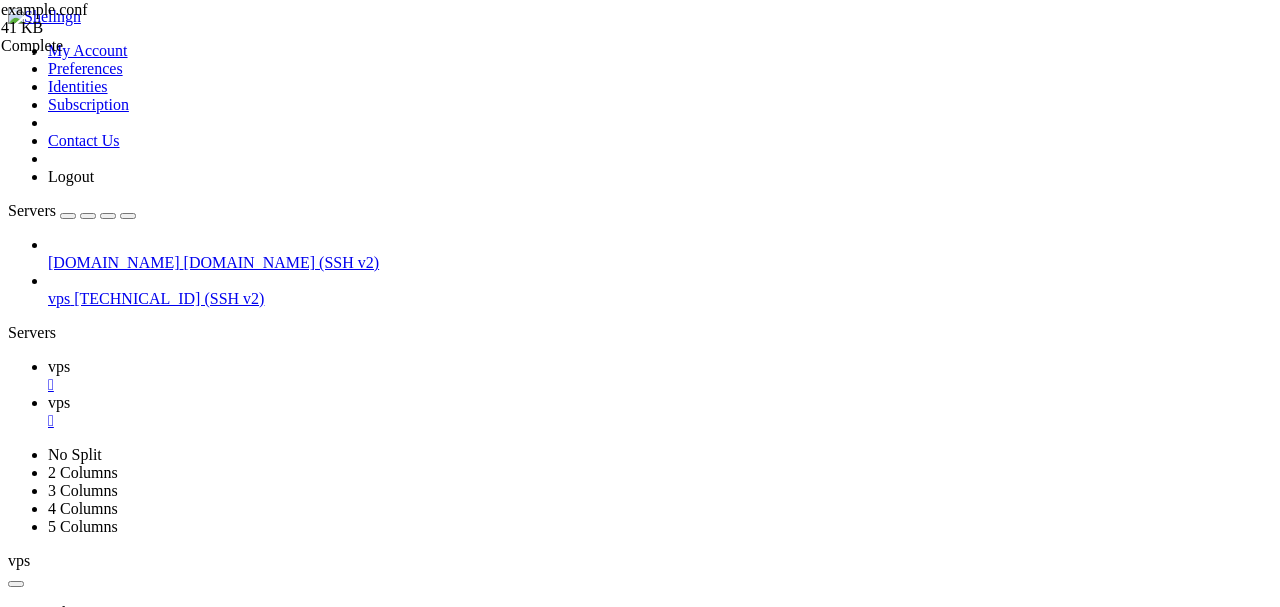 click on "Rename" at bounding box center (74, 1482) 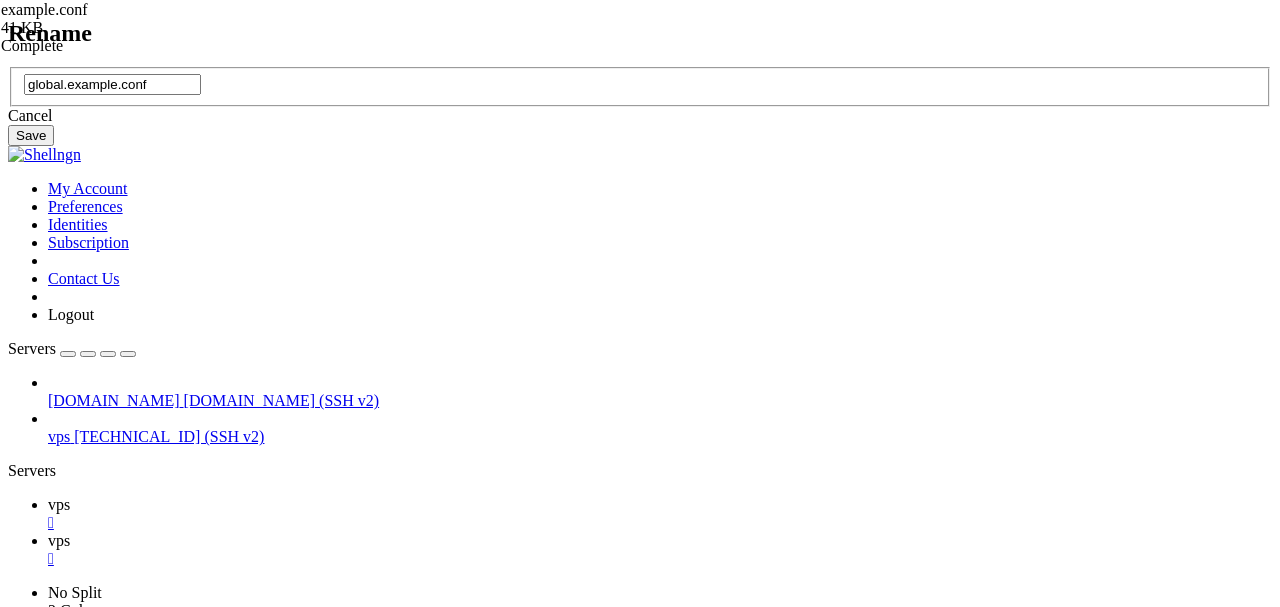 click on "global.example.conf" at bounding box center (112, 84) 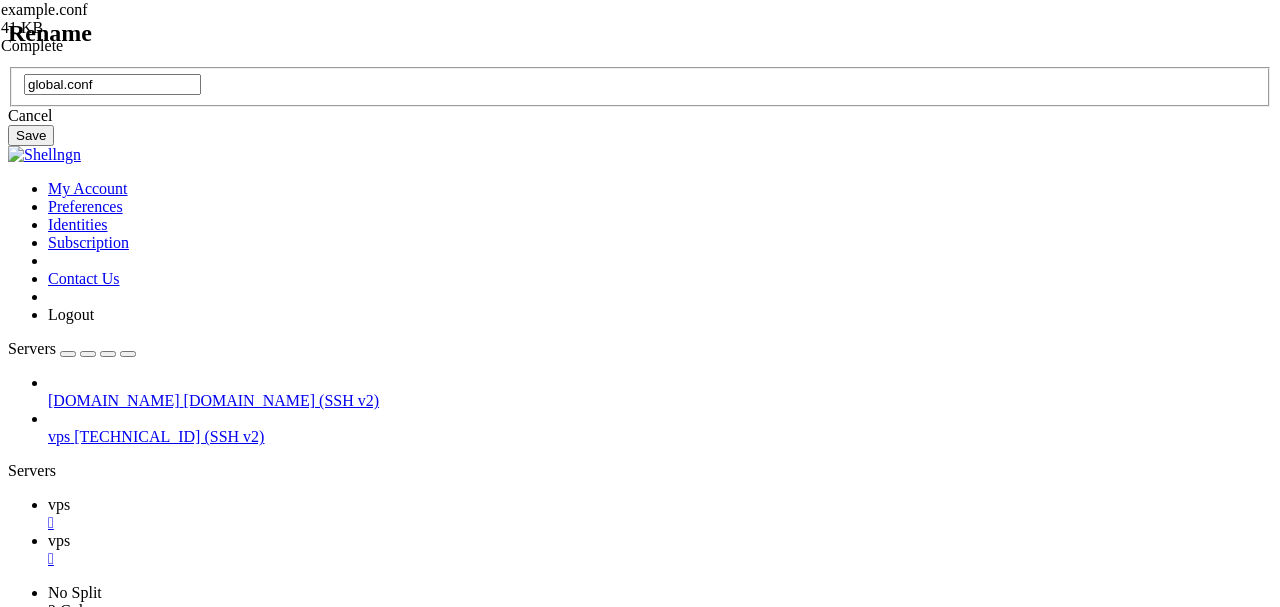 type on "global.conf" 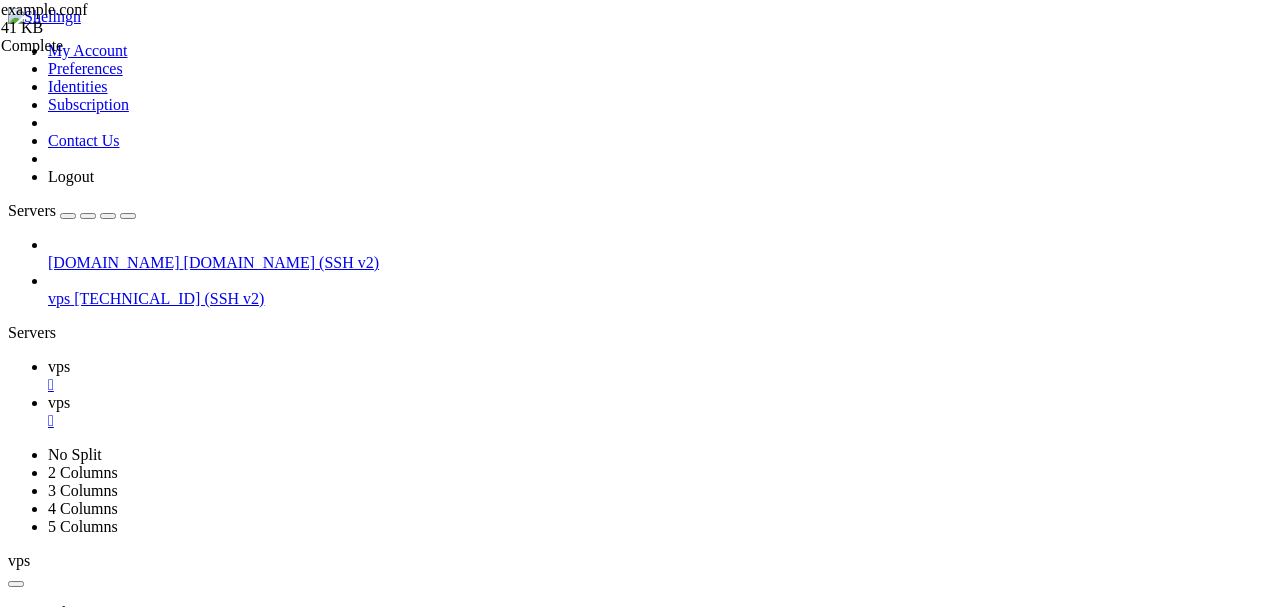 click on "Rename" at bounding box center (74, 1482) 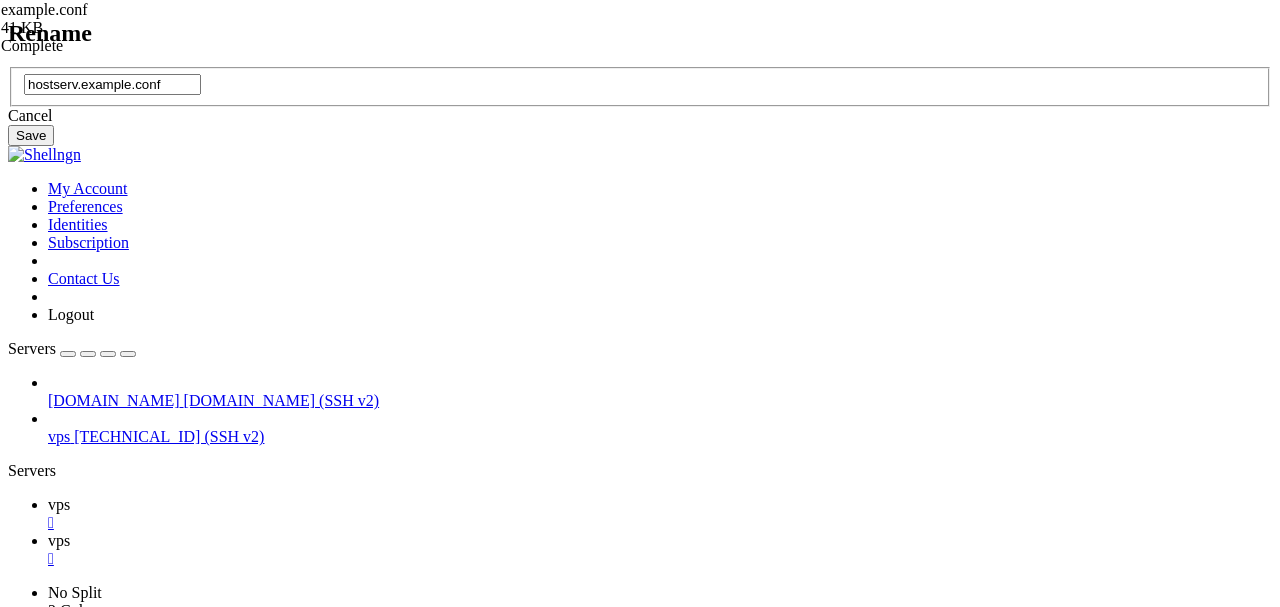 click on "hostserv.example.conf" at bounding box center (112, 84) 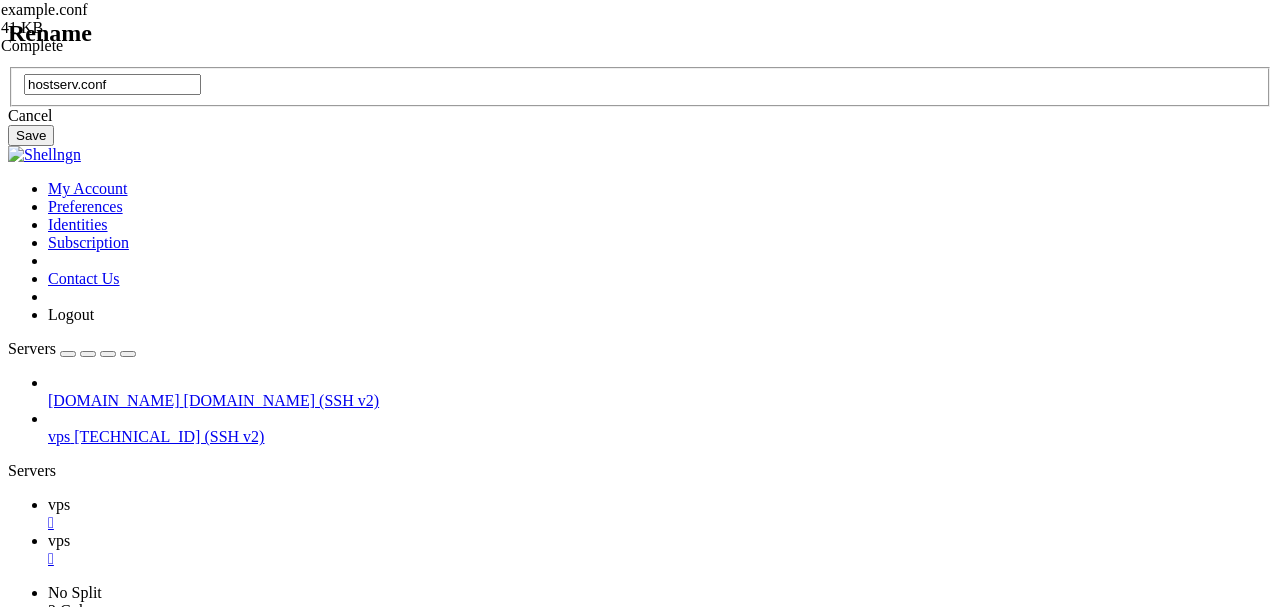 type on "hostserv.conf" 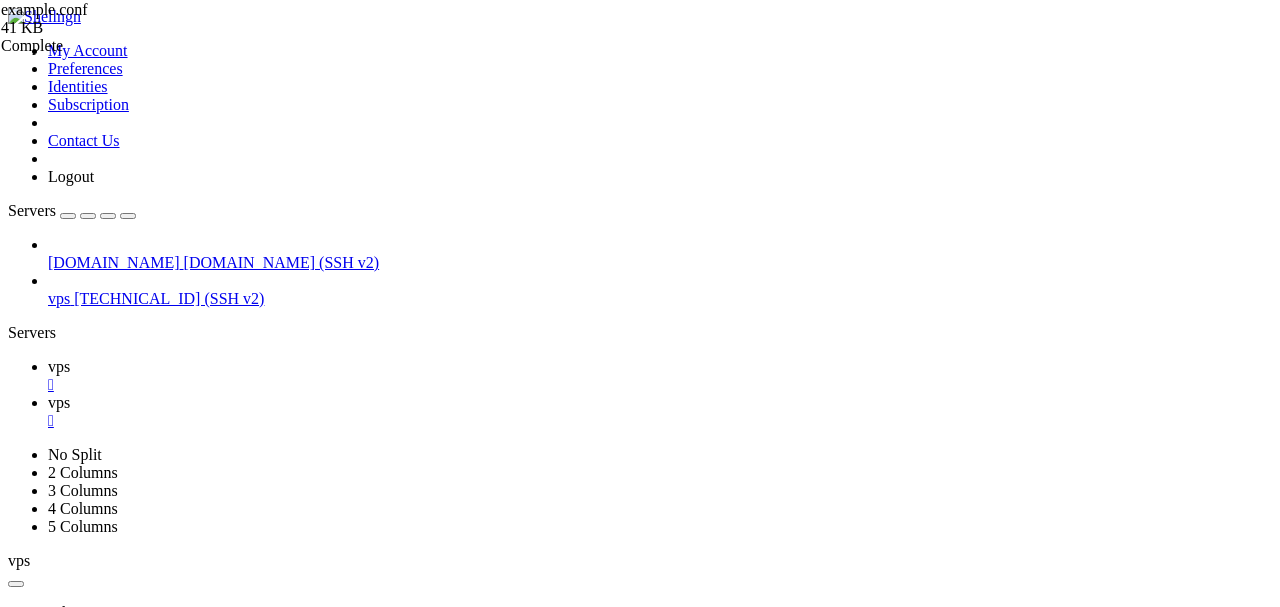 scroll, scrollTop: 132, scrollLeft: 0, axis: vertical 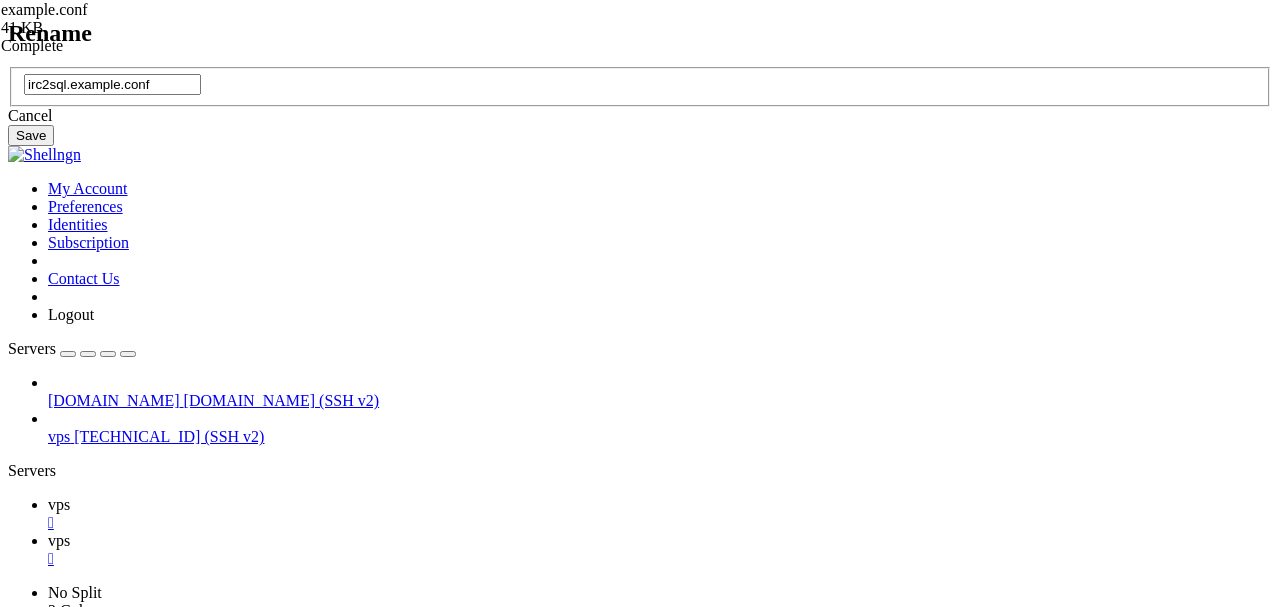 click on "irc2sql.example.conf" at bounding box center (112, 84) 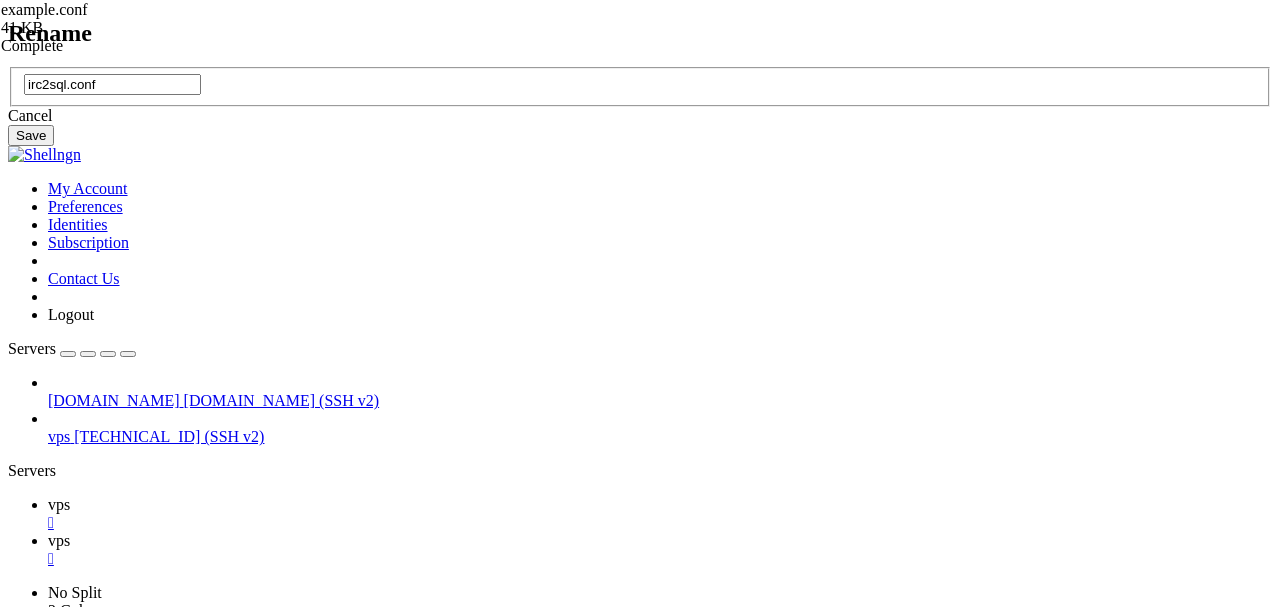 type on "irc2sql.conf" 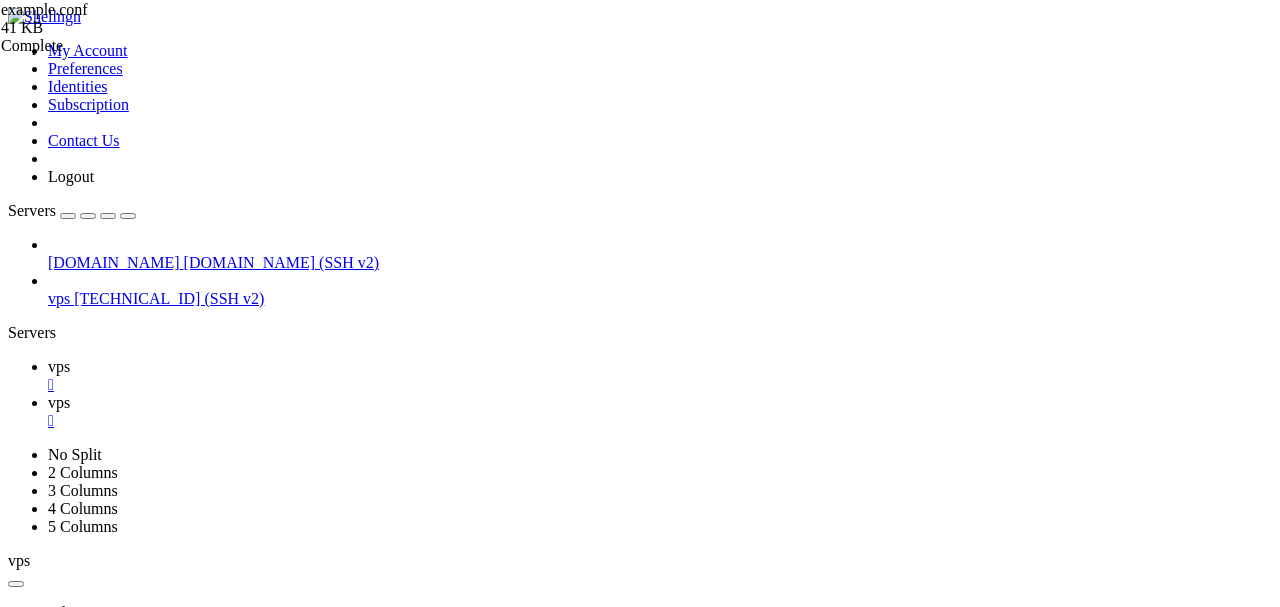 scroll, scrollTop: 176, scrollLeft: 0, axis: vertical 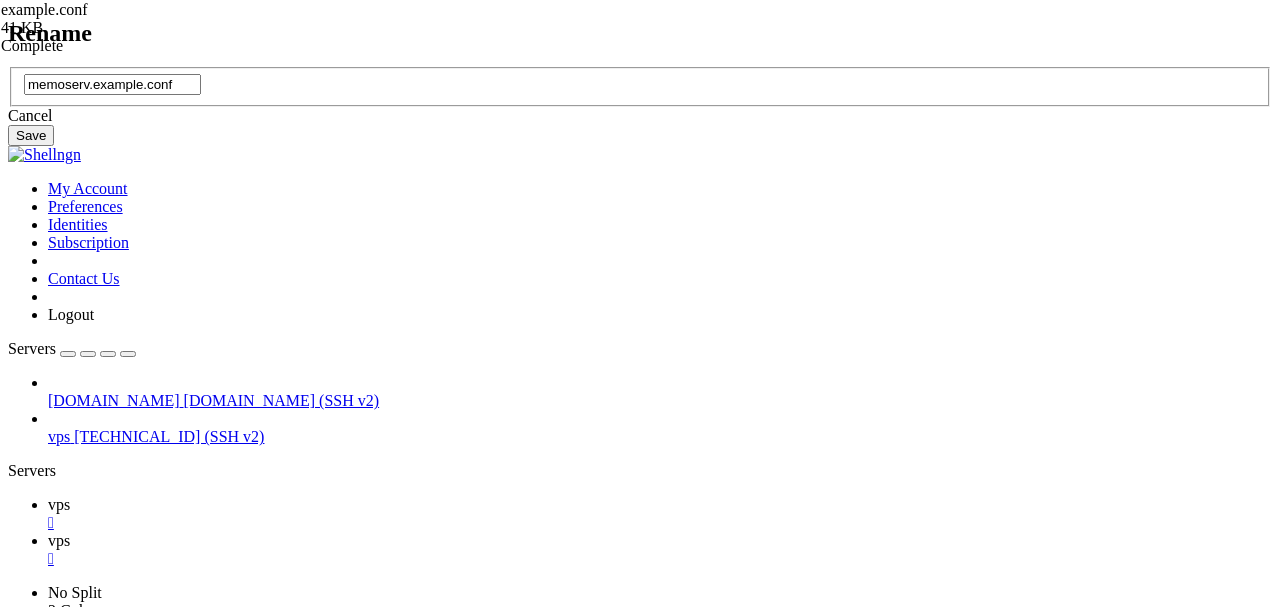 click on "memoserv.example.conf" at bounding box center (112, 84) 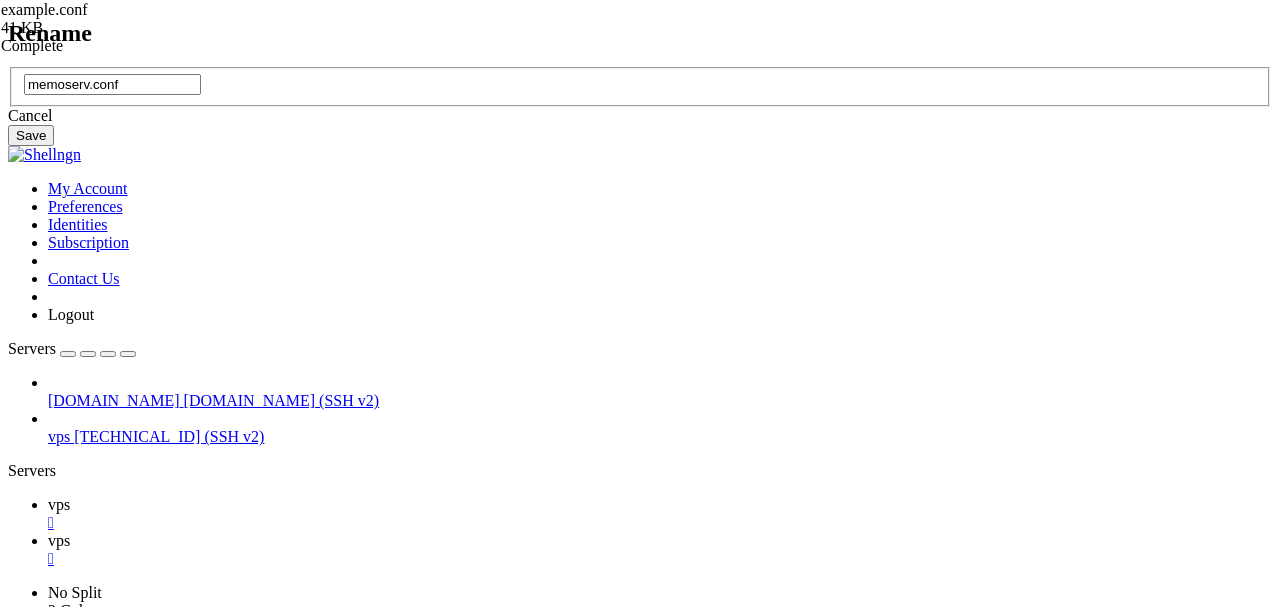 type on "memoserv.conf" 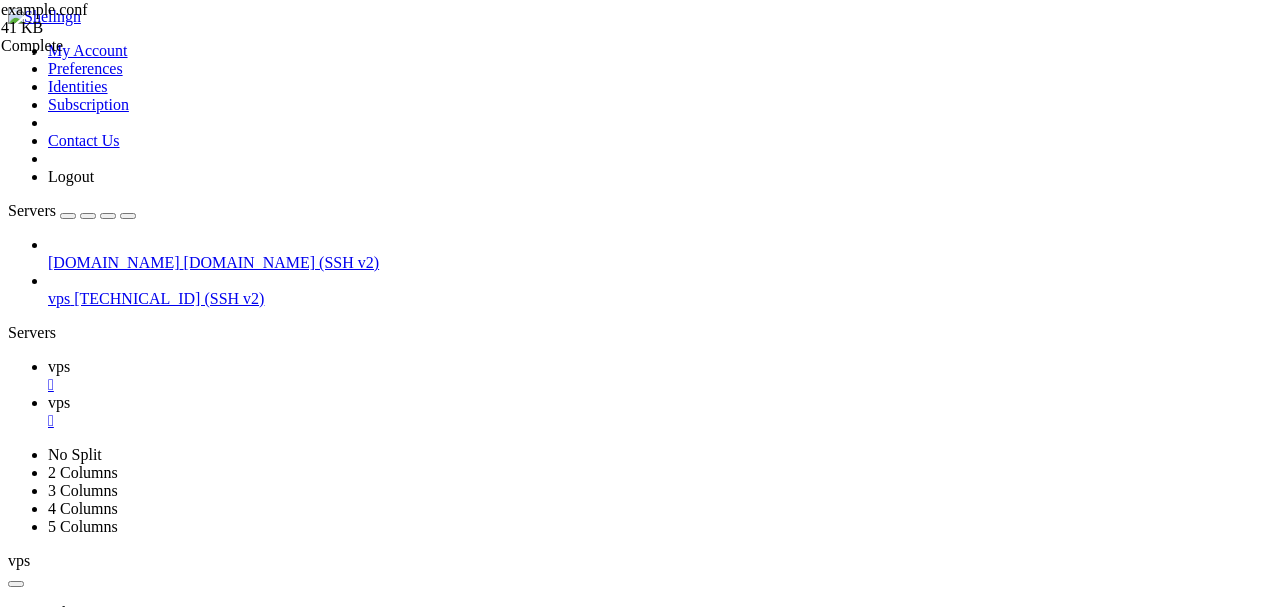 scroll, scrollTop: 128, scrollLeft: 0, axis: vertical 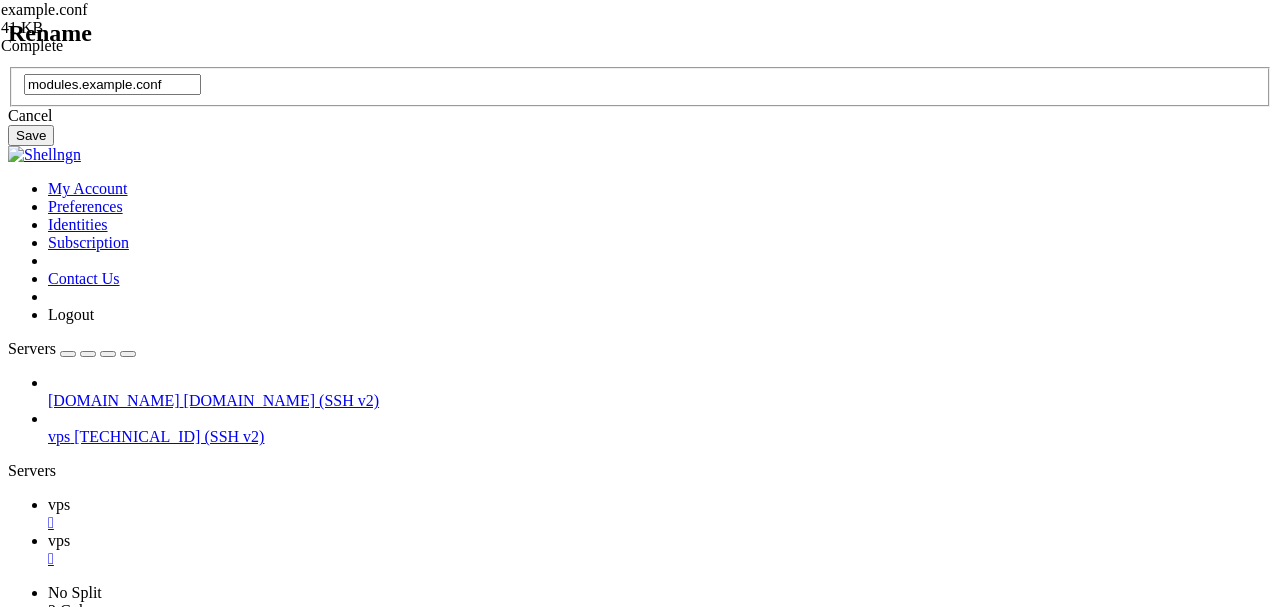 click on "modules.example.conf" at bounding box center [112, 84] 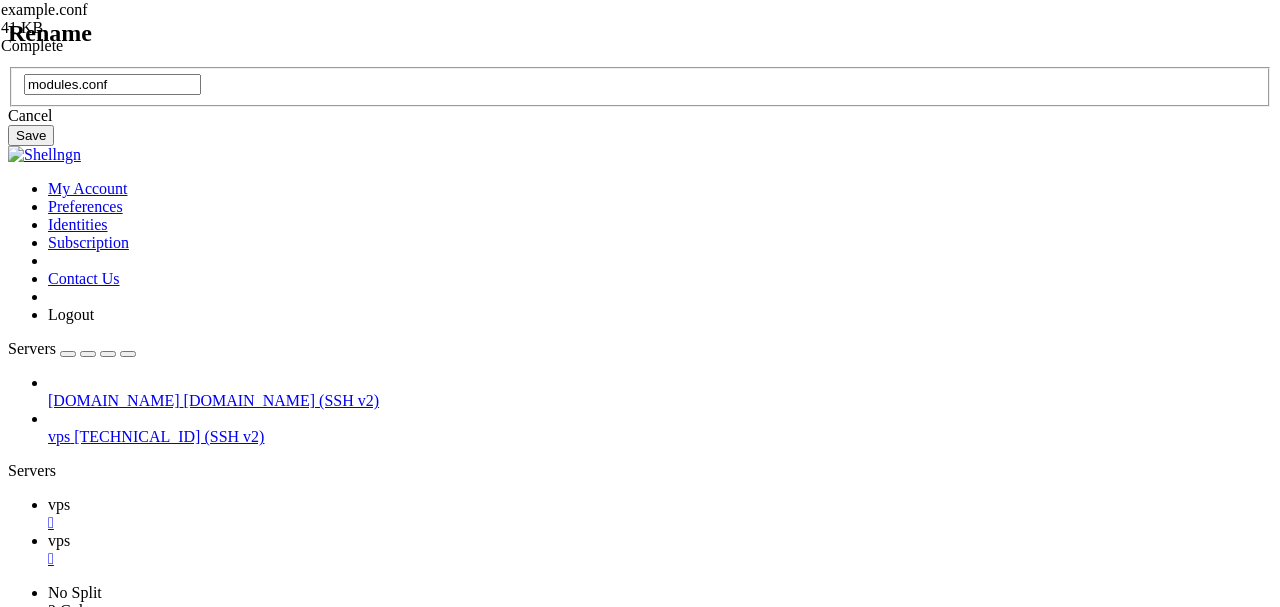 type on "modules.conf" 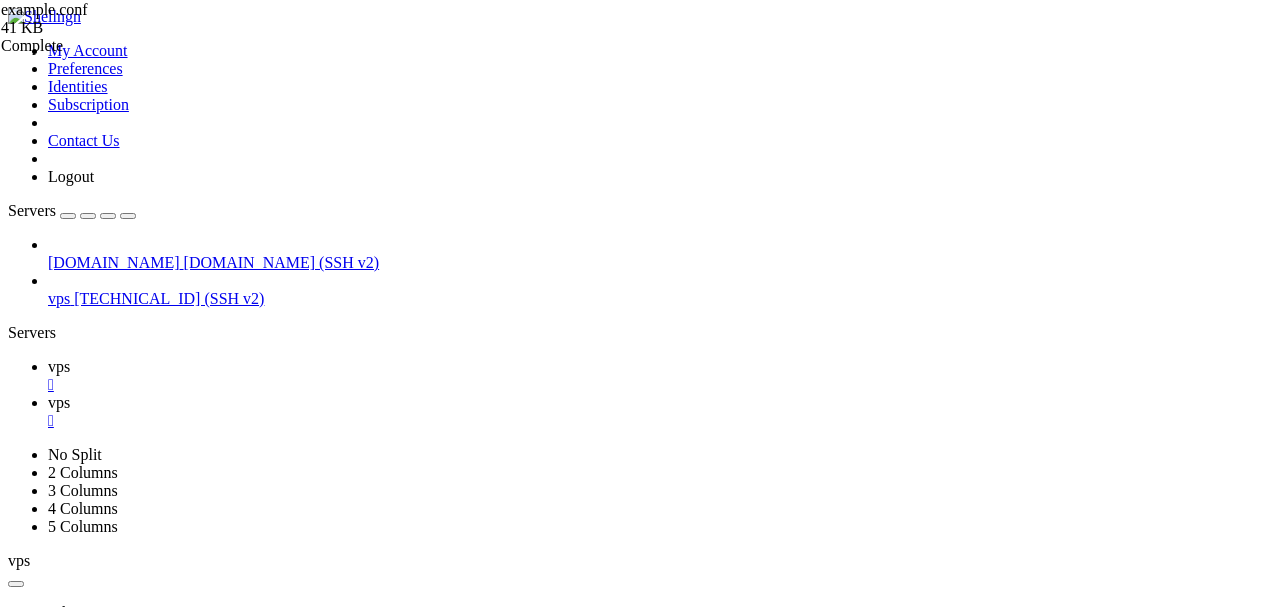 scroll, scrollTop: 169, scrollLeft: 0, axis: vertical 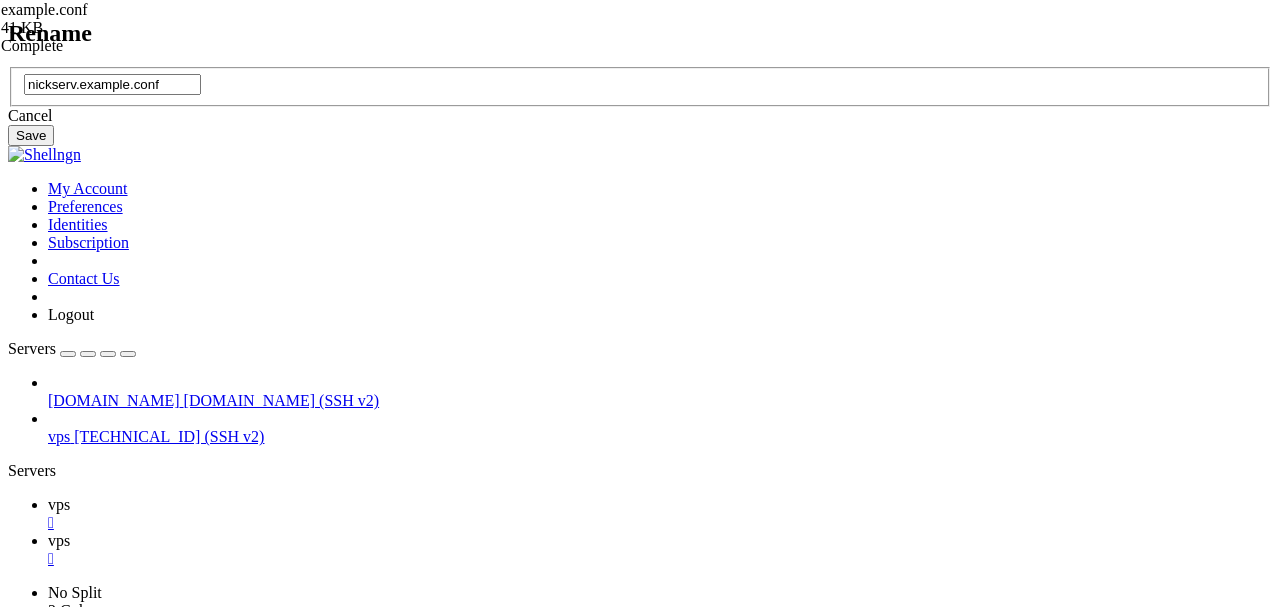 click on "nickserv.example.conf" at bounding box center (112, 84) 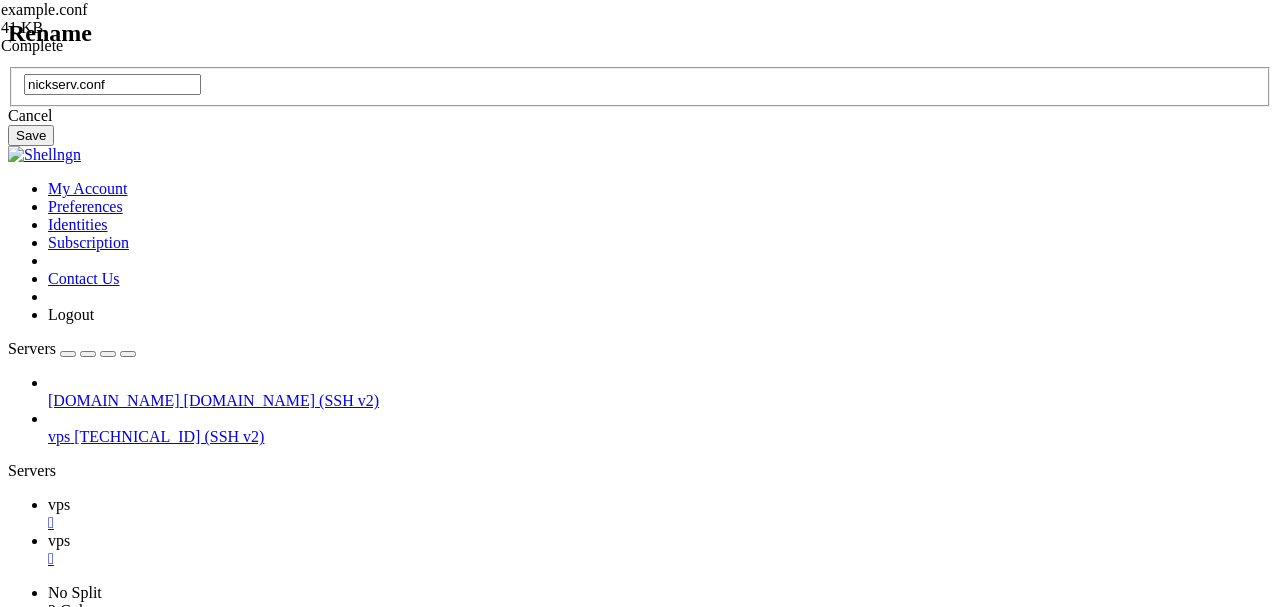 type on "nickserv.conf" 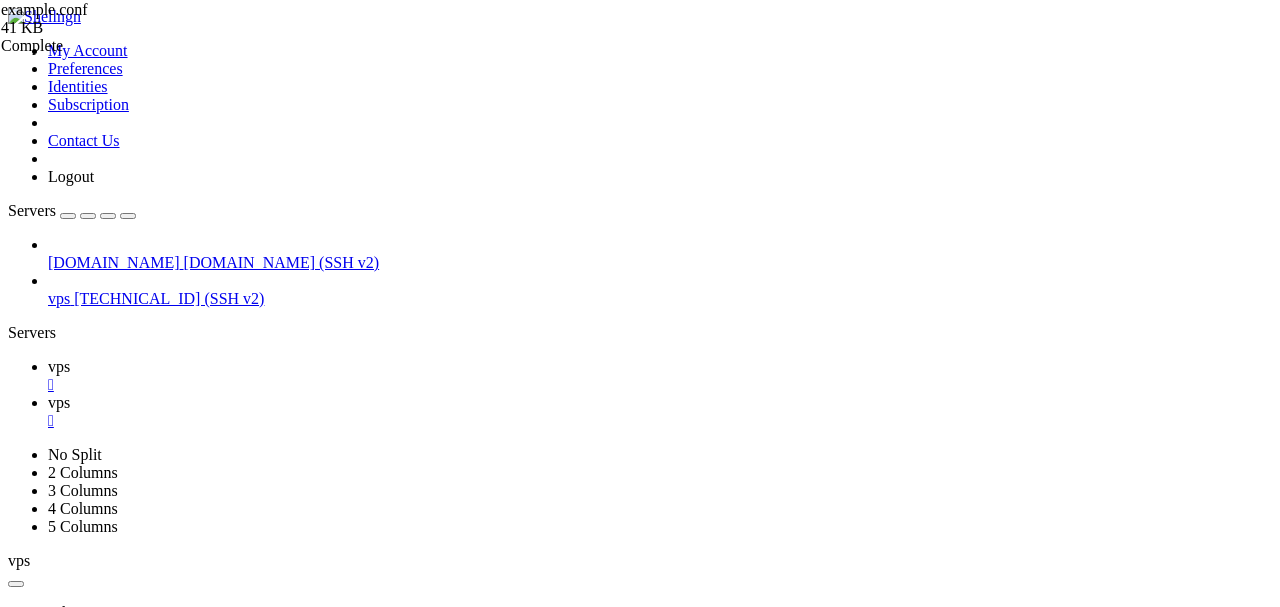 scroll, scrollTop: 176, scrollLeft: 0, axis: vertical 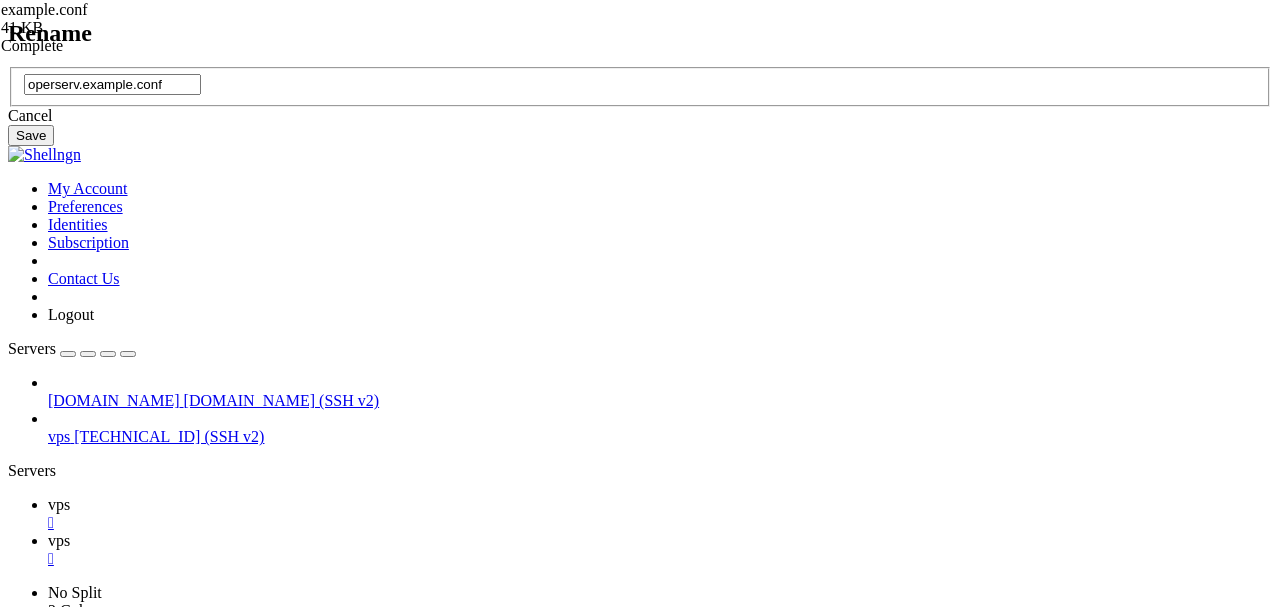click on "operserv.example.conf" at bounding box center [112, 84] 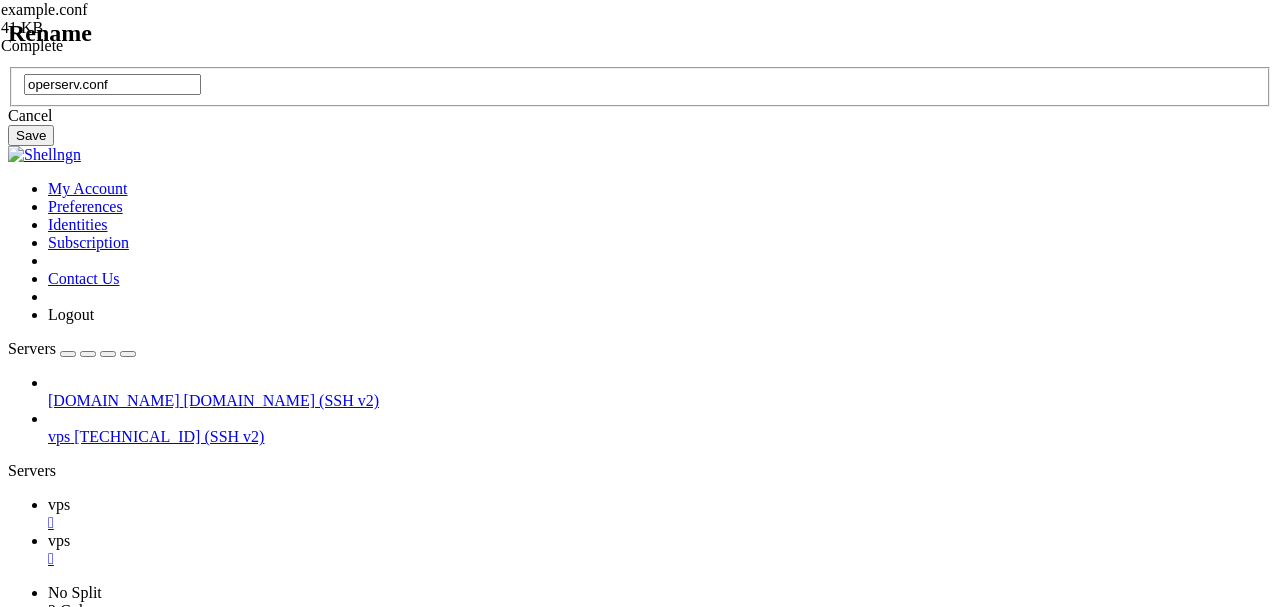 type on "operserv.conf" 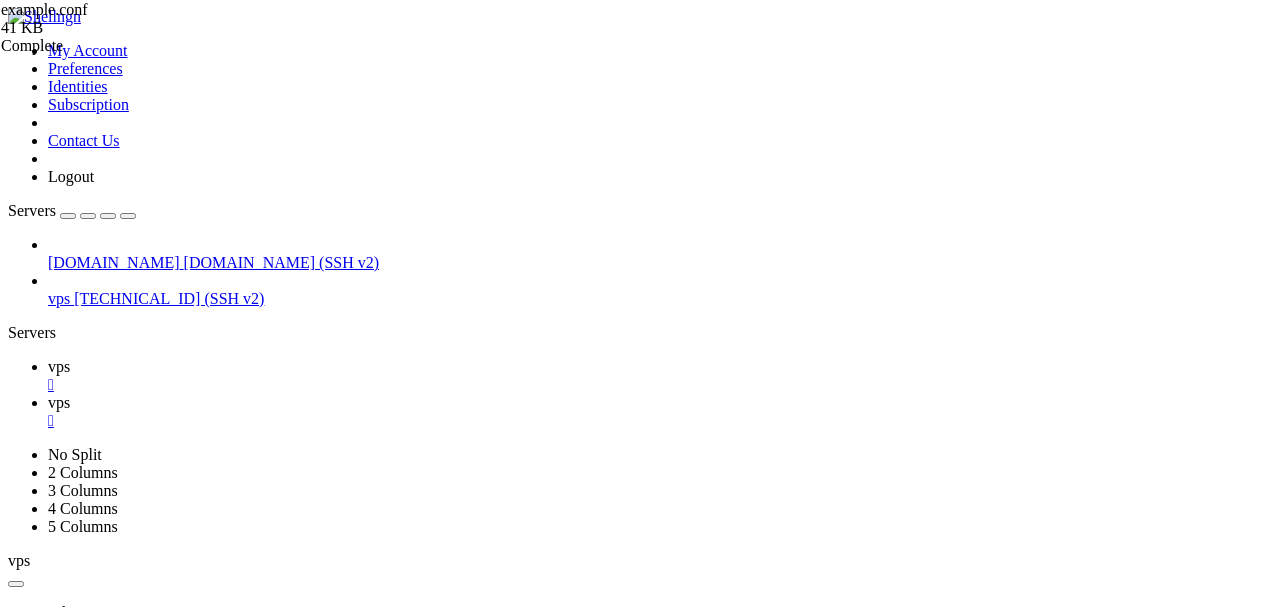 scroll, scrollTop: 176, scrollLeft: 0, axis: vertical 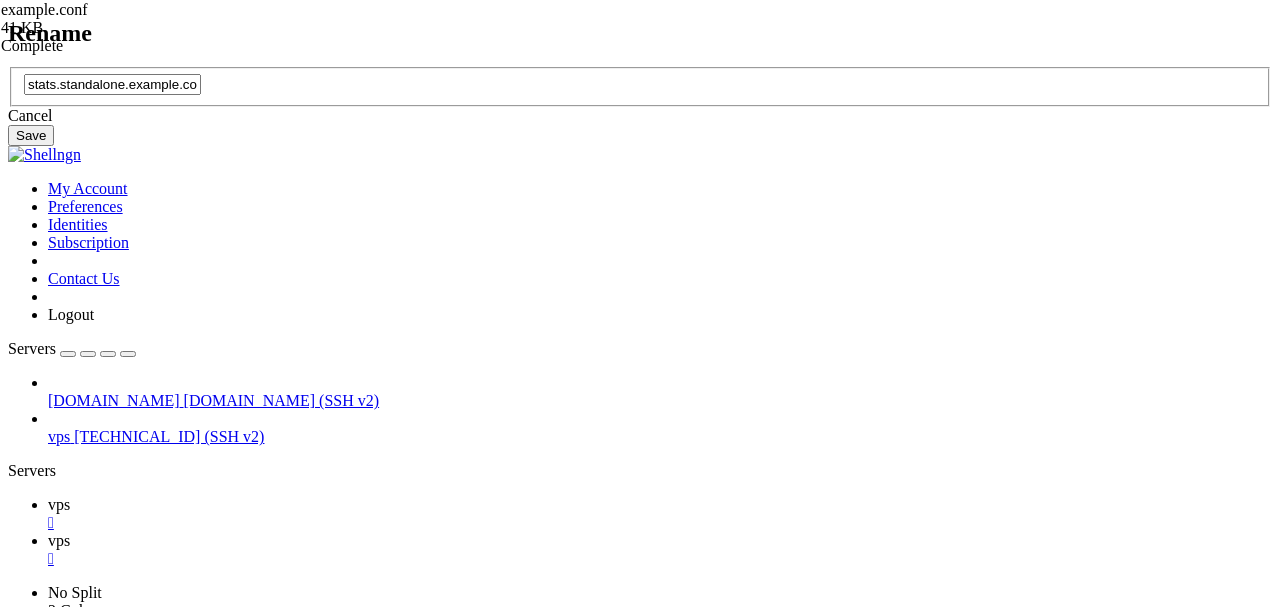 click on "stats.standalone.example.conf" at bounding box center [112, 84] 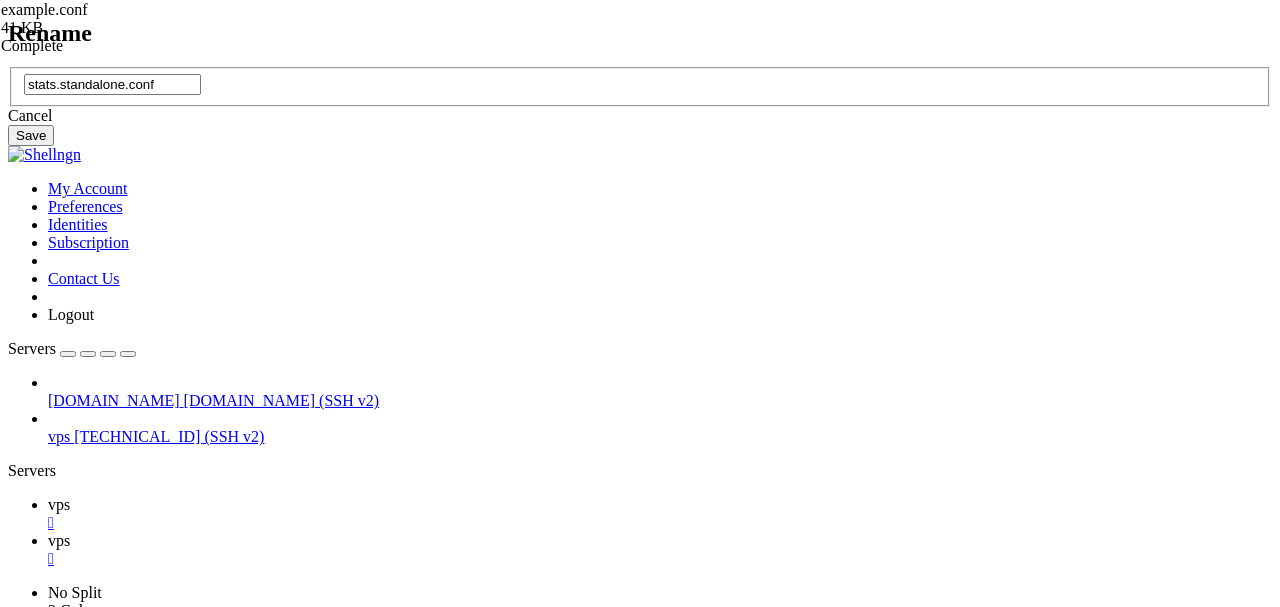 type on "stats.standalone.conf" 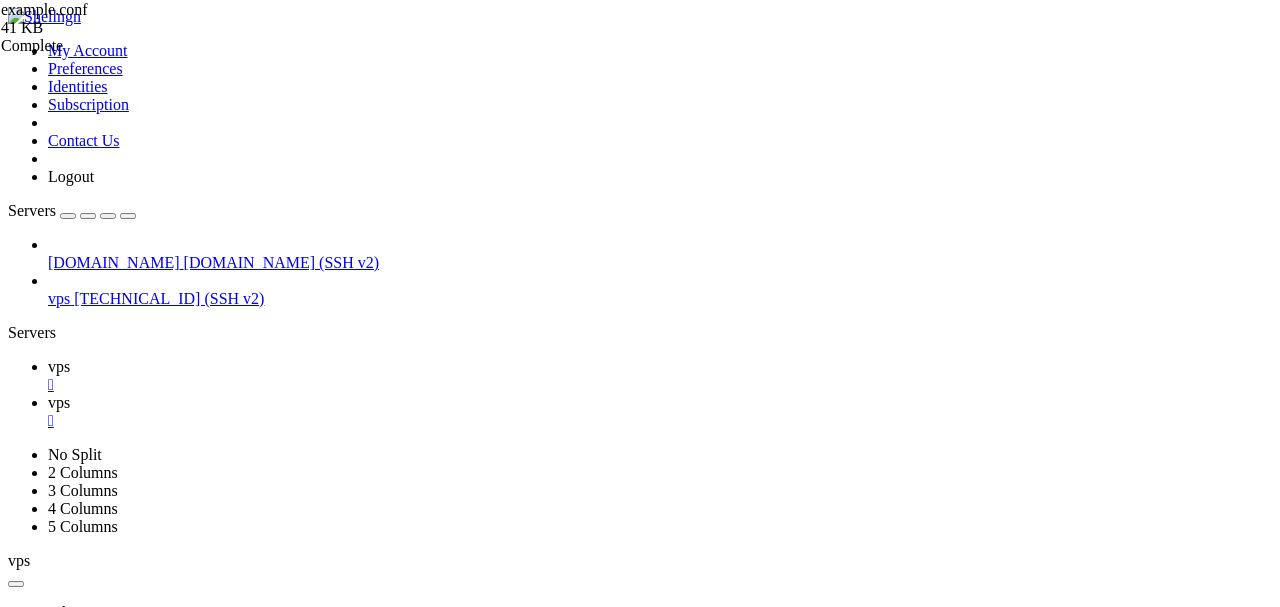 scroll, scrollTop: 0, scrollLeft: 0, axis: both 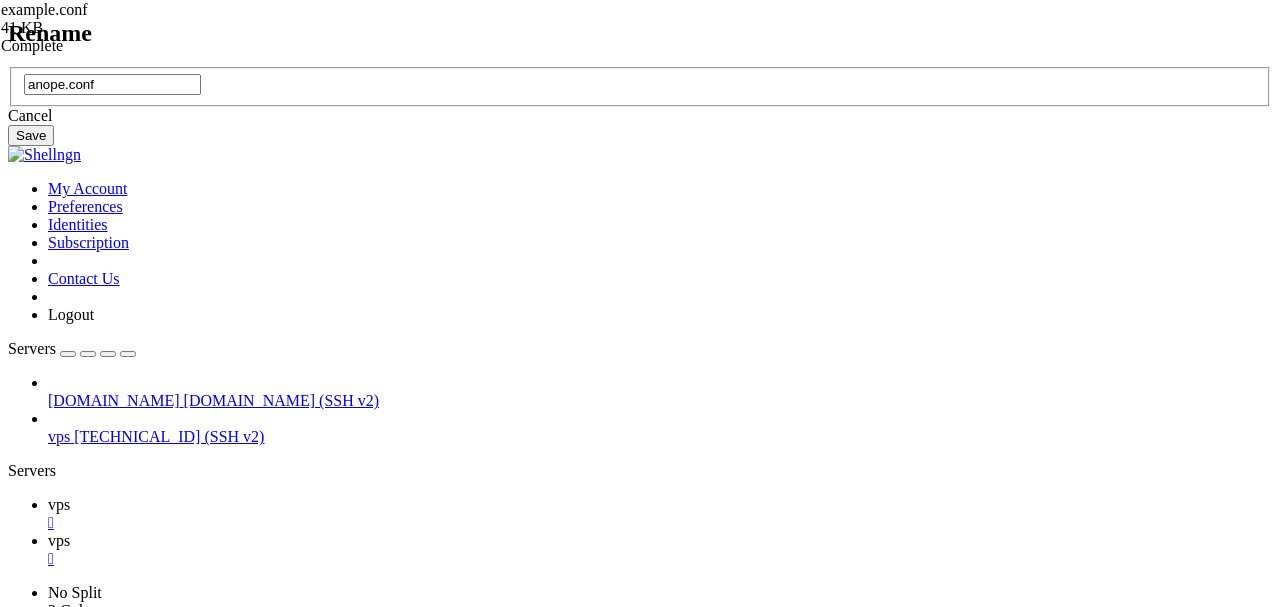 click on "anope.conf" at bounding box center (112, 84) 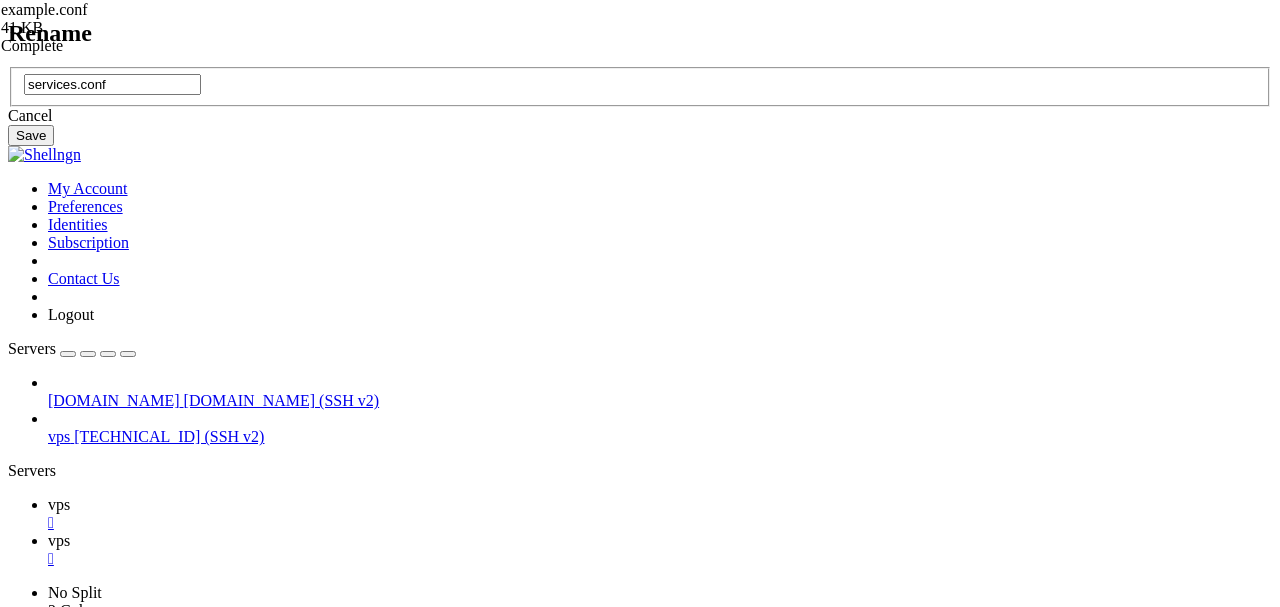 type on "services.conf" 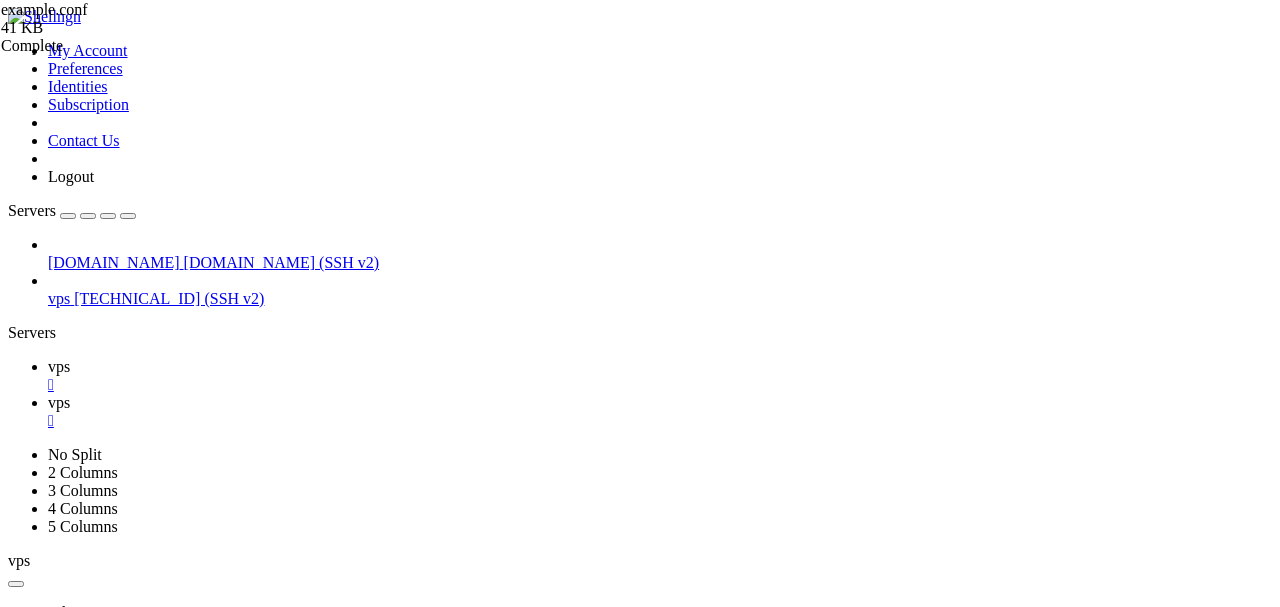 click on "vps" at bounding box center (59, 366) 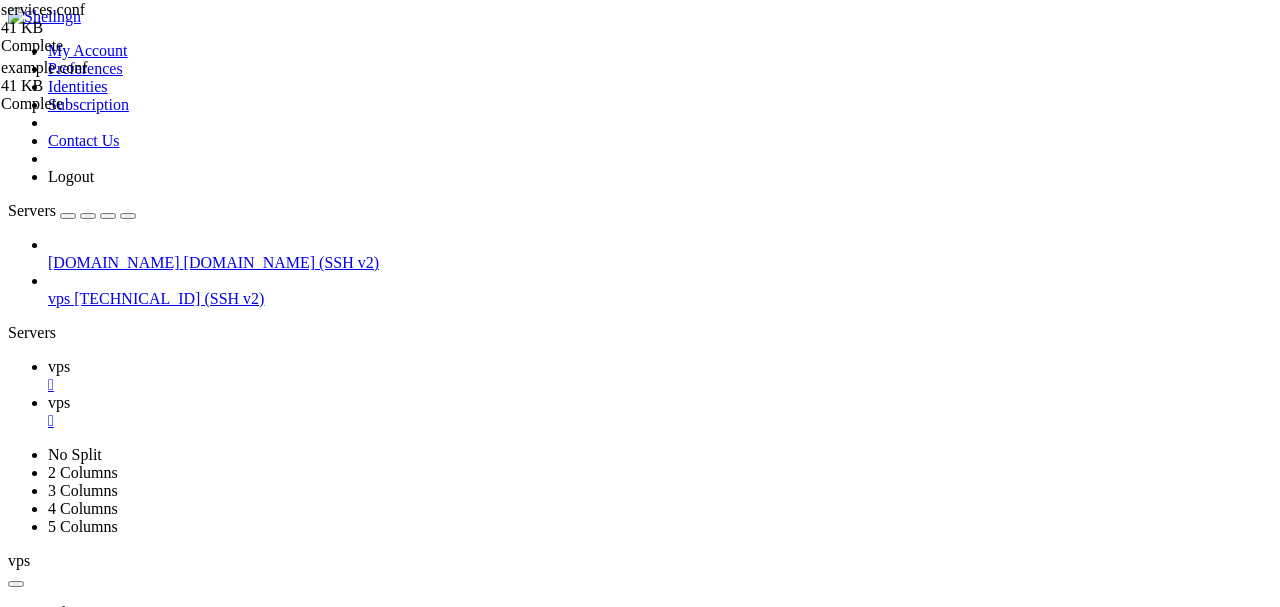 scroll, scrollTop: 2078, scrollLeft: 0, axis: vertical 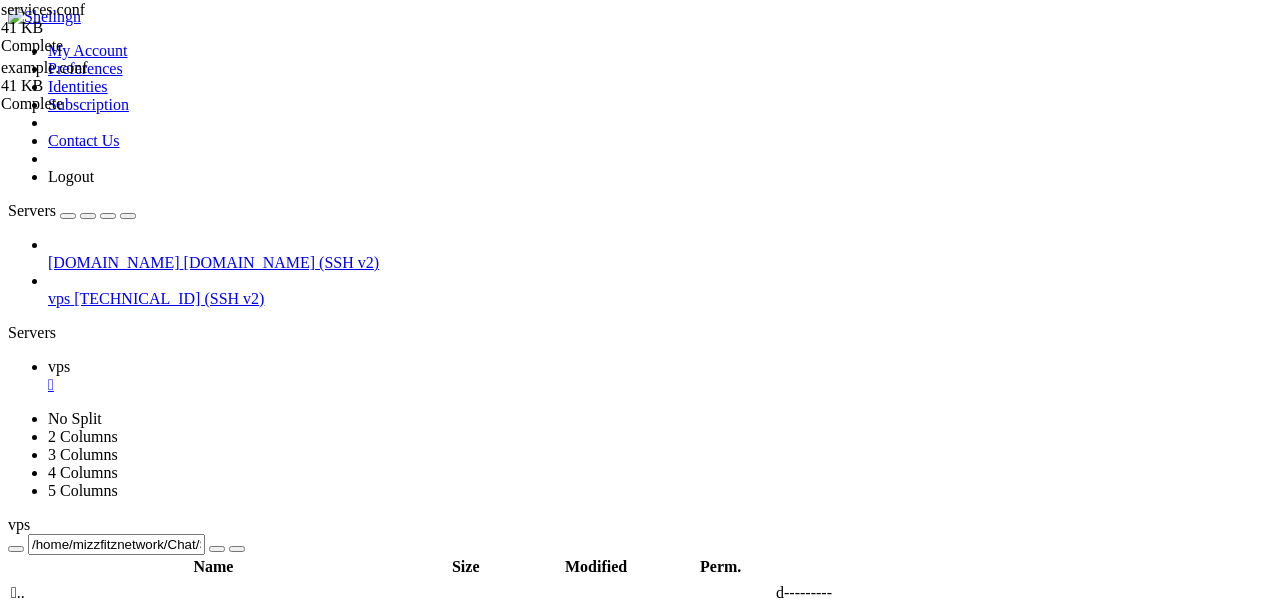 click on "Connect" at bounding box center (74, 1177) 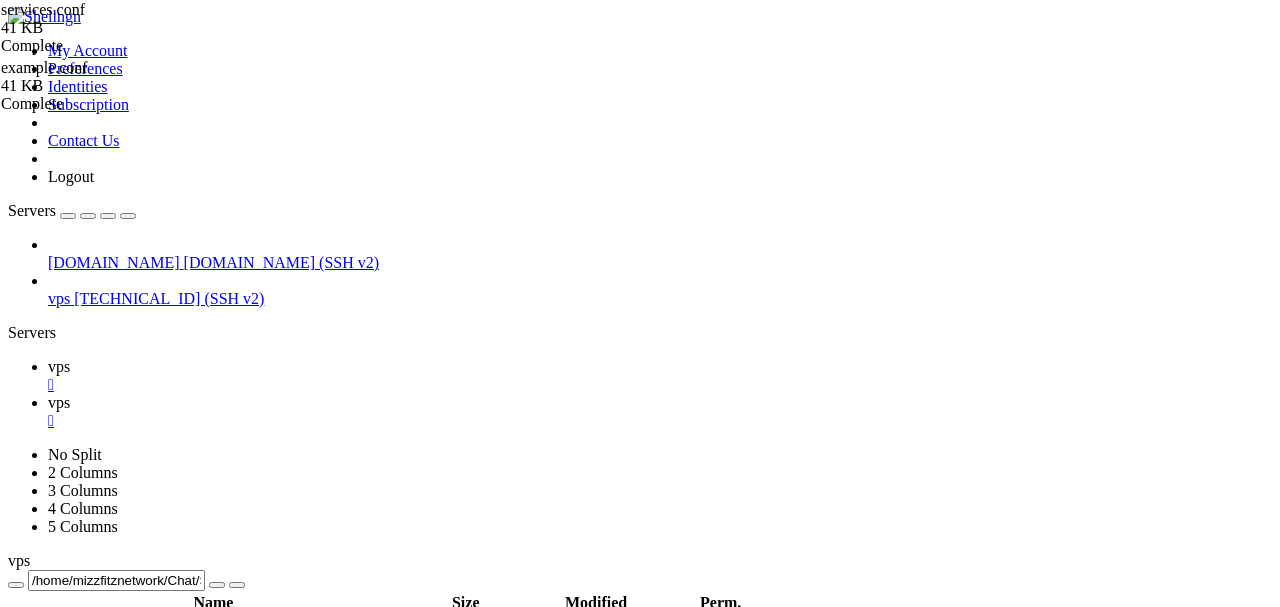 scroll, scrollTop: 0, scrollLeft: 0, axis: both 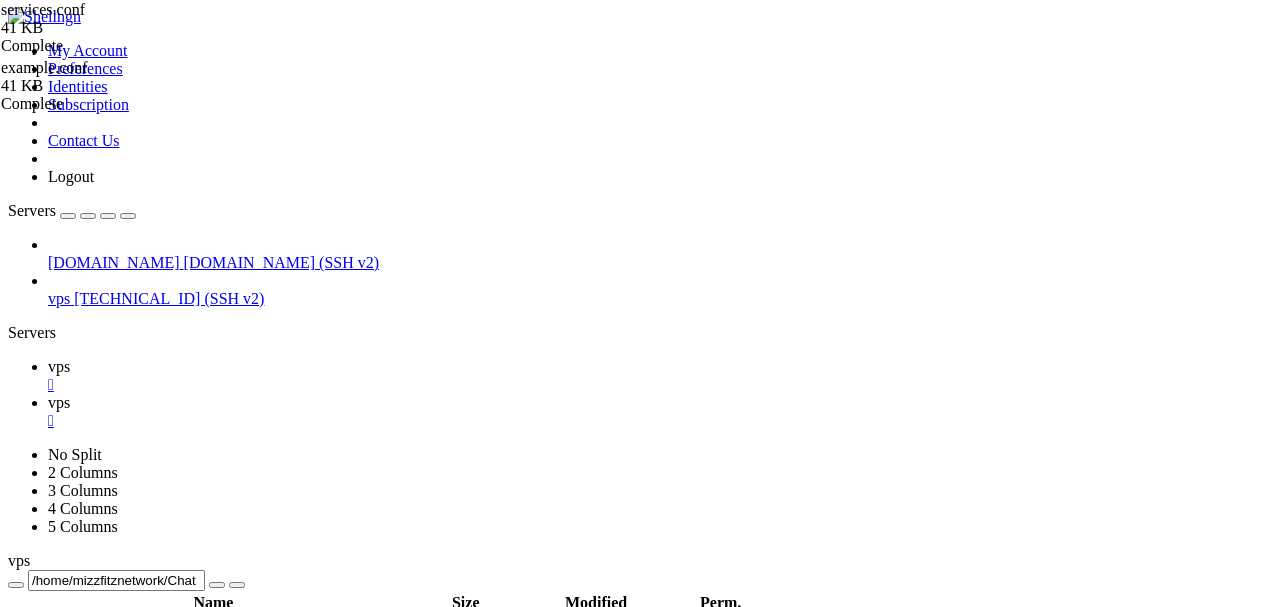 click on "" at bounding box center (14, 628) 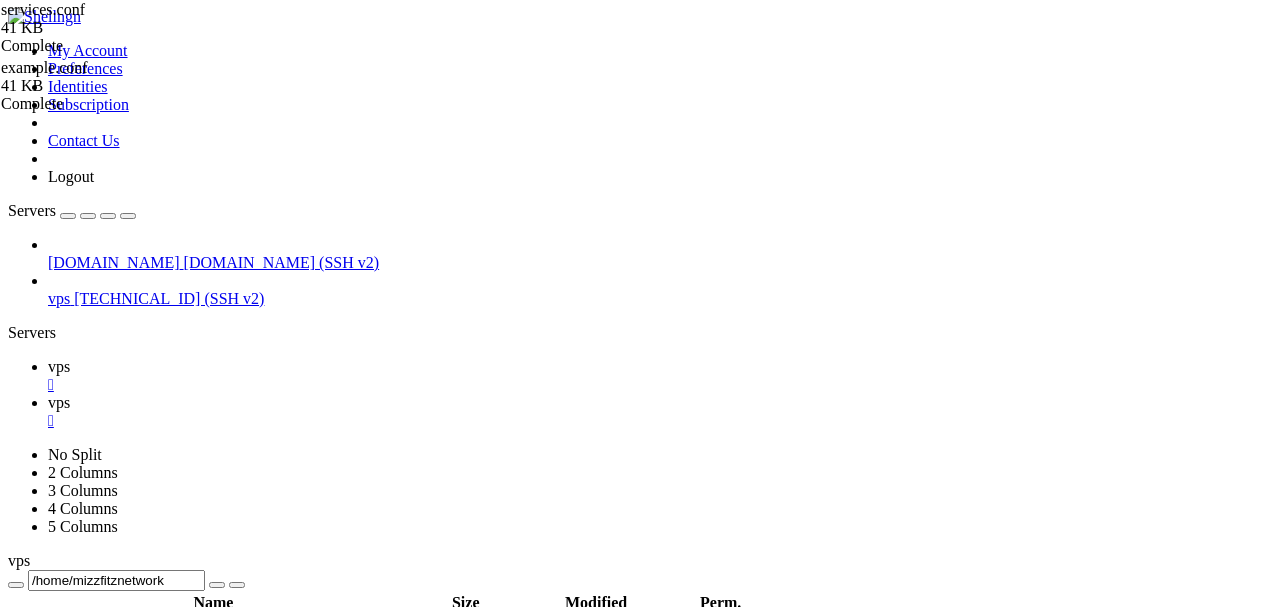 click on "  Chat" at bounding box center (29, 650) 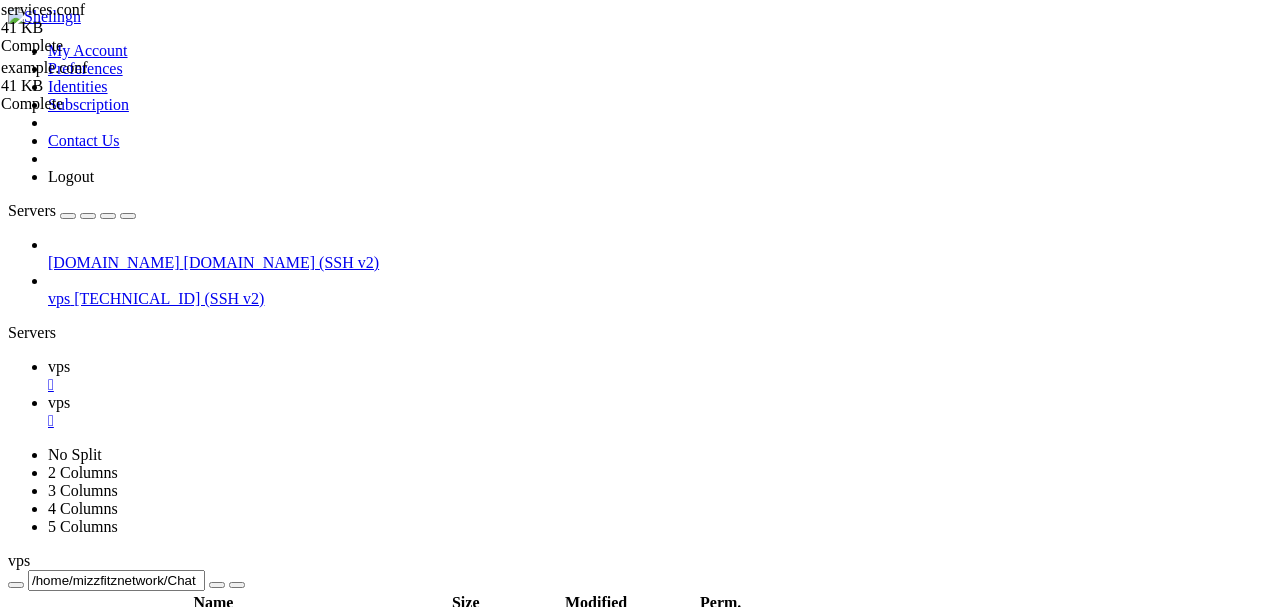 click on "" at bounding box center (14, 672) 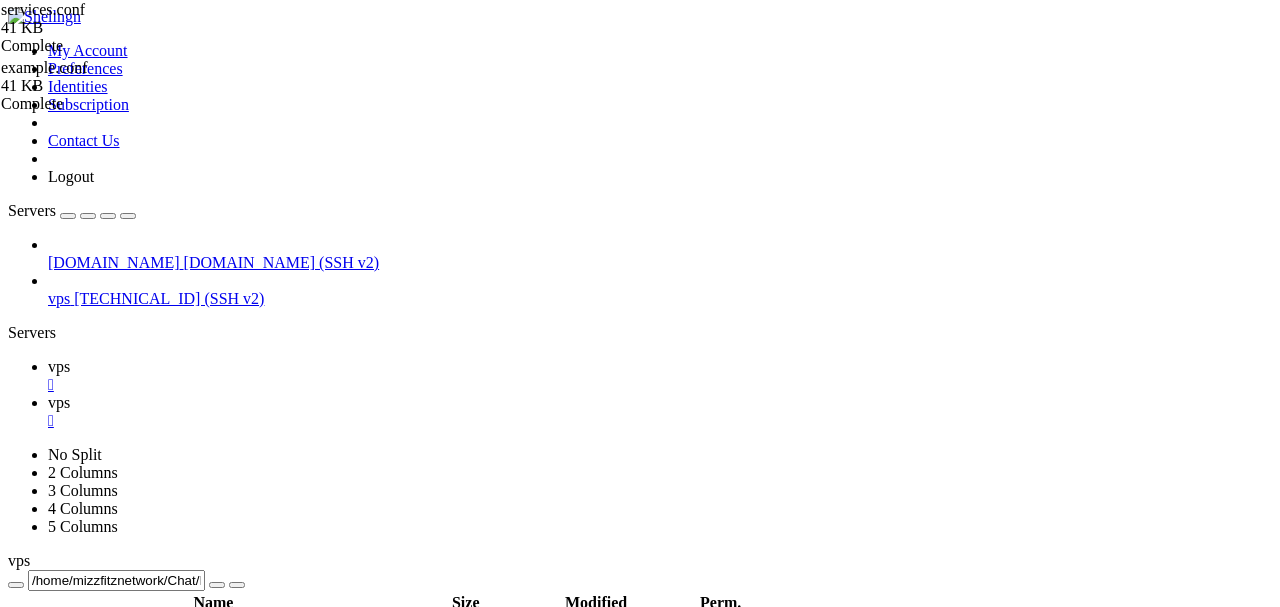 click on "  conf" at bounding box center (28, 694) 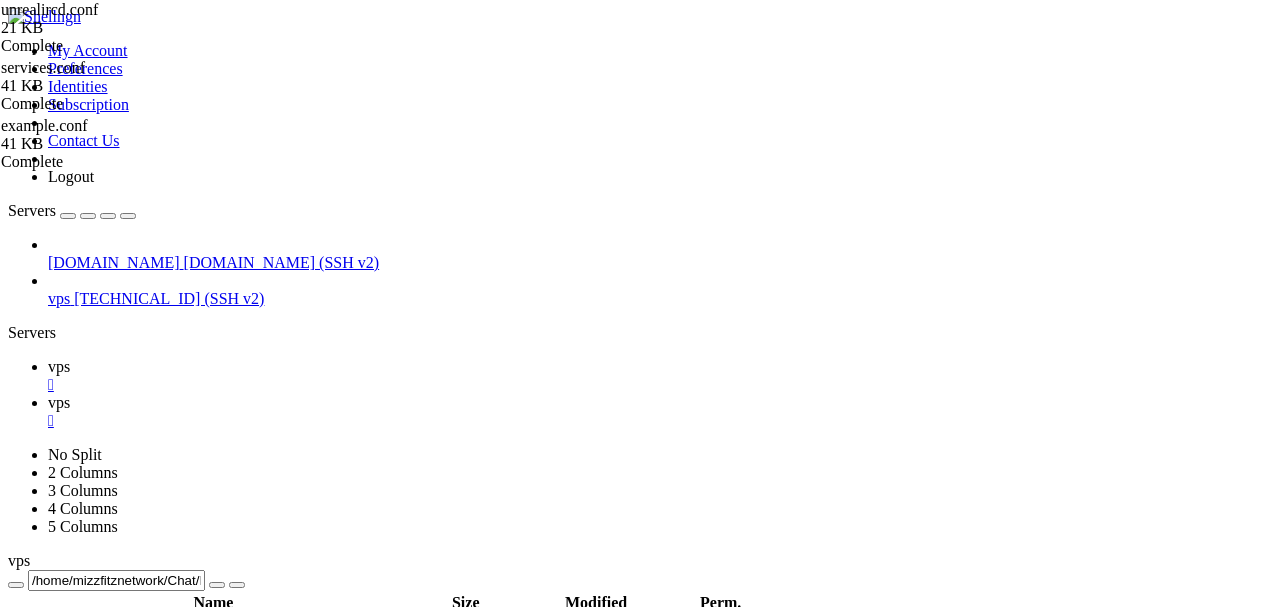 scroll, scrollTop: 2490, scrollLeft: 0, axis: vertical 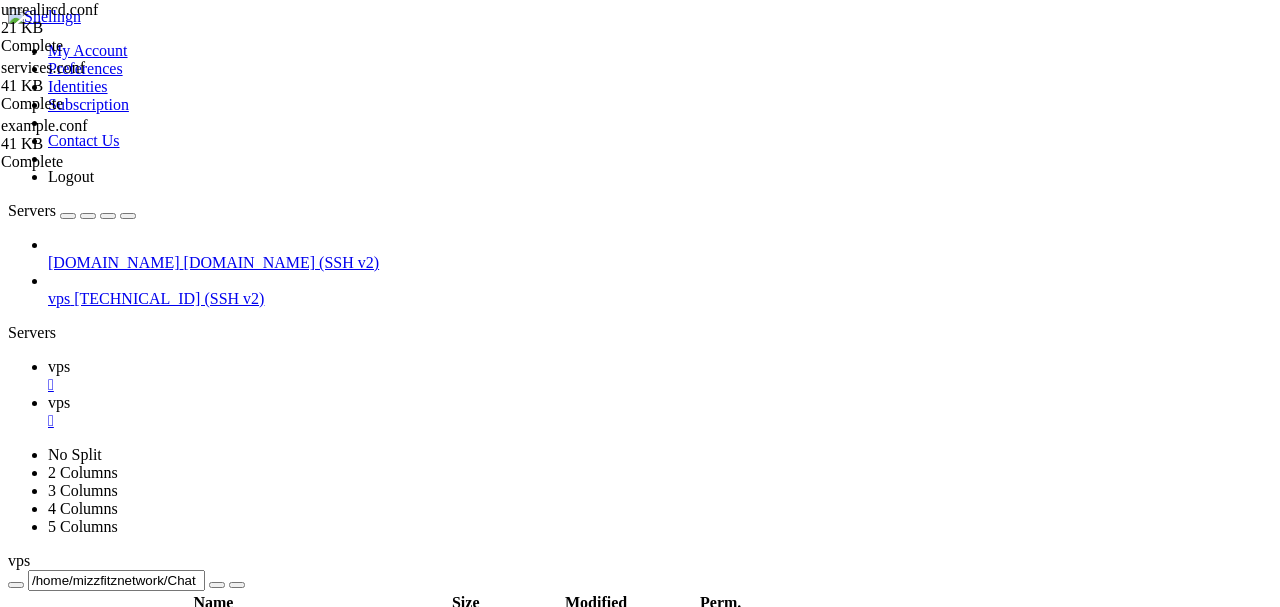click on "  Services" at bounding box center (41, 694) 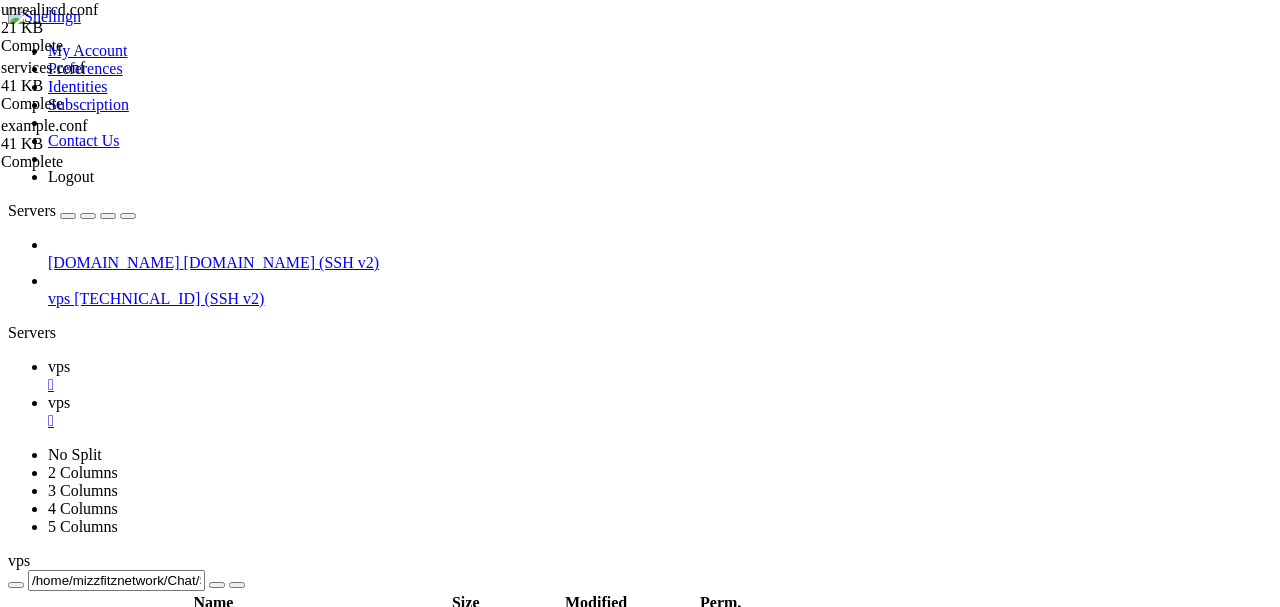 click on "  conf" at bounding box center (28, 672) 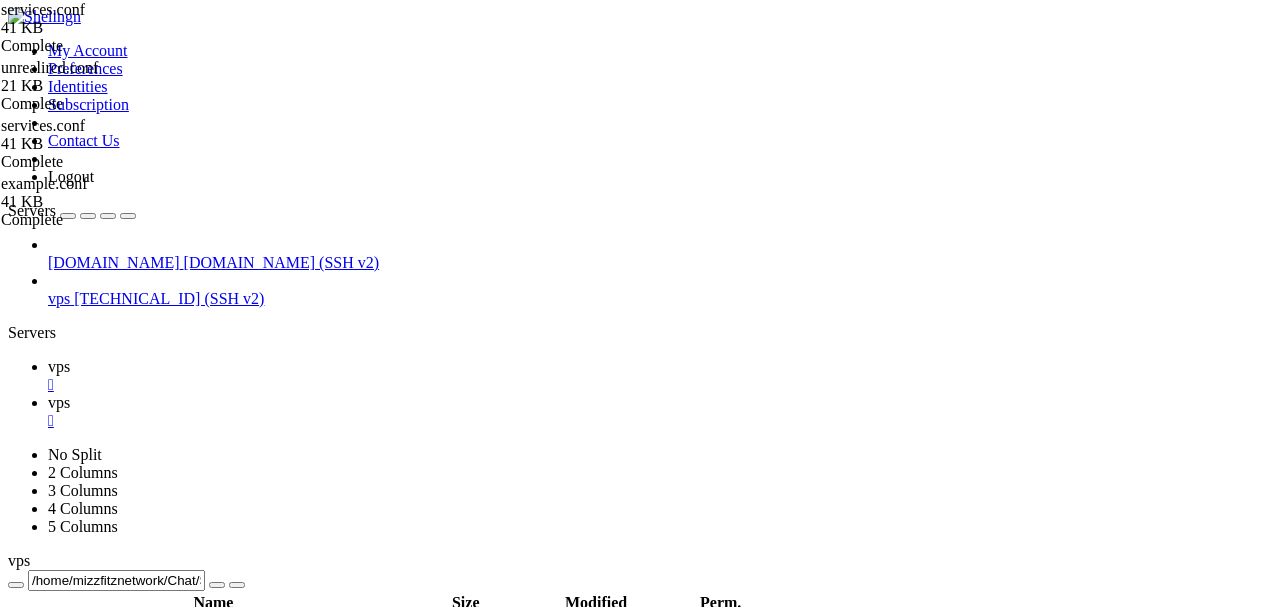 scroll, scrollTop: 2132, scrollLeft: 0, axis: vertical 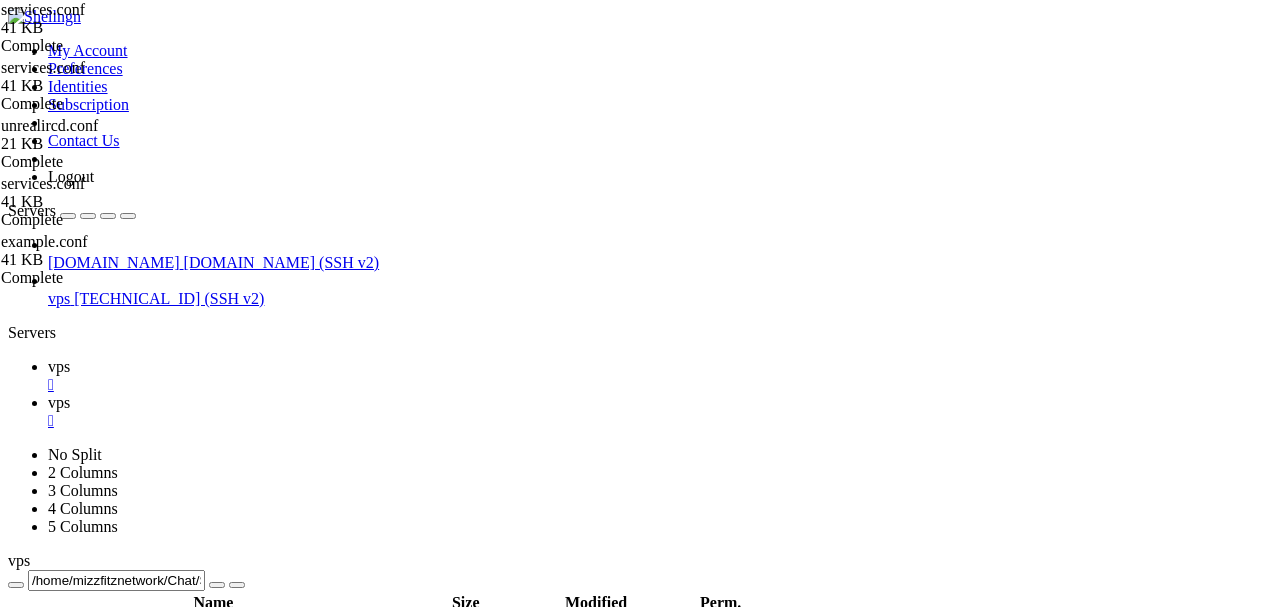 click on "* server connections.     *     * Refer to your IRCd documentation for how this is to be done.     */    port = 6900    /*     * The password to send to the IRC server for authentication.     * This must match the link block on your IRCd.     *     * Refer to your IRCd documentation for more information on link blocks.     */    password = "changemeplease" } /*  * [REQUIRED] Server Information  *  * This section contains information about the Services server.  */ serverinfo {    /*     * The hostname that Services will be seen as, it must have no conflicts with any     * other server names on the rest of your IRC network. Note that it does not have     * to be an existing hostname, just one that isn't on your network already.     */    name = mizzfitznetwork.com"    /*     * The text which should appear as the server's information in /WHOIS and similar     * queries.     */    description = "Services for IRC Networks"    /*     * The local address that Services will bind to before connecting to the remote" at bounding box center (668, 1451) 